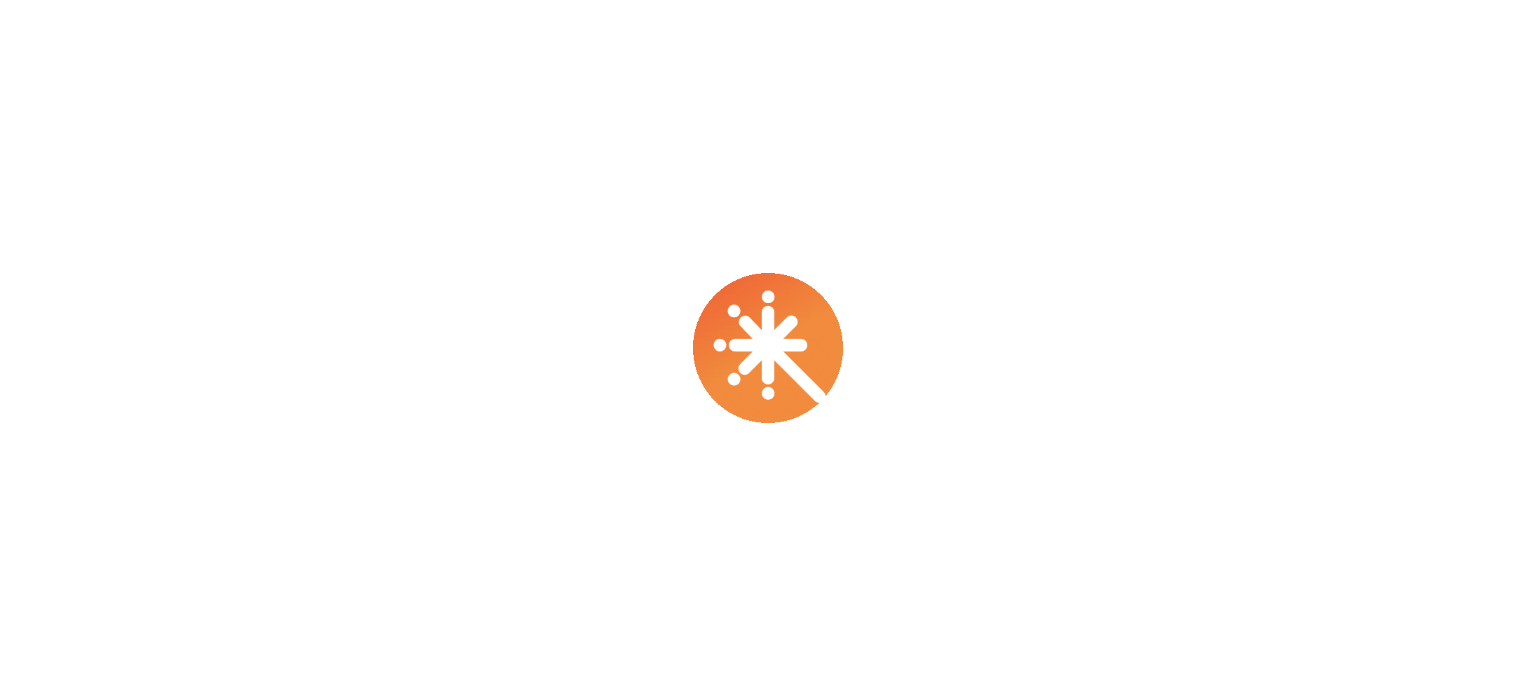 scroll, scrollTop: 0, scrollLeft: 0, axis: both 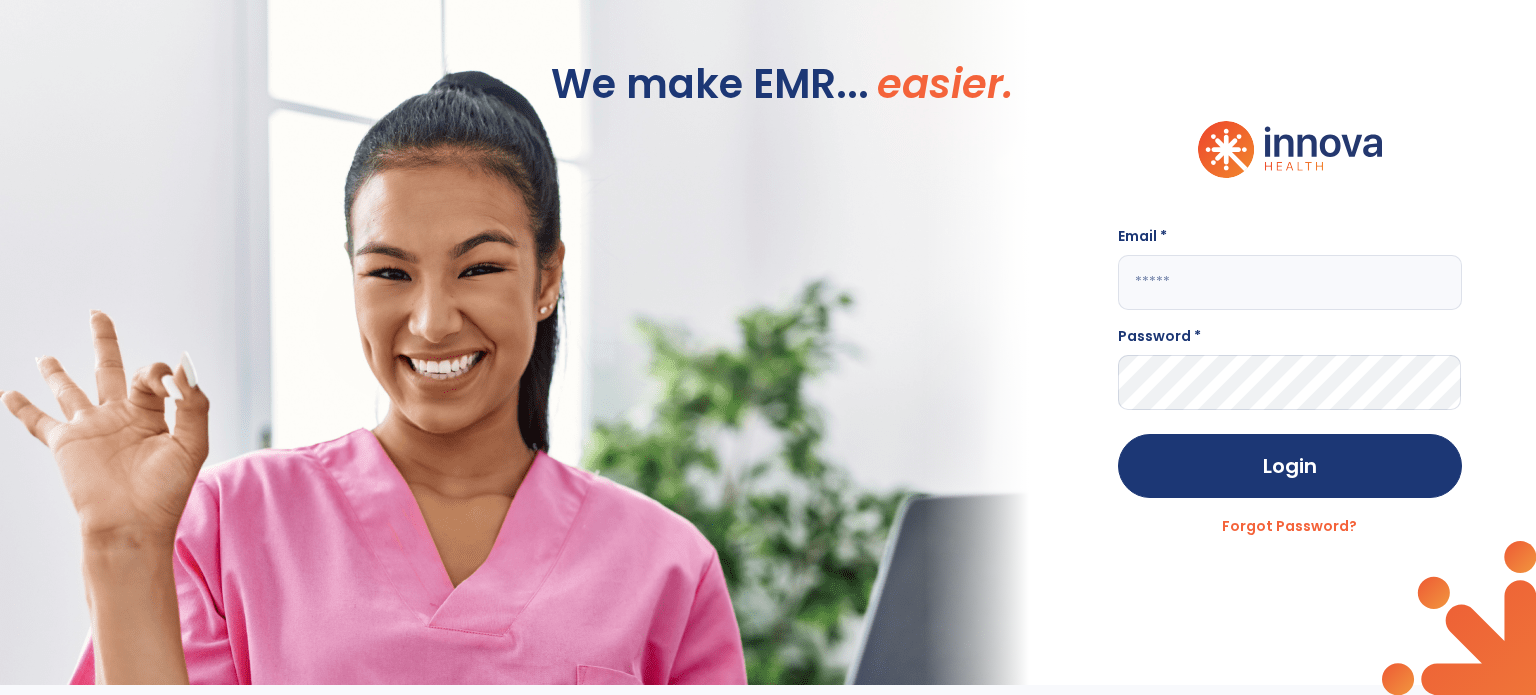 click 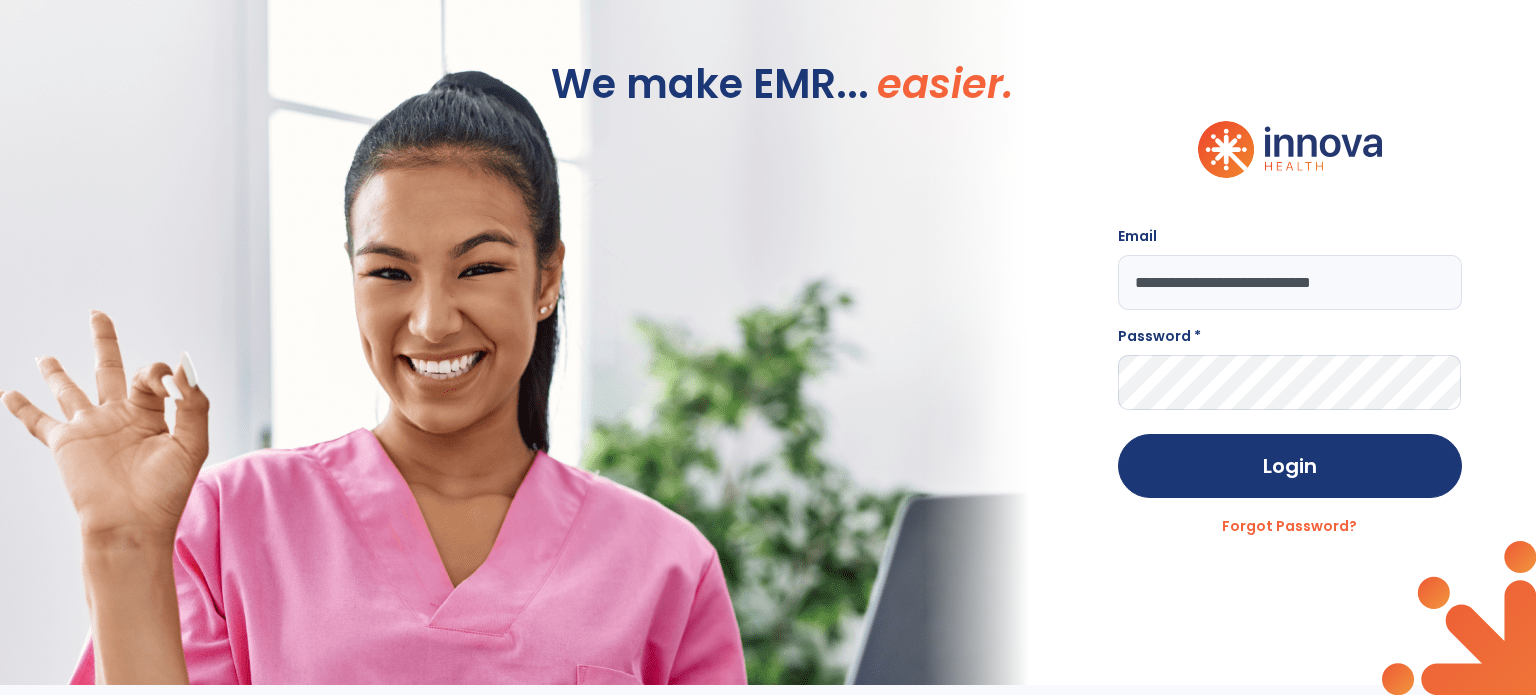 type on "**********" 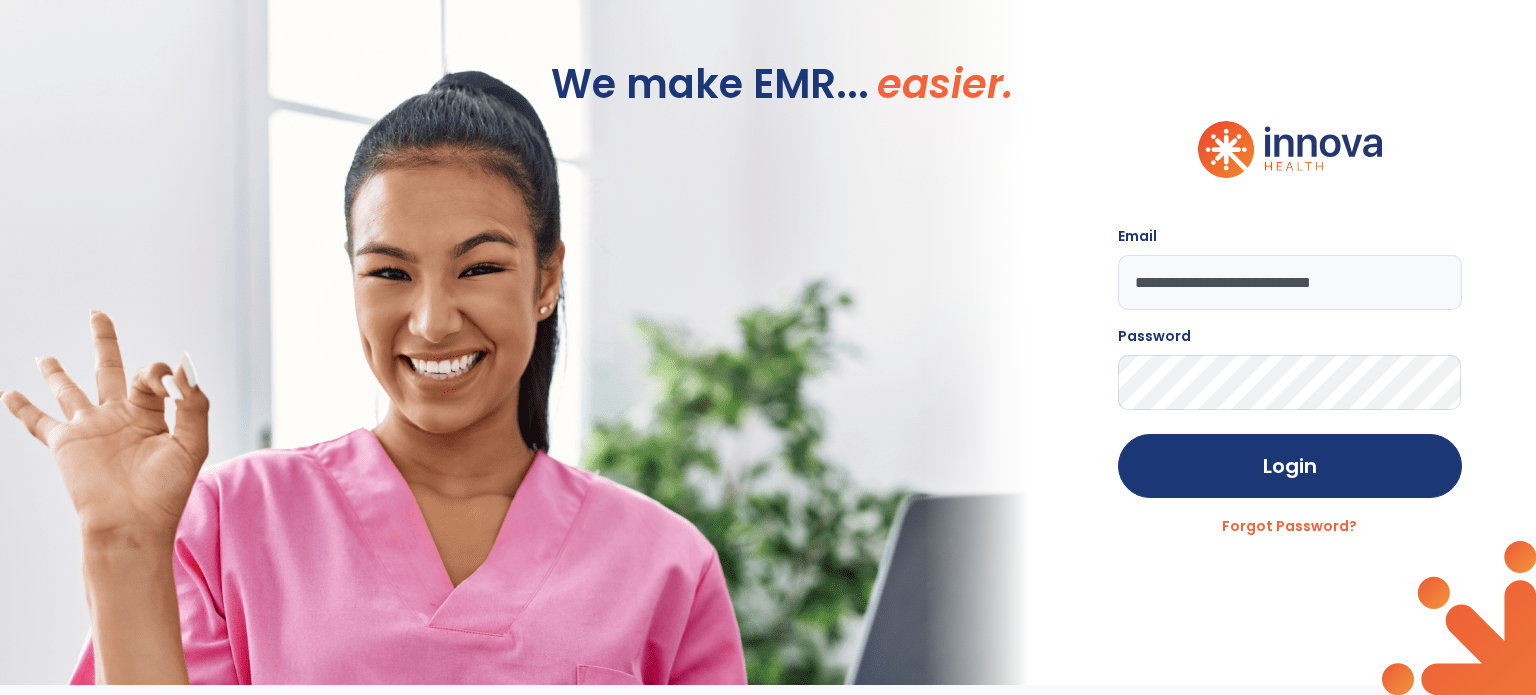 click on "Login" 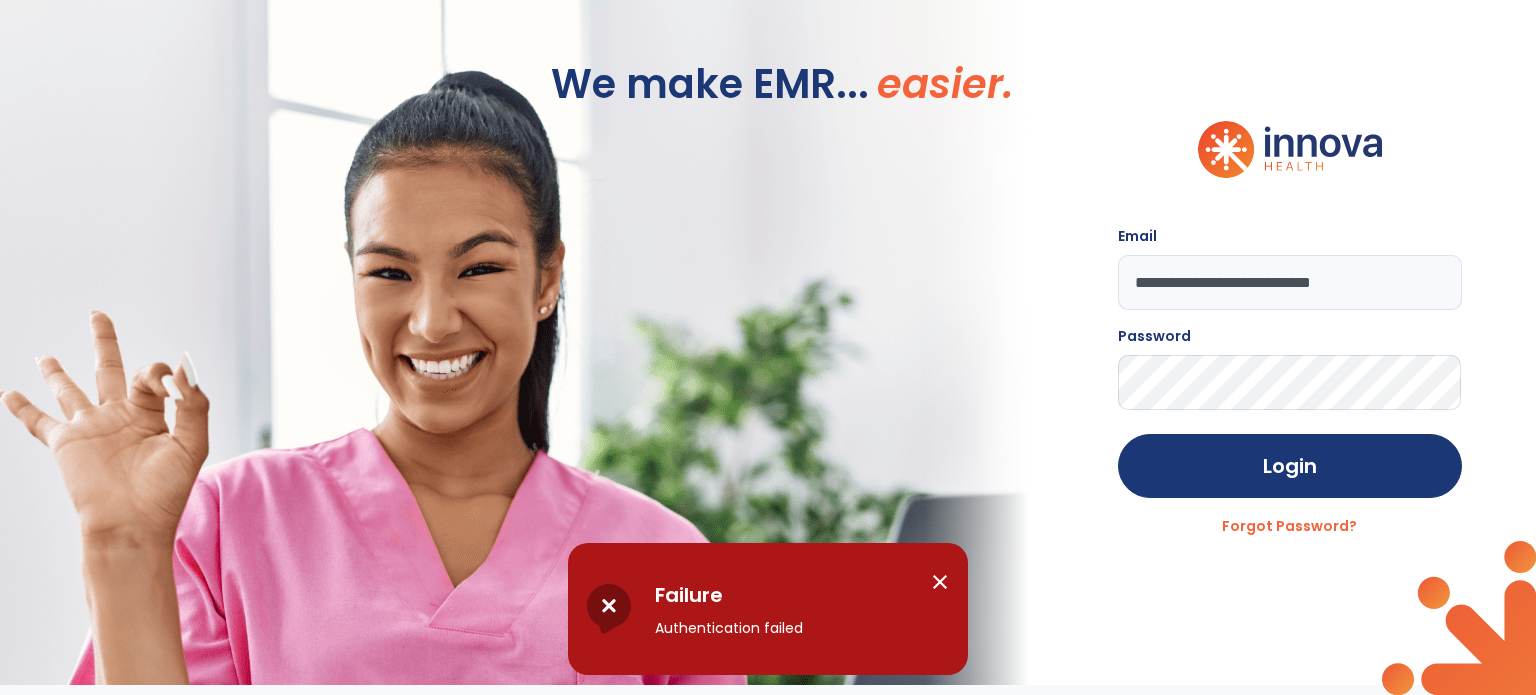 click on "**********" 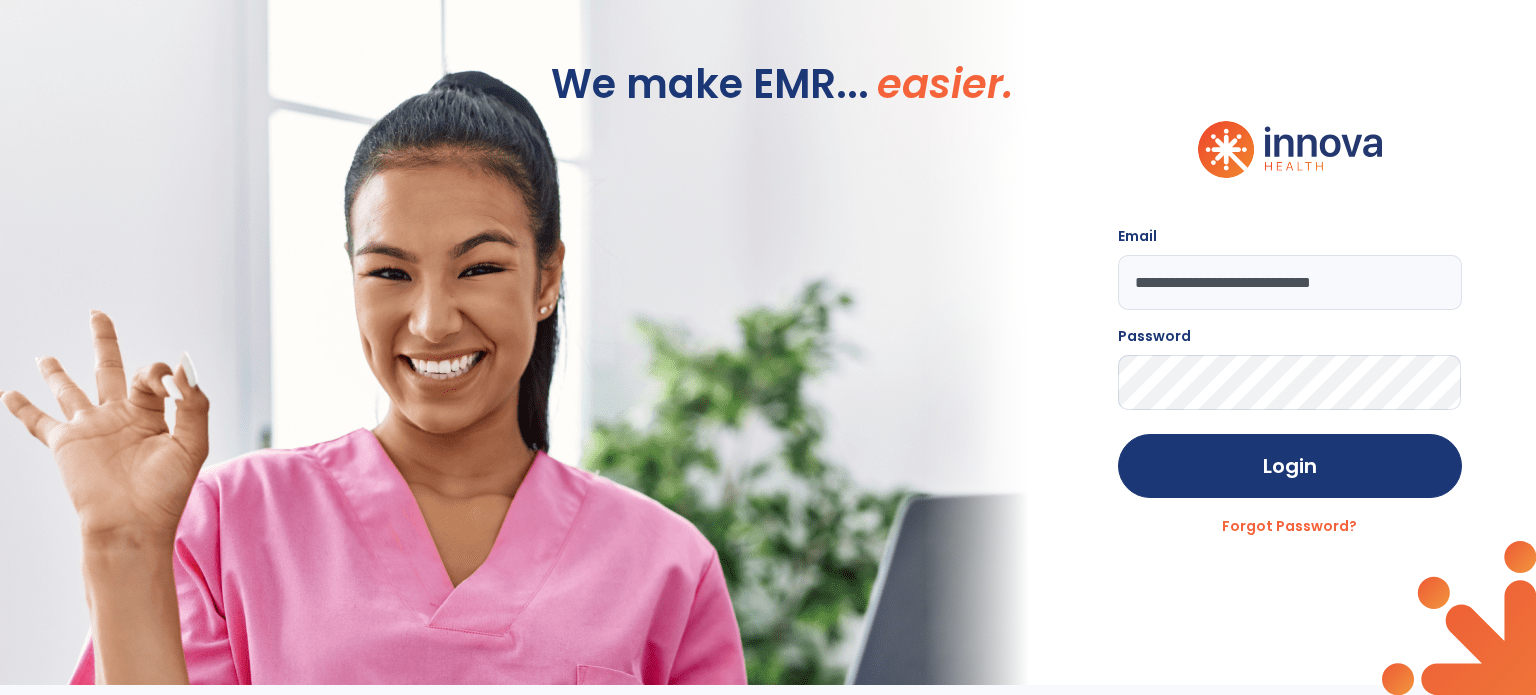 click on "Login" 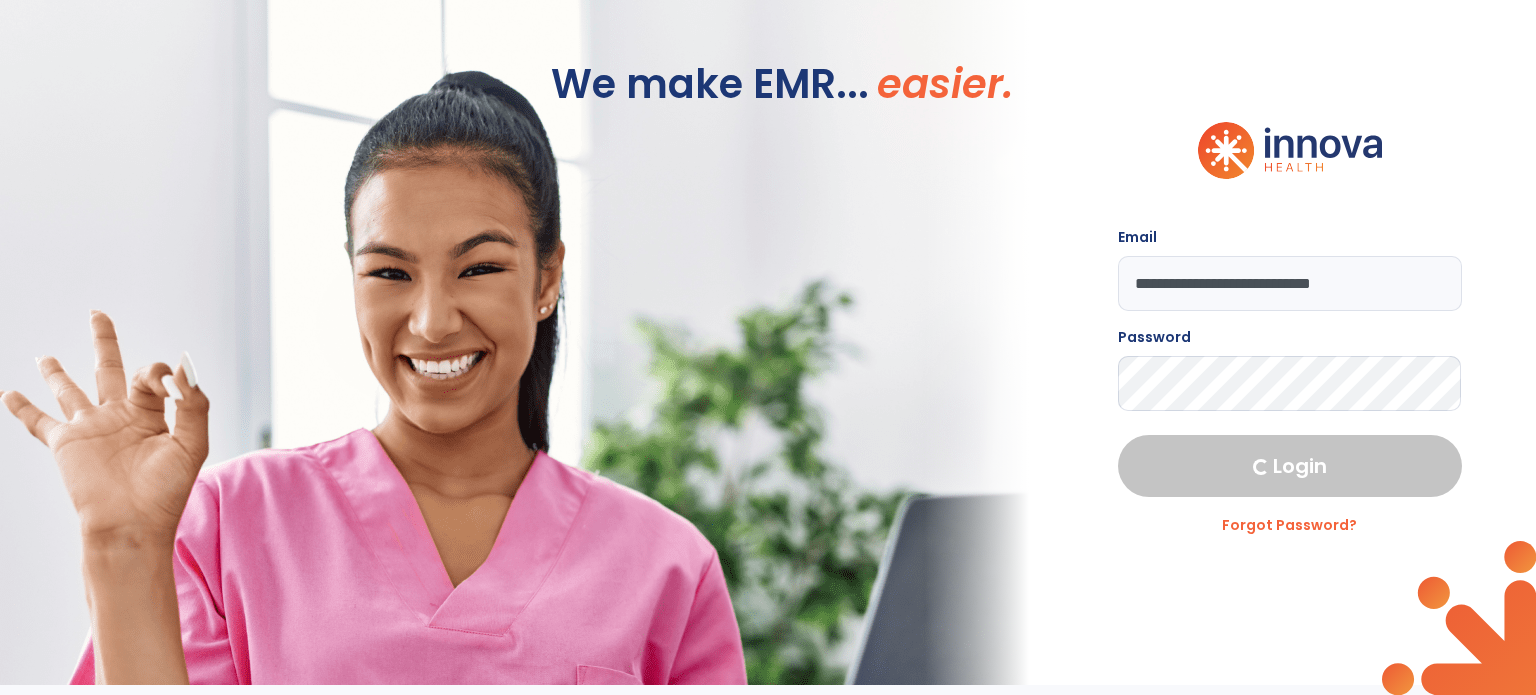 select on "****" 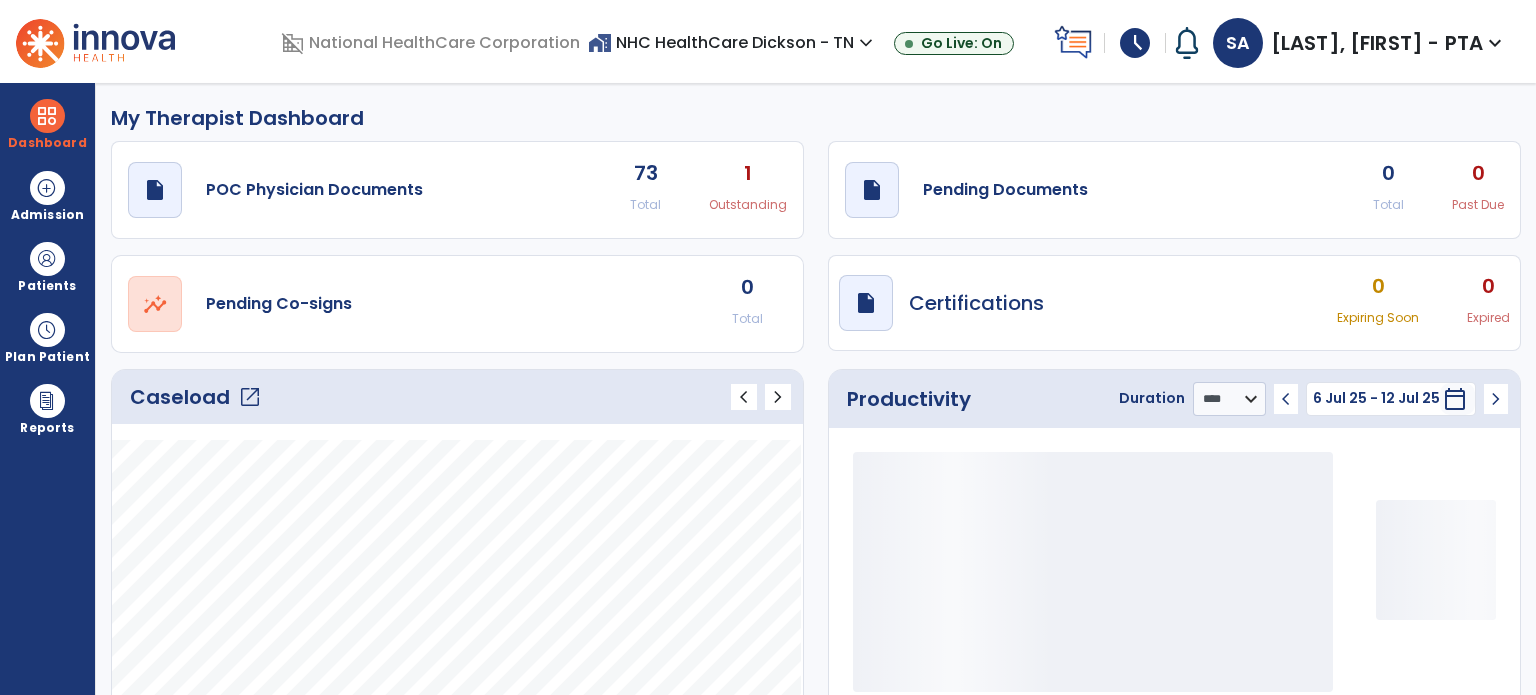 click on "schedule" at bounding box center (1135, 43) 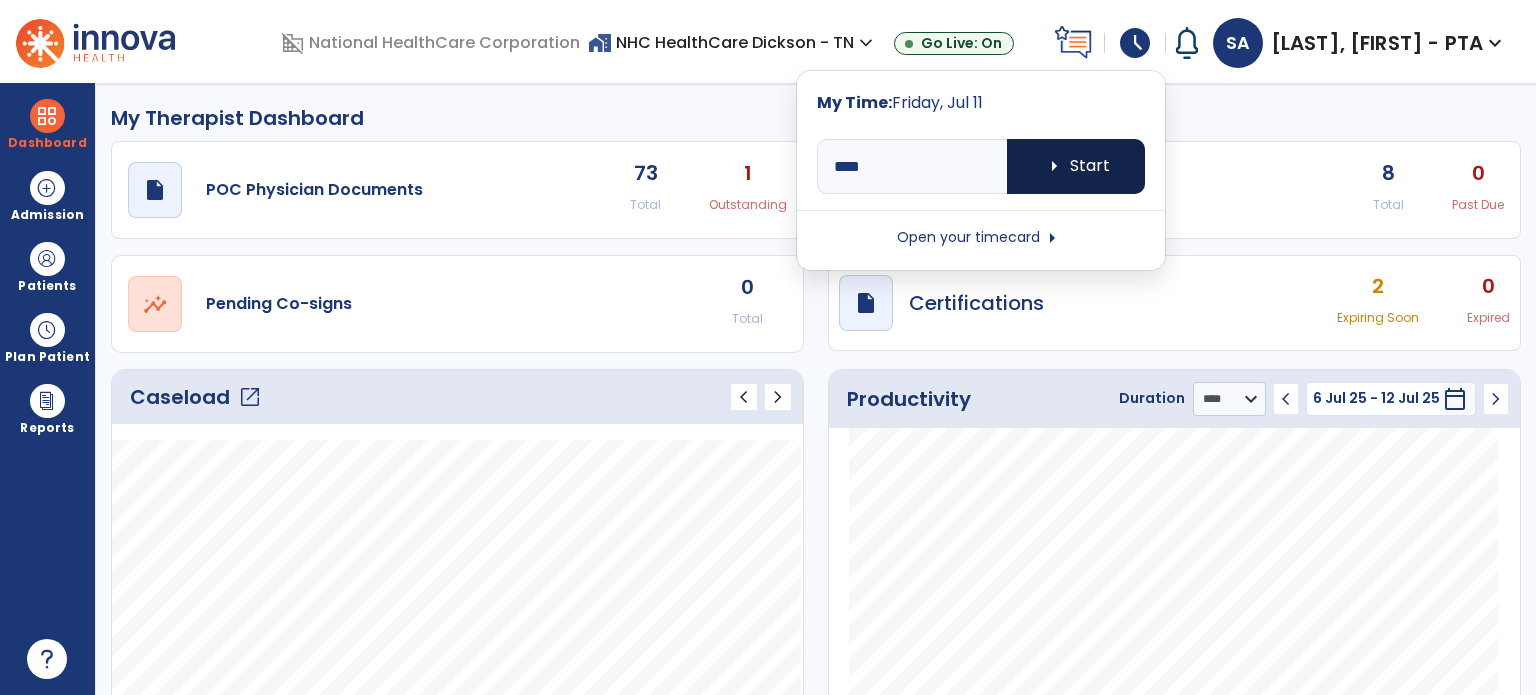 click on "arrow_right  Start" at bounding box center [1076, 166] 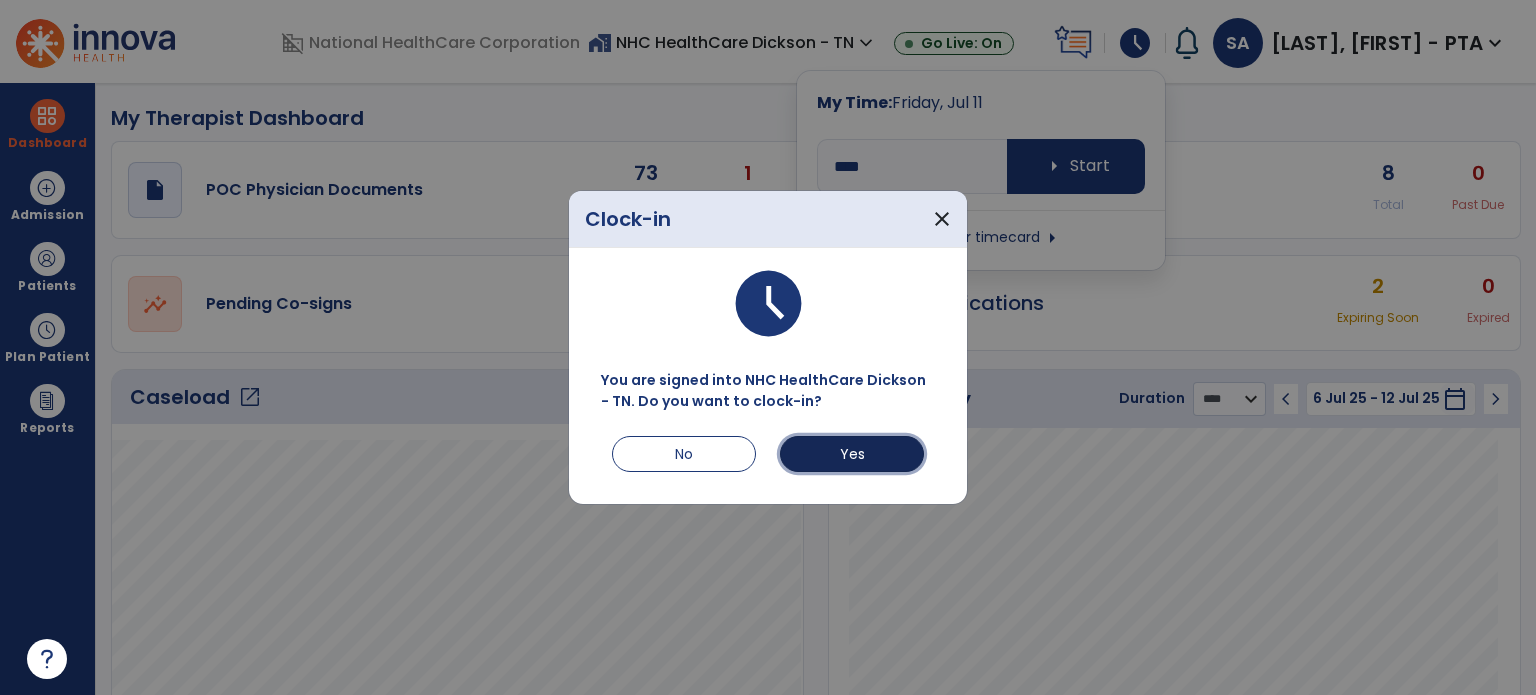 click on "Yes" at bounding box center [852, 454] 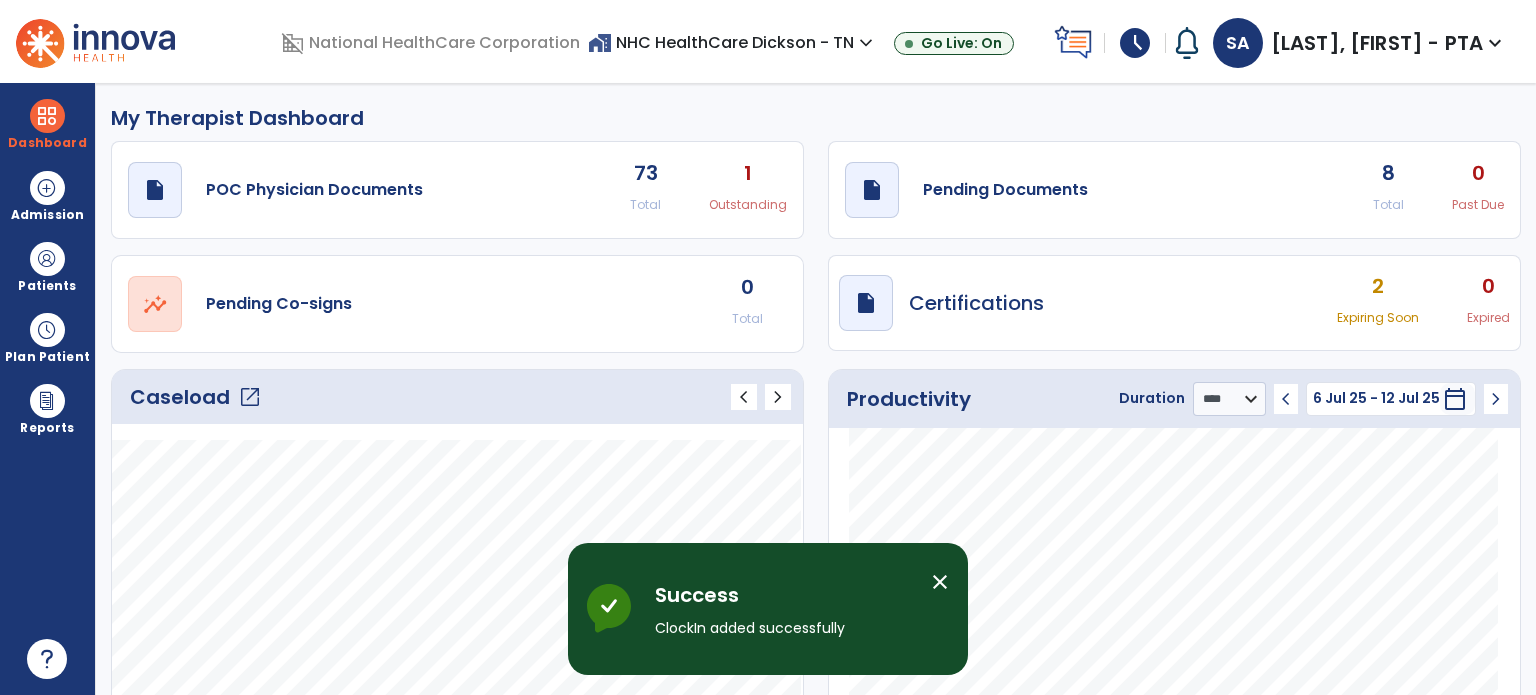 click at bounding box center [47, 330] 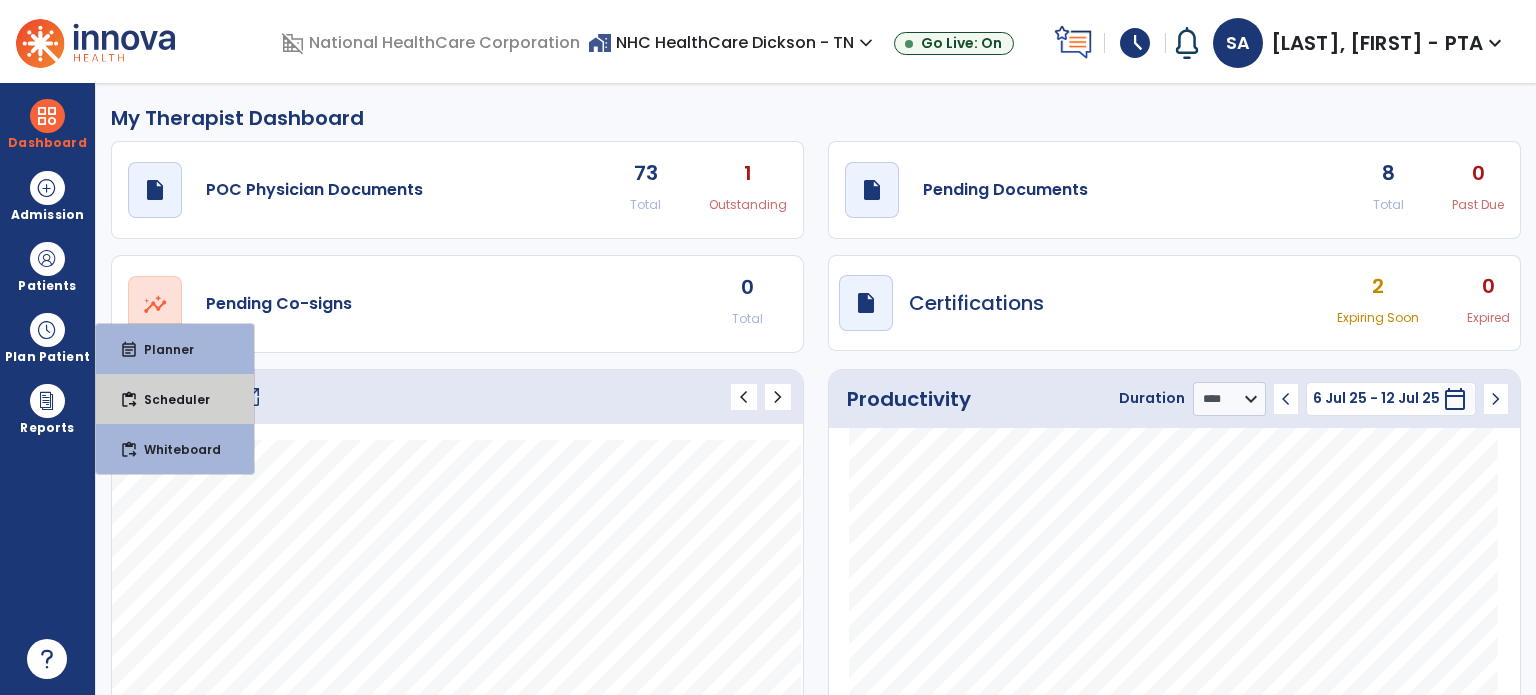 click on "Scheduler" at bounding box center [169, 399] 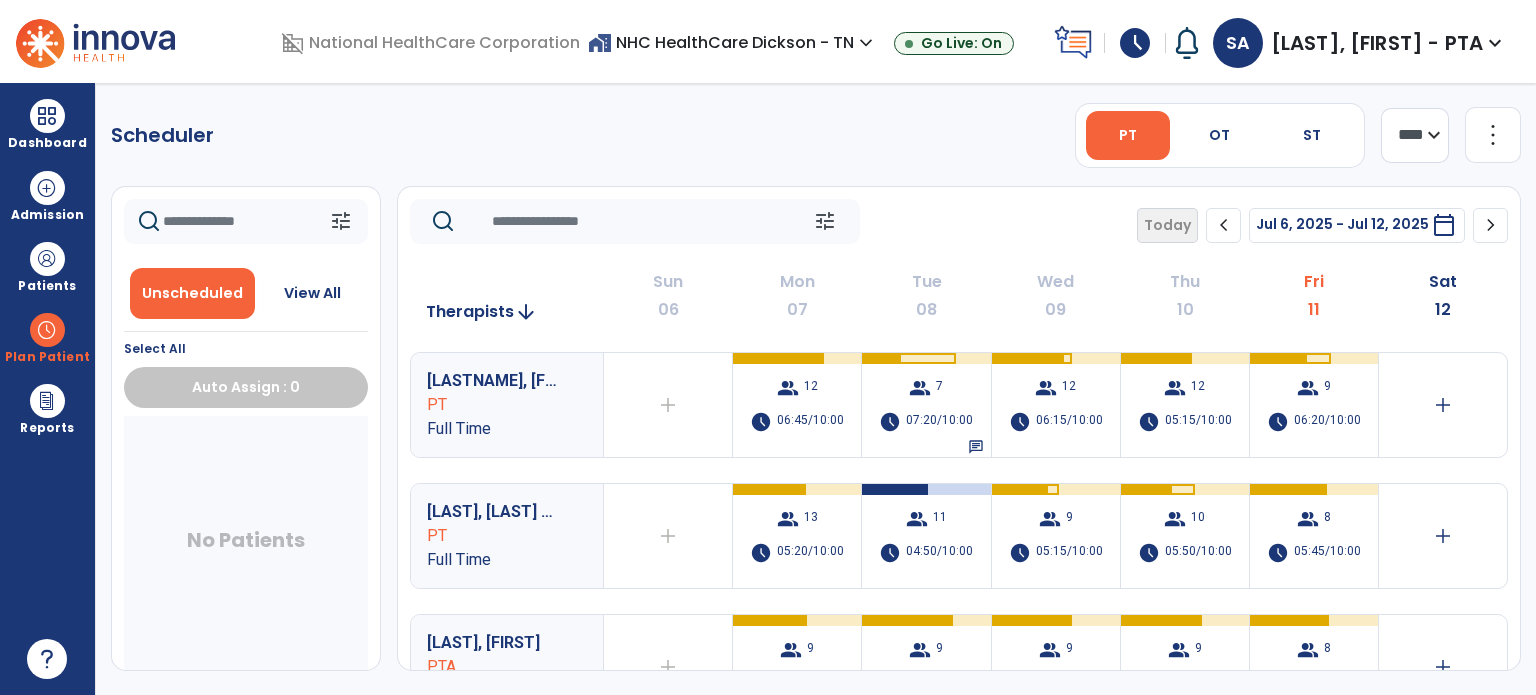 click on "group [NUMBER] schedule [TIME]/[TIME]" at bounding box center [1314, 536] 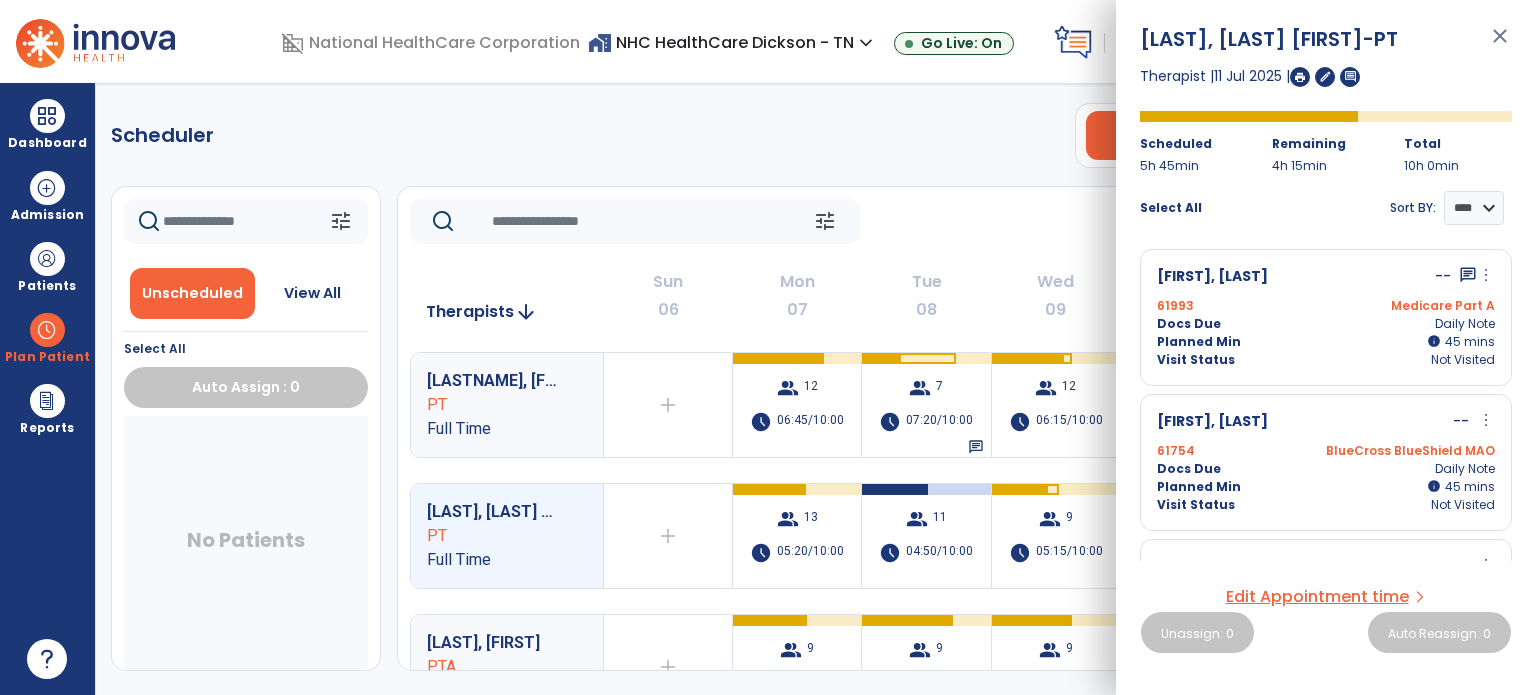 click at bounding box center [1300, 77] 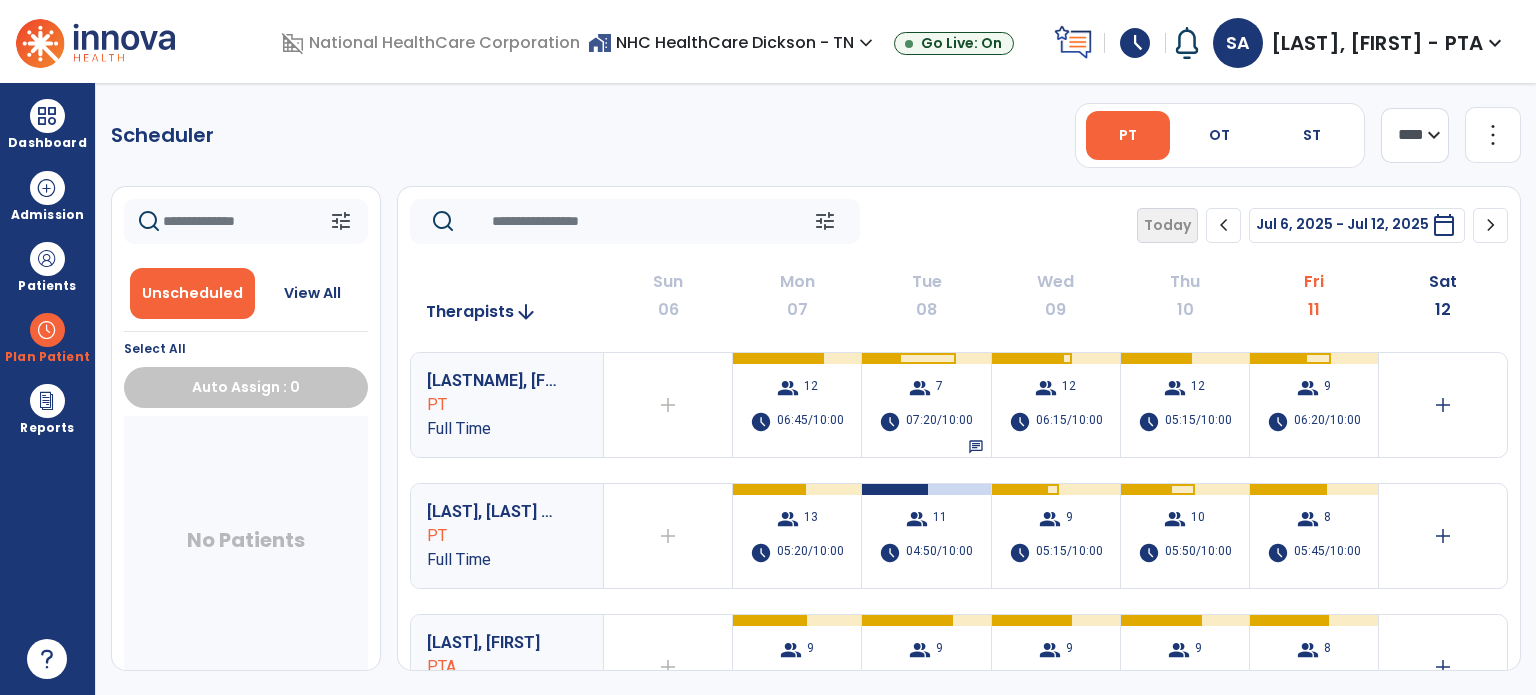 click at bounding box center (47, 259) 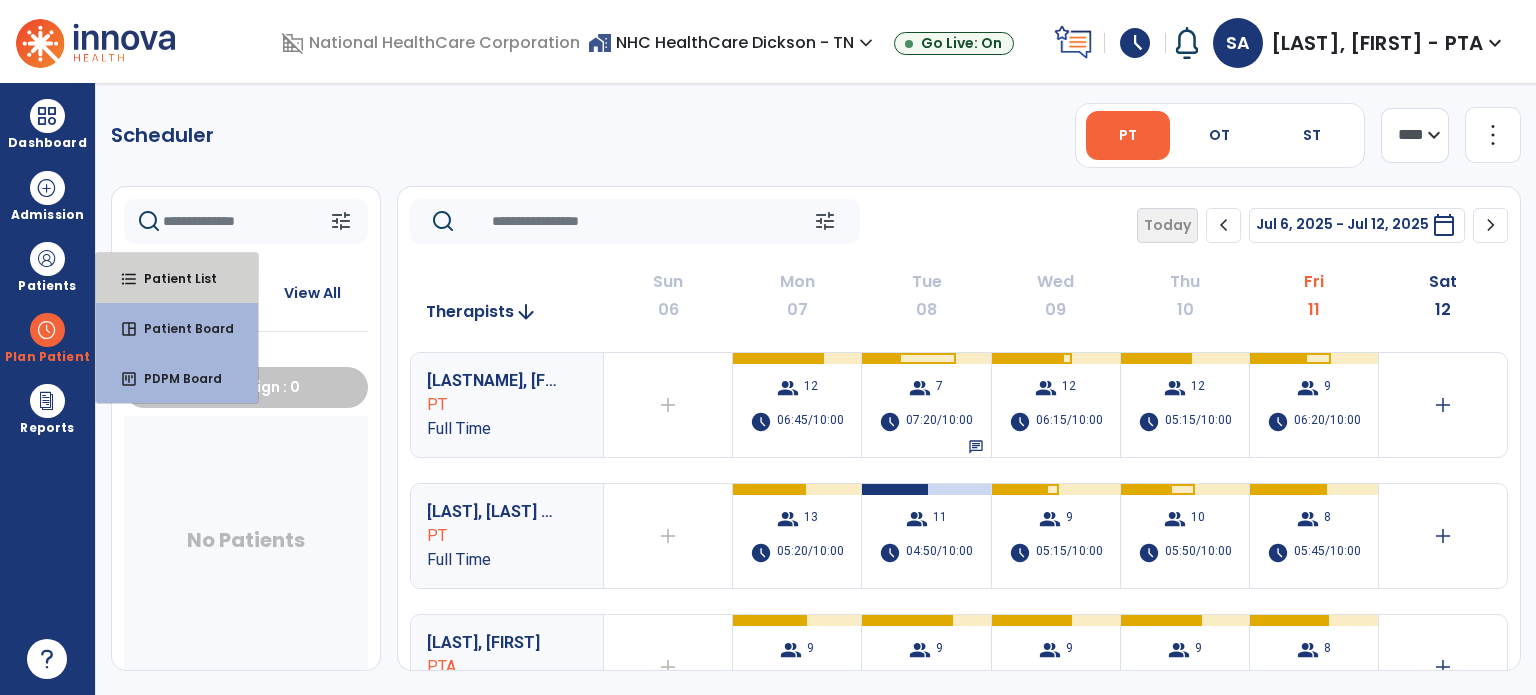 click on "format_list_bulleted  Patient List" at bounding box center [177, 278] 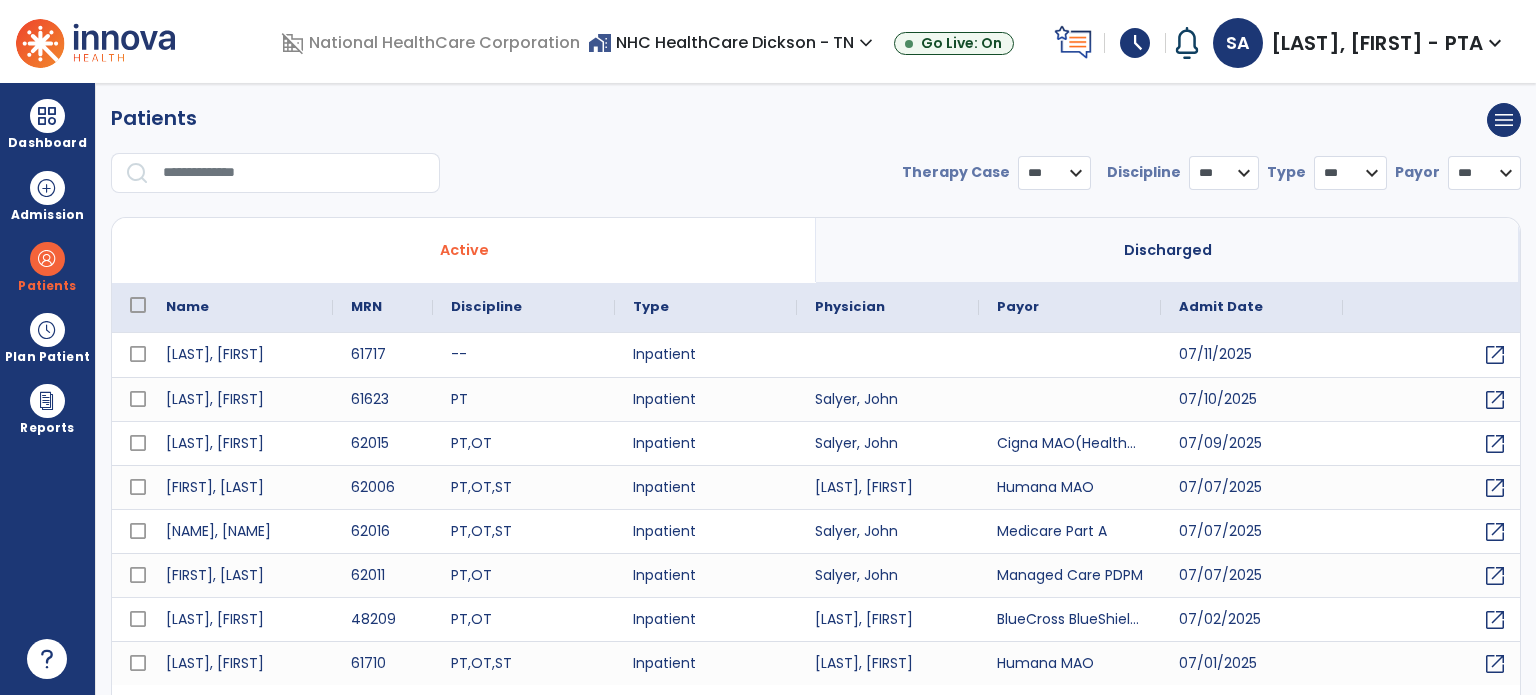 select on "***" 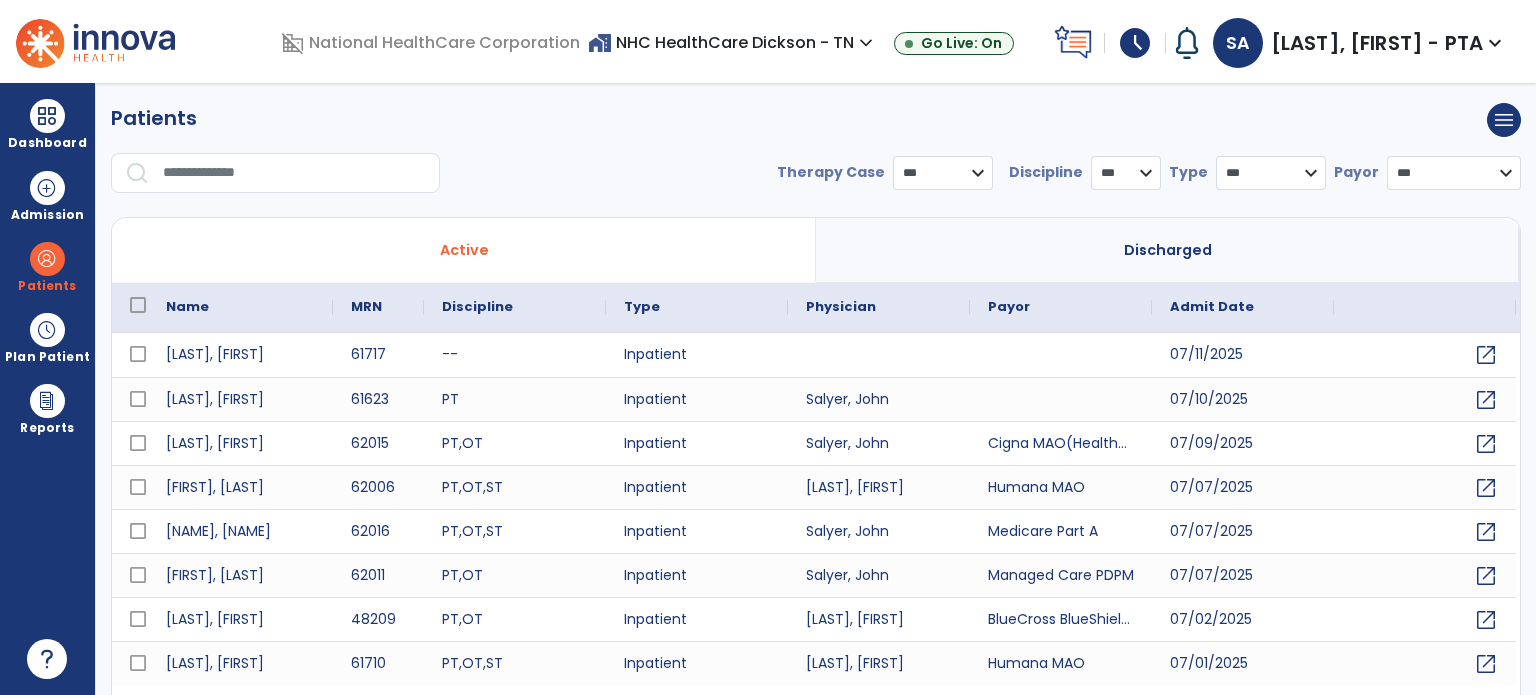 click at bounding box center (294, 173) 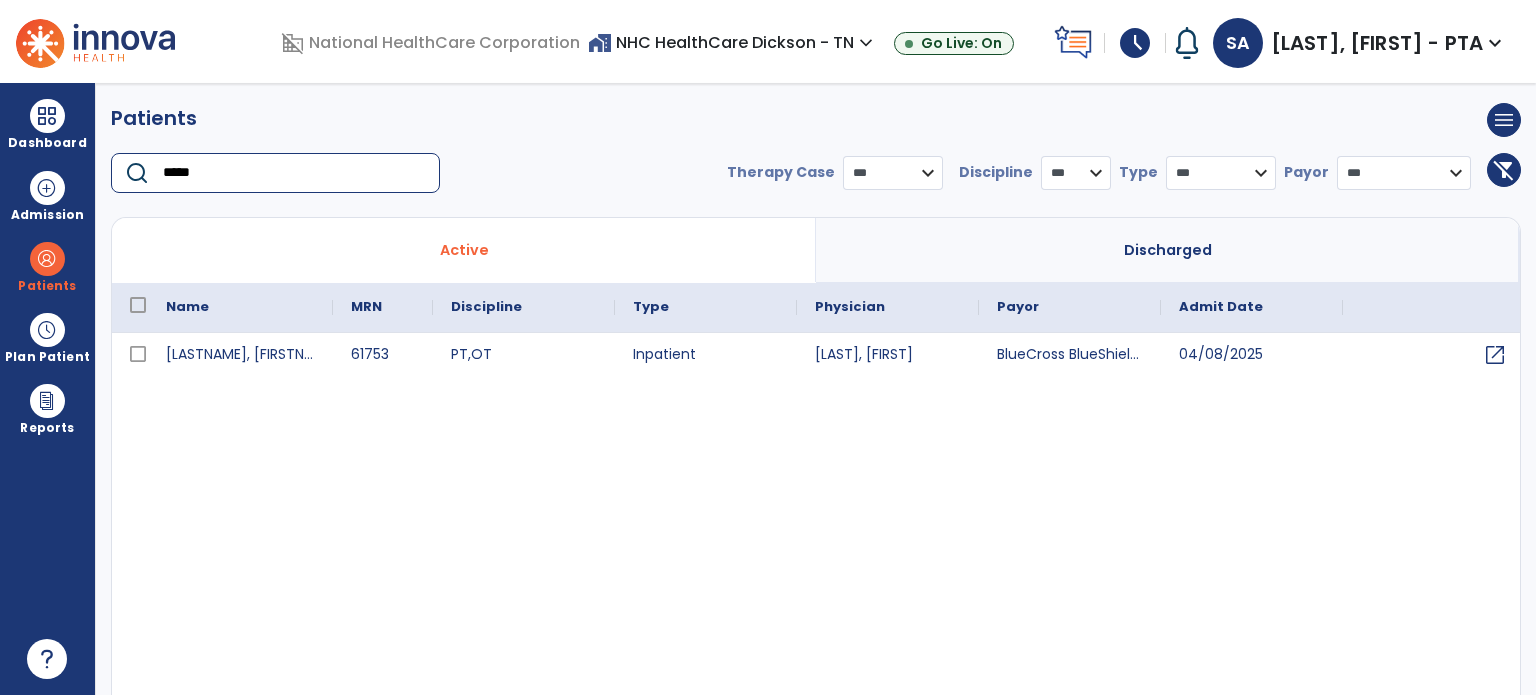 type on "*****" 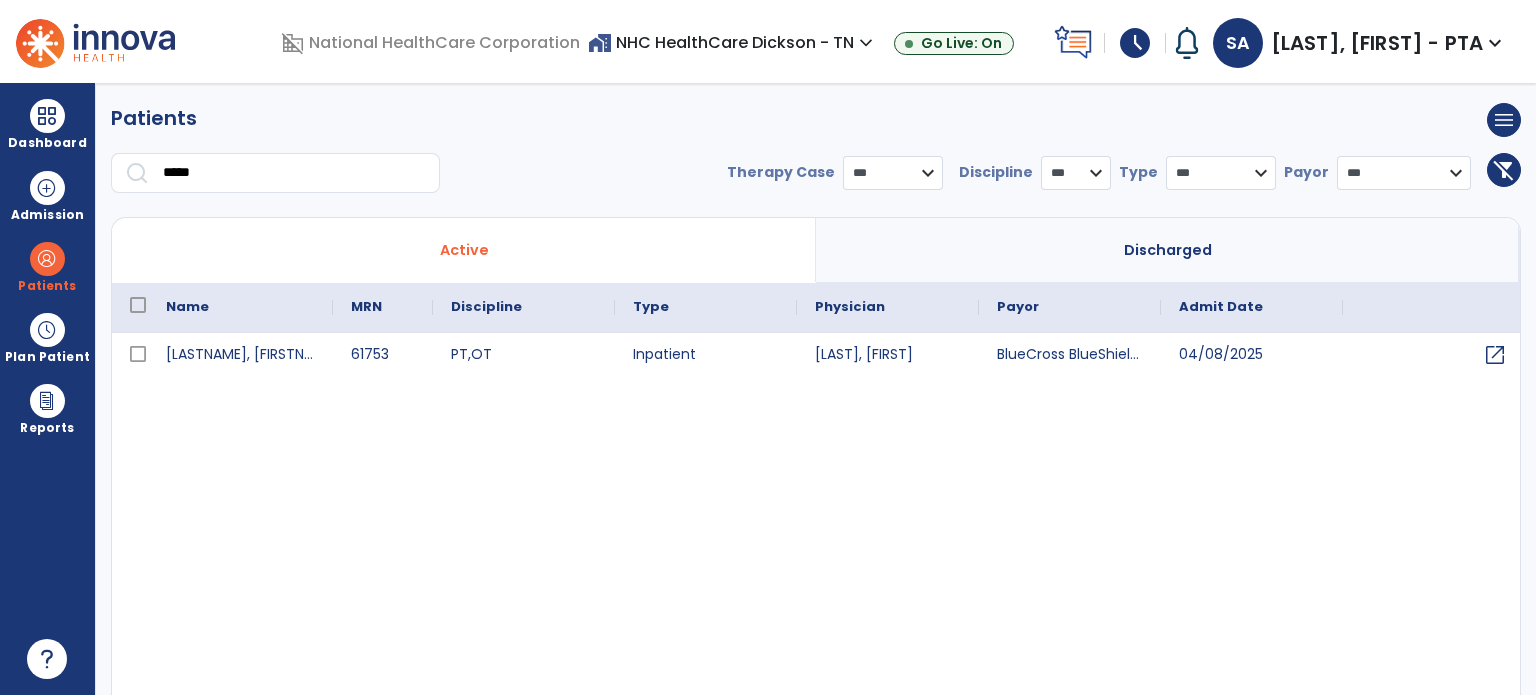 click on "schedule" at bounding box center [1135, 43] 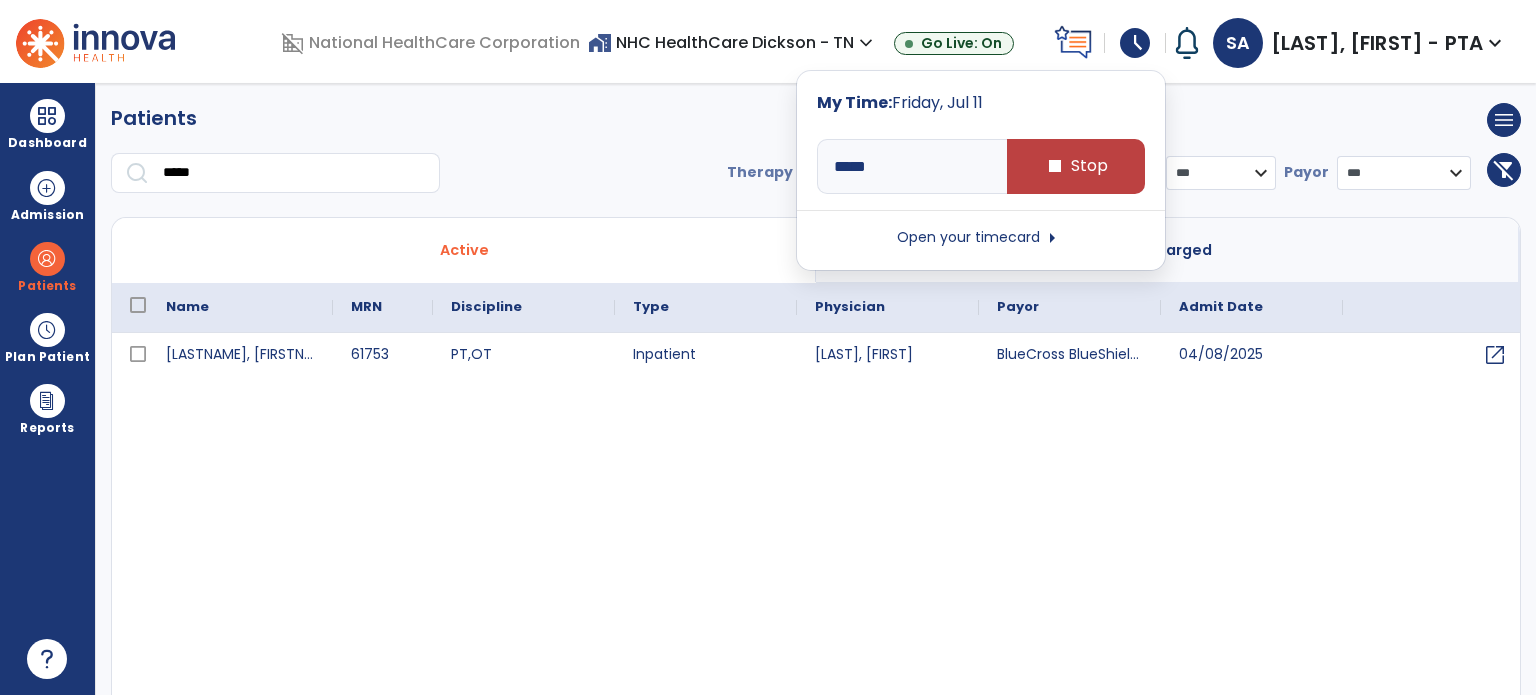 type on "*****" 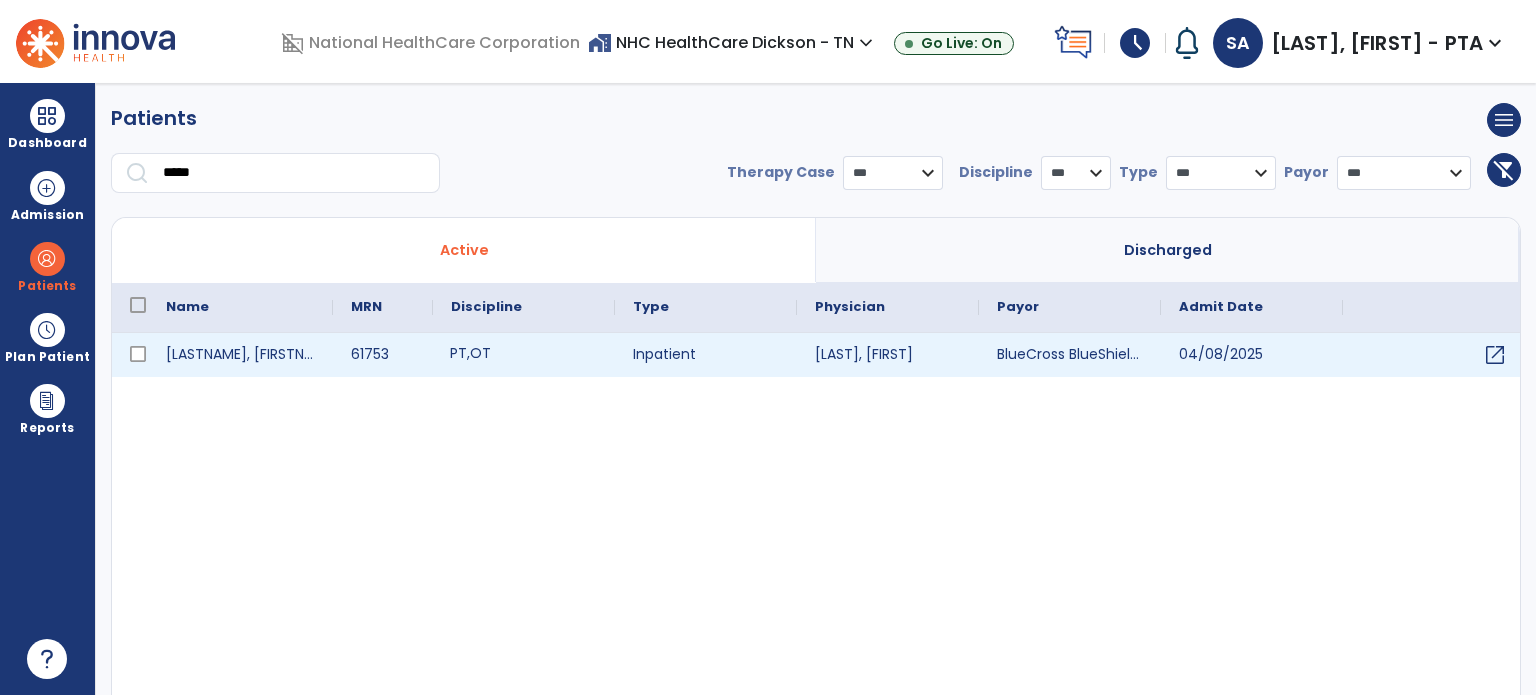 click on "PT" at bounding box center (458, 353) 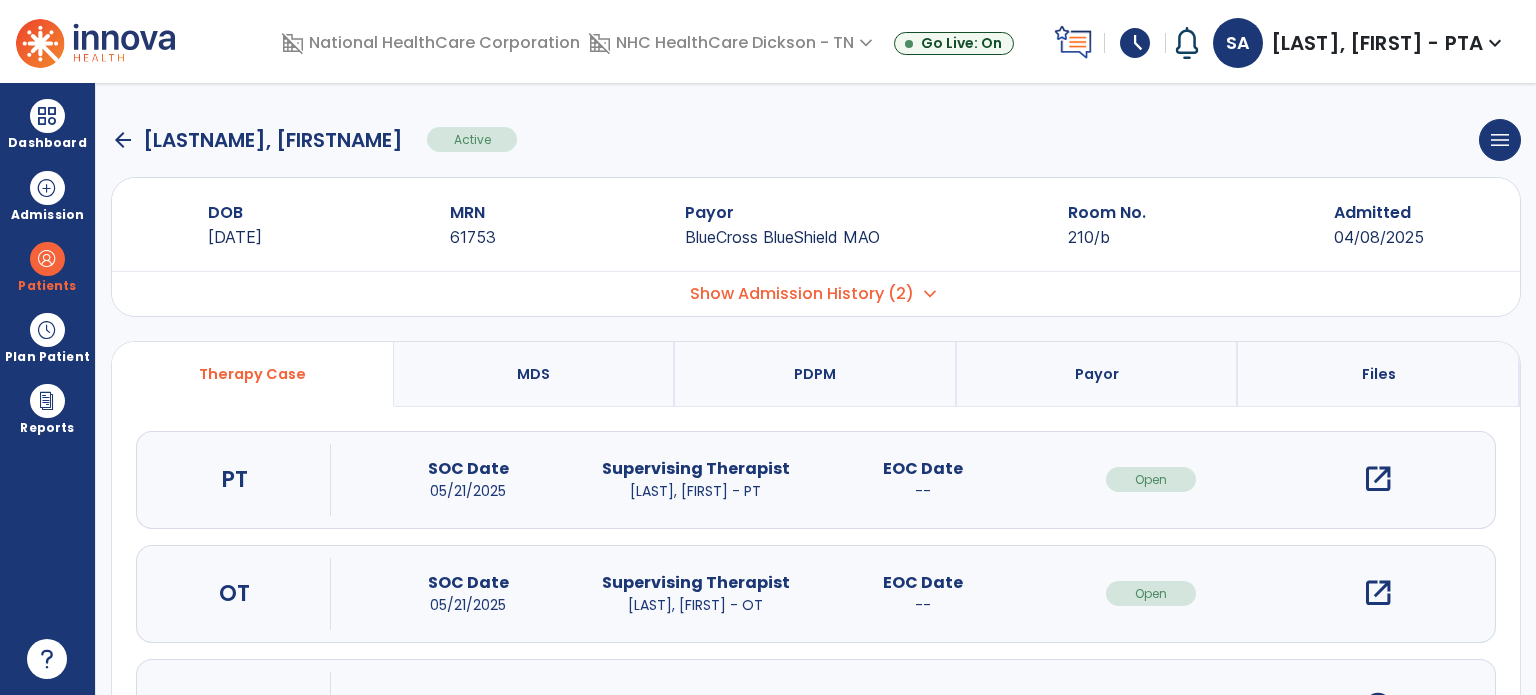 click on "open_in_new" at bounding box center [1378, 479] 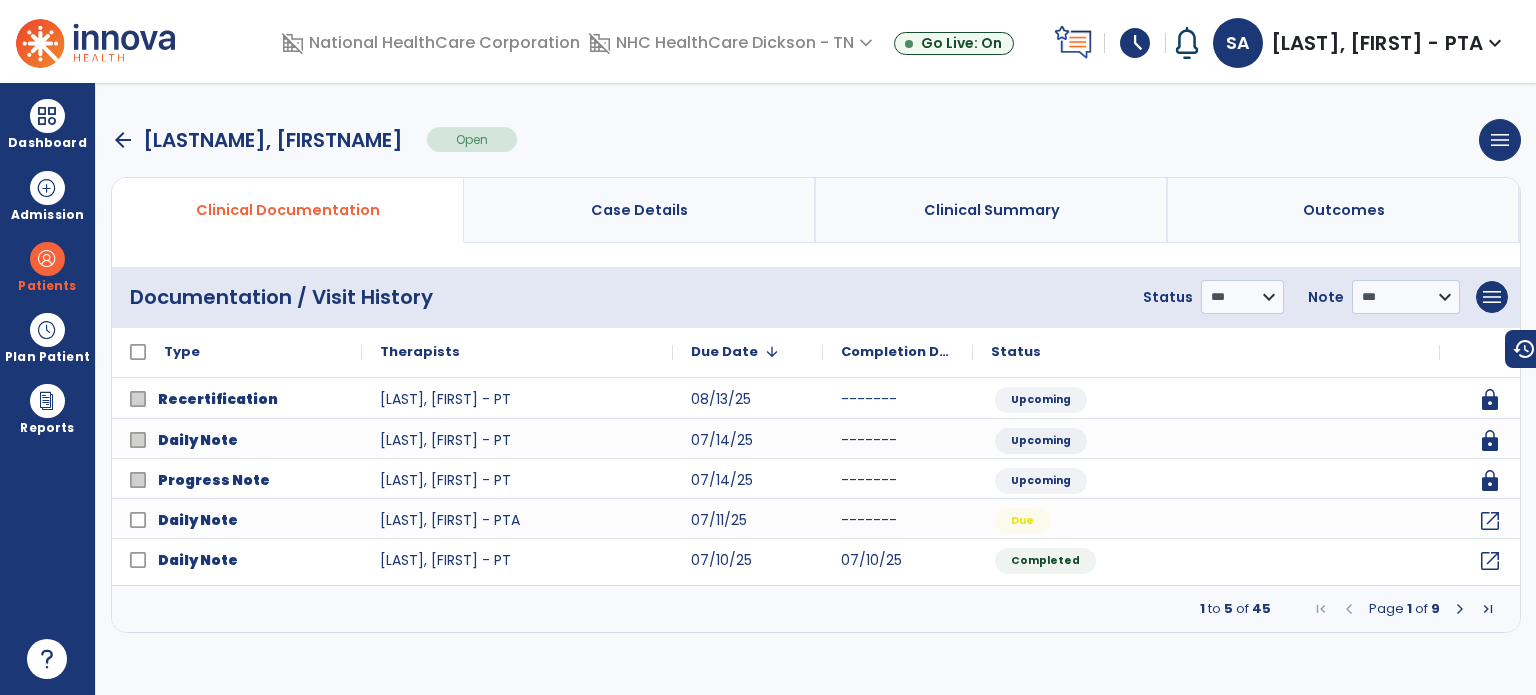 click on "arrow_back" at bounding box center [123, 140] 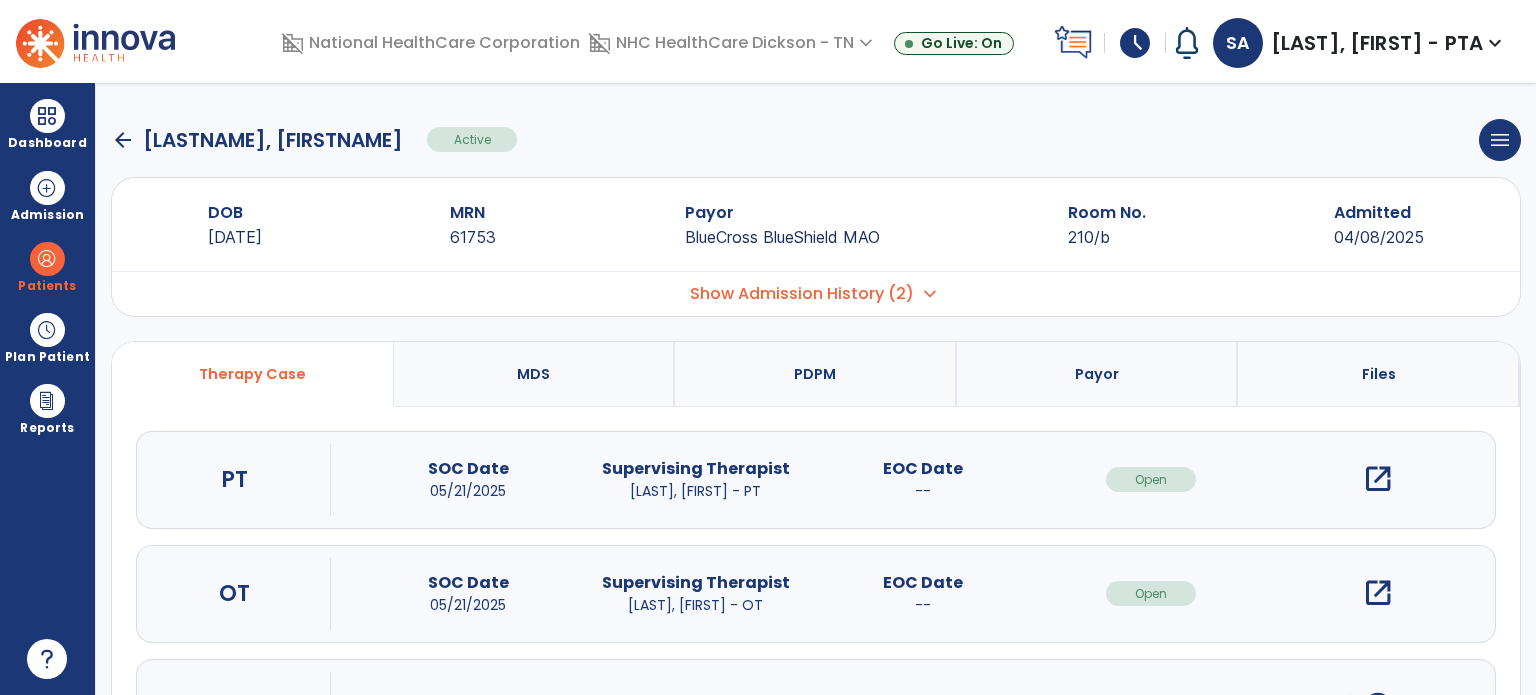 click on "arrow_back" 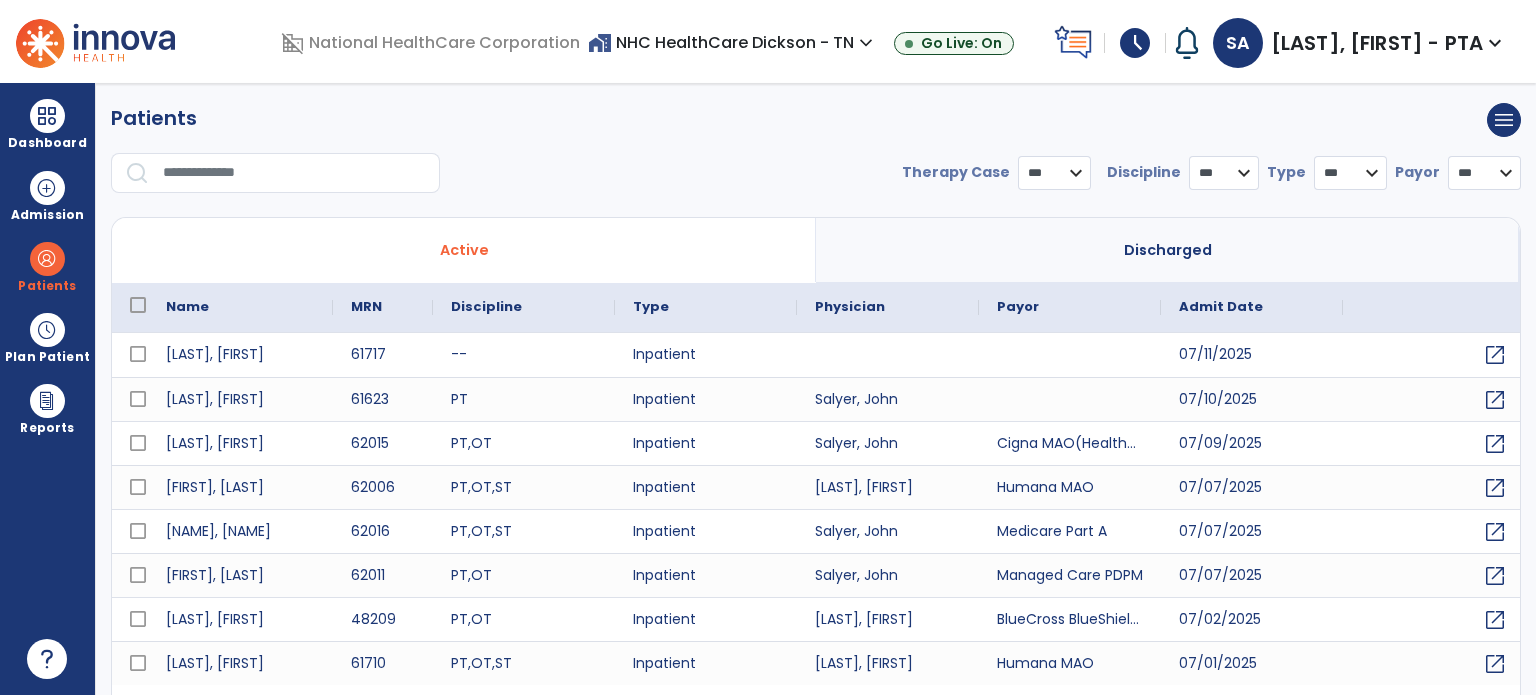select on "***" 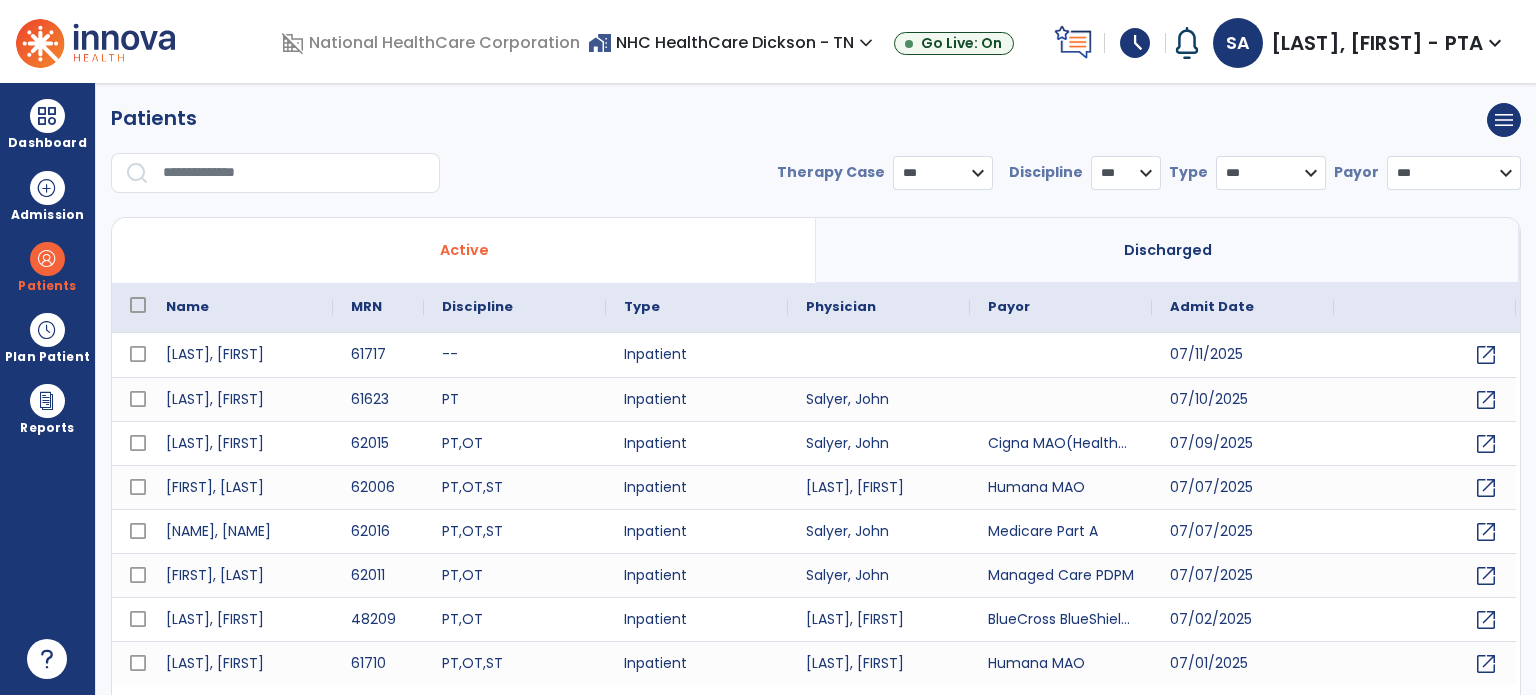 click on "**********" at bounding box center (816, 181) 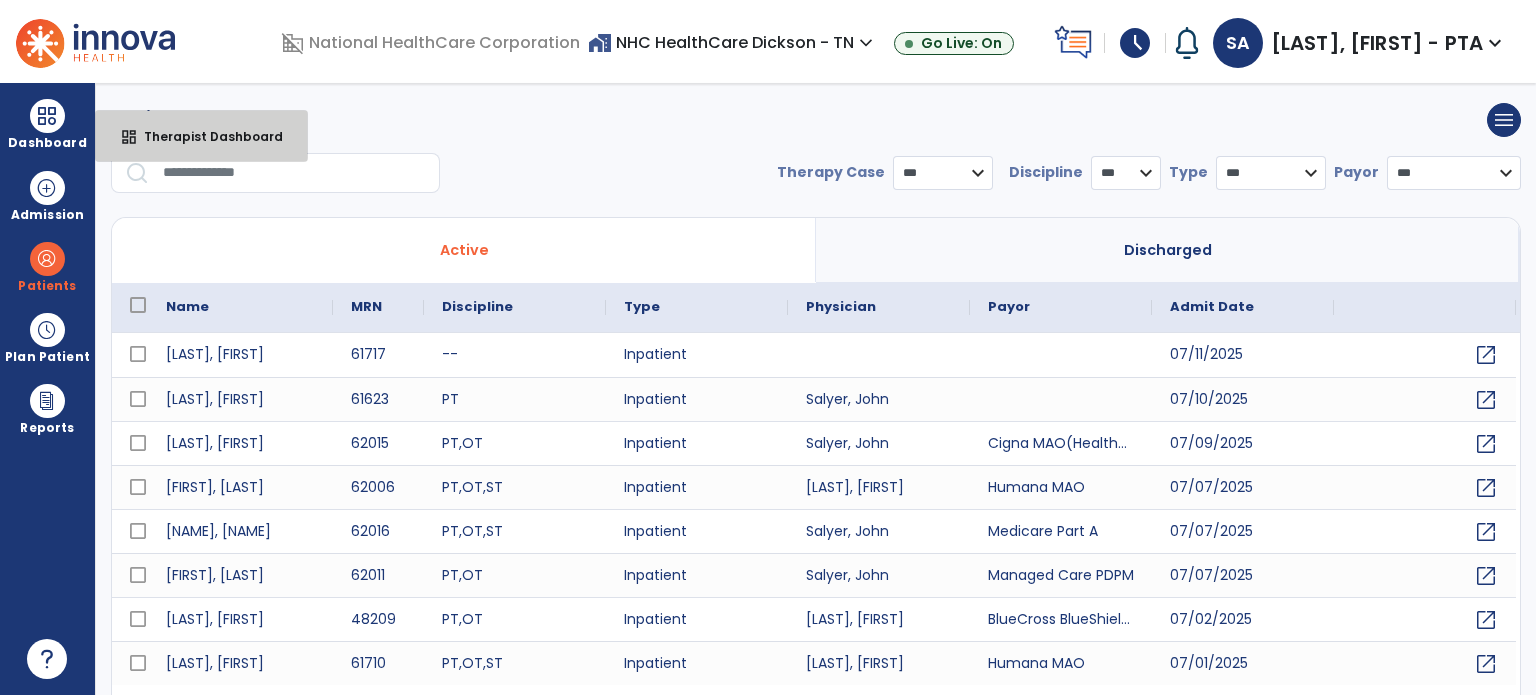 click on "dashboard  Therapist Dashboard" at bounding box center (201, 136) 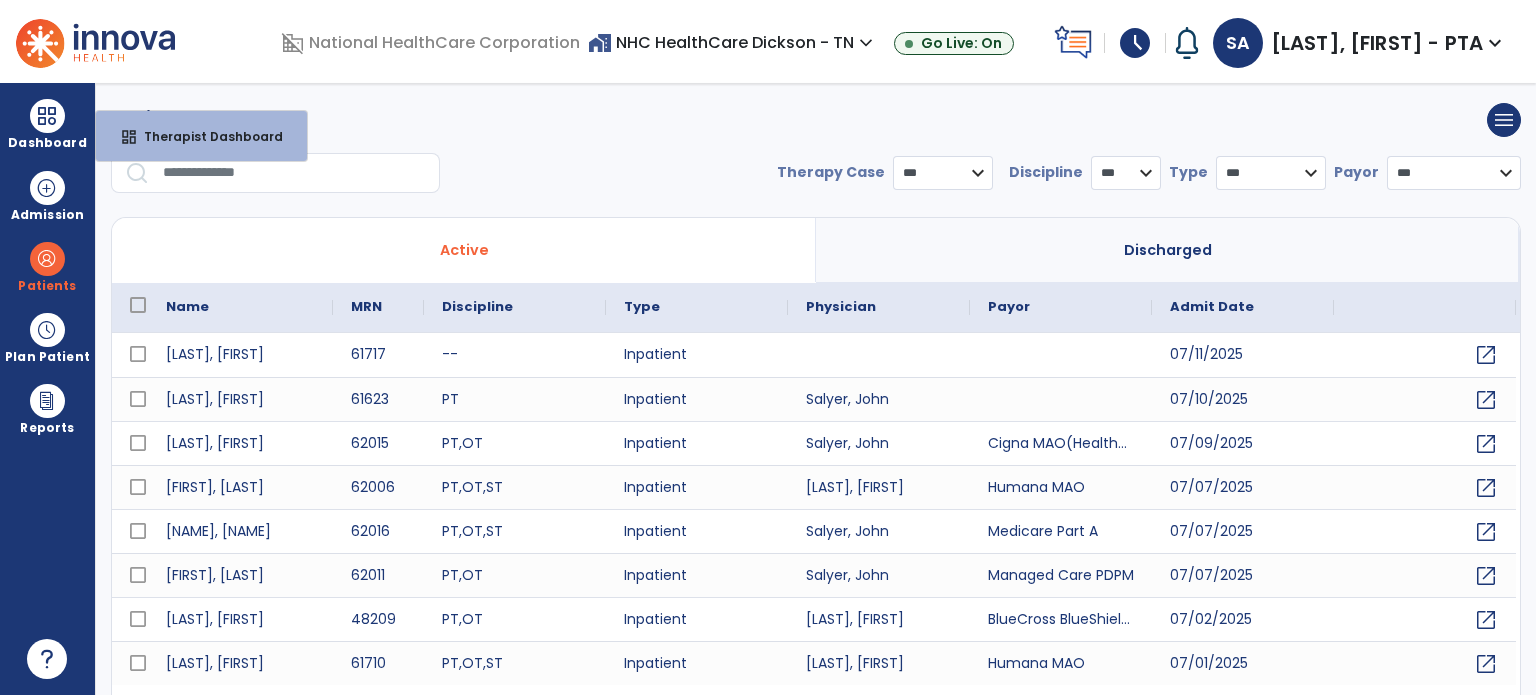 select on "****" 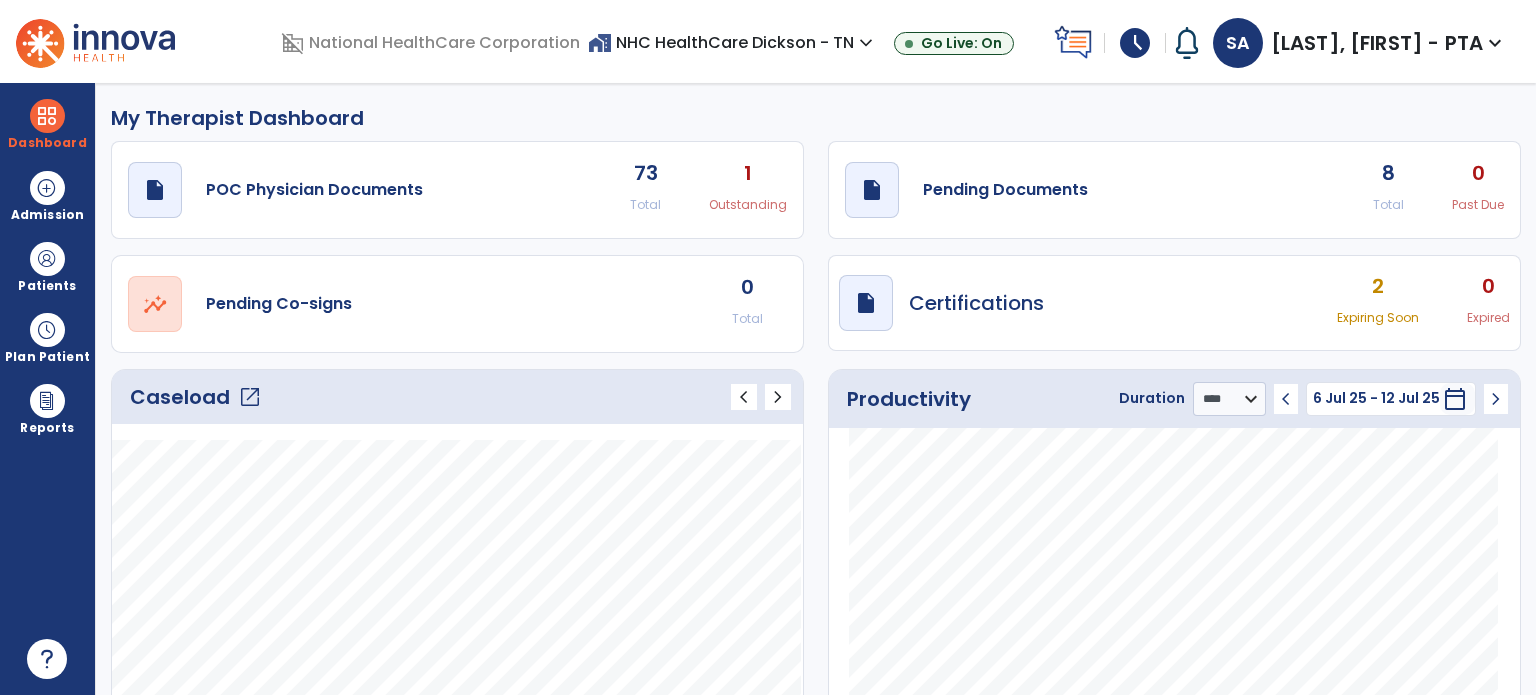 click on "My Therapist Dashboard   draft   open_in_new  POC Physician Documents 73 Total 1 Outstanding  draft   open_in_new  Pending Documents 8 Total 0 Past Due  open_in_new  Pending Co-signs 0 Total  draft   open_in_new  Certifications 2 Expiring Soon 0 Expired  Caseload   open_in_new   chevron_left   chevron_right
Notes
No. of notes
0" at bounding box center [816, 389] 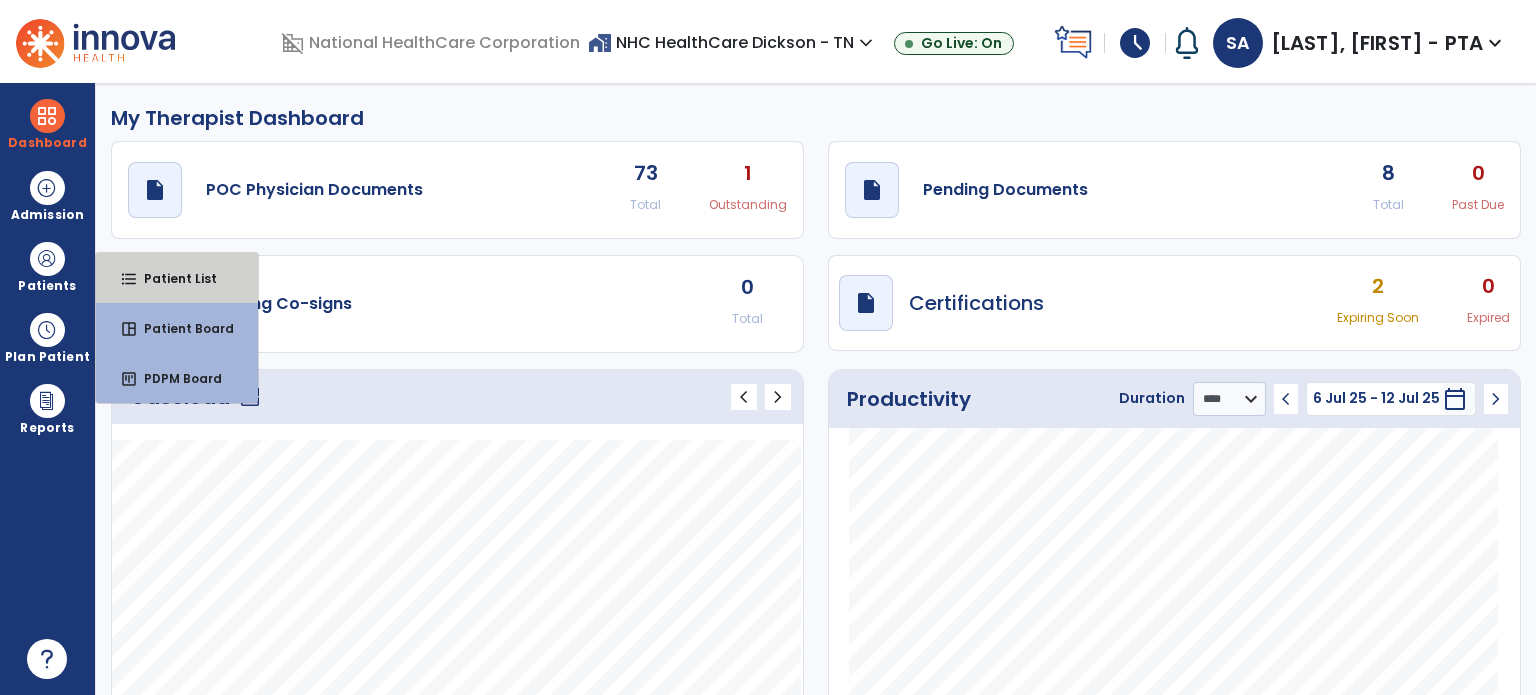 click on "Patient List" at bounding box center [172, 278] 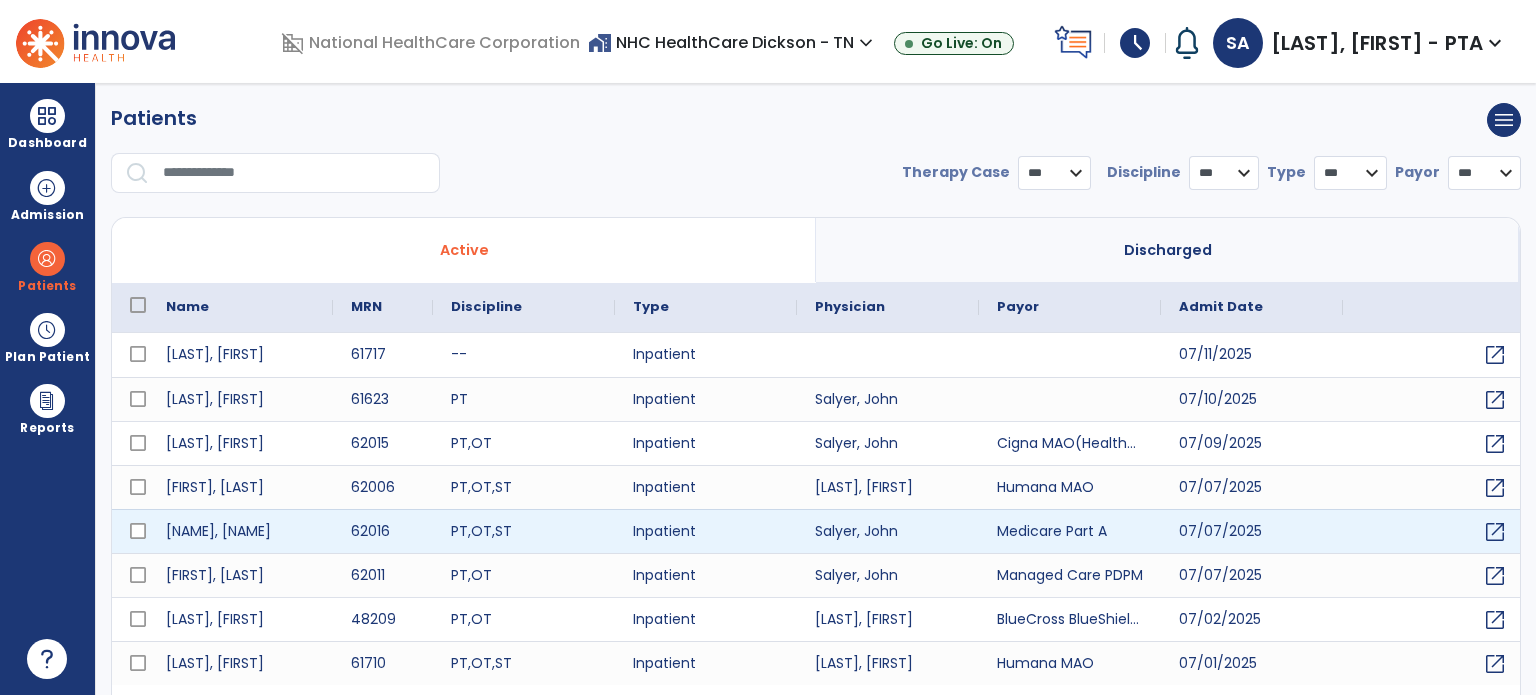 select on "***" 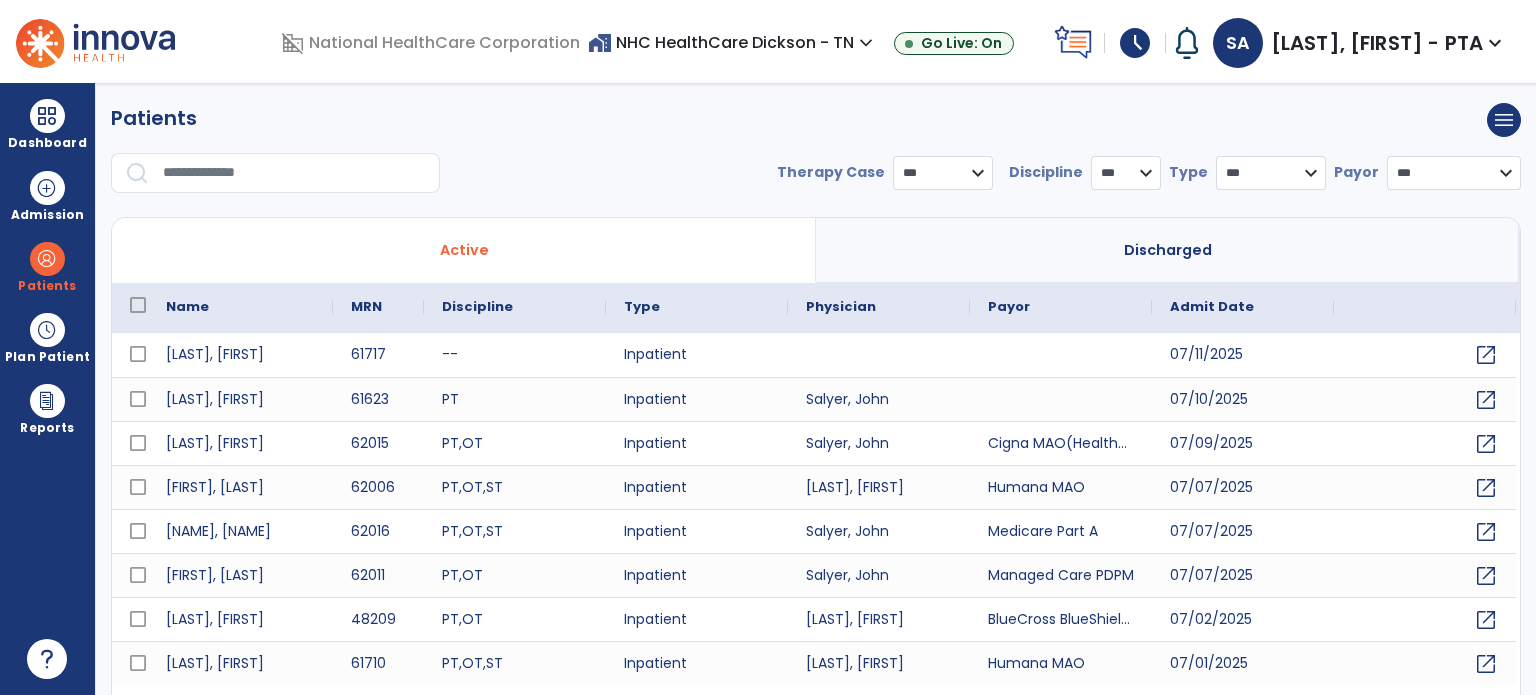 click on "**********" at bounding box center [816, 389] 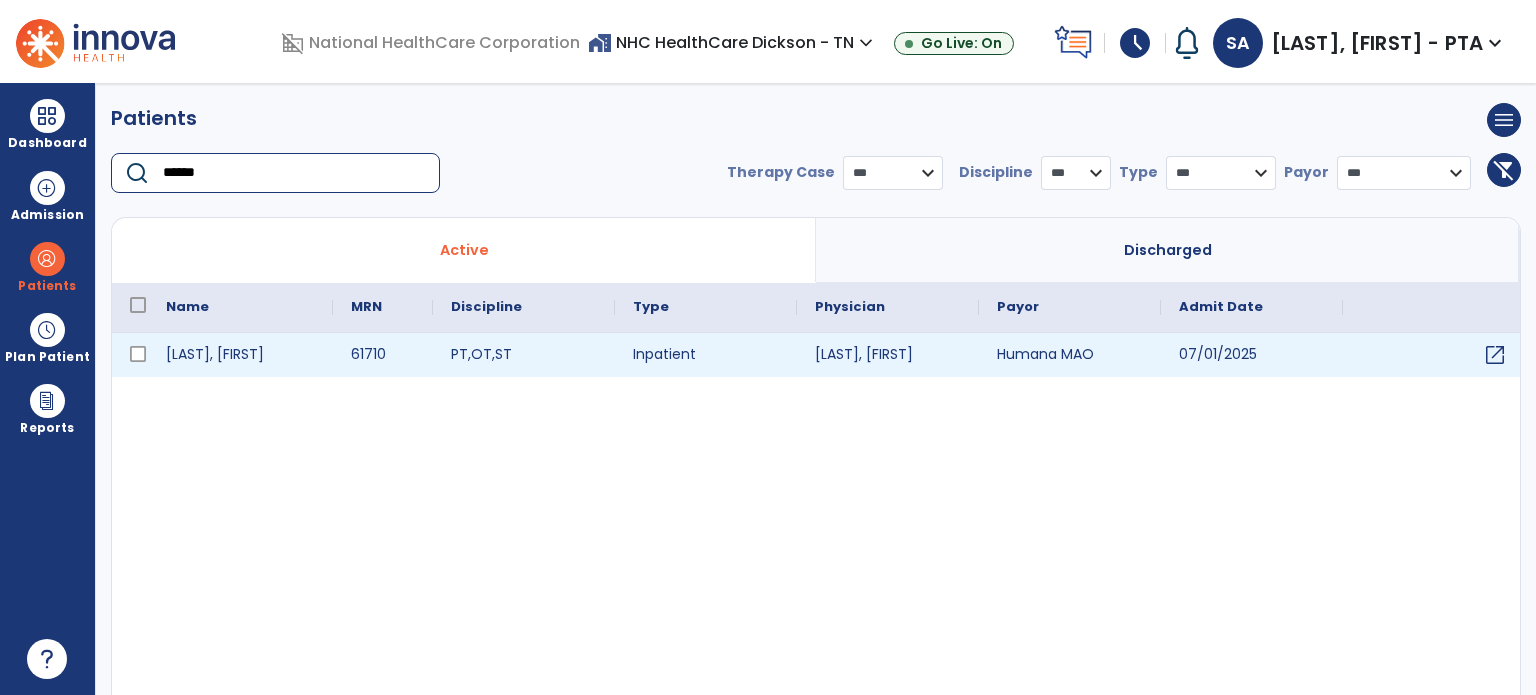 type on "******" 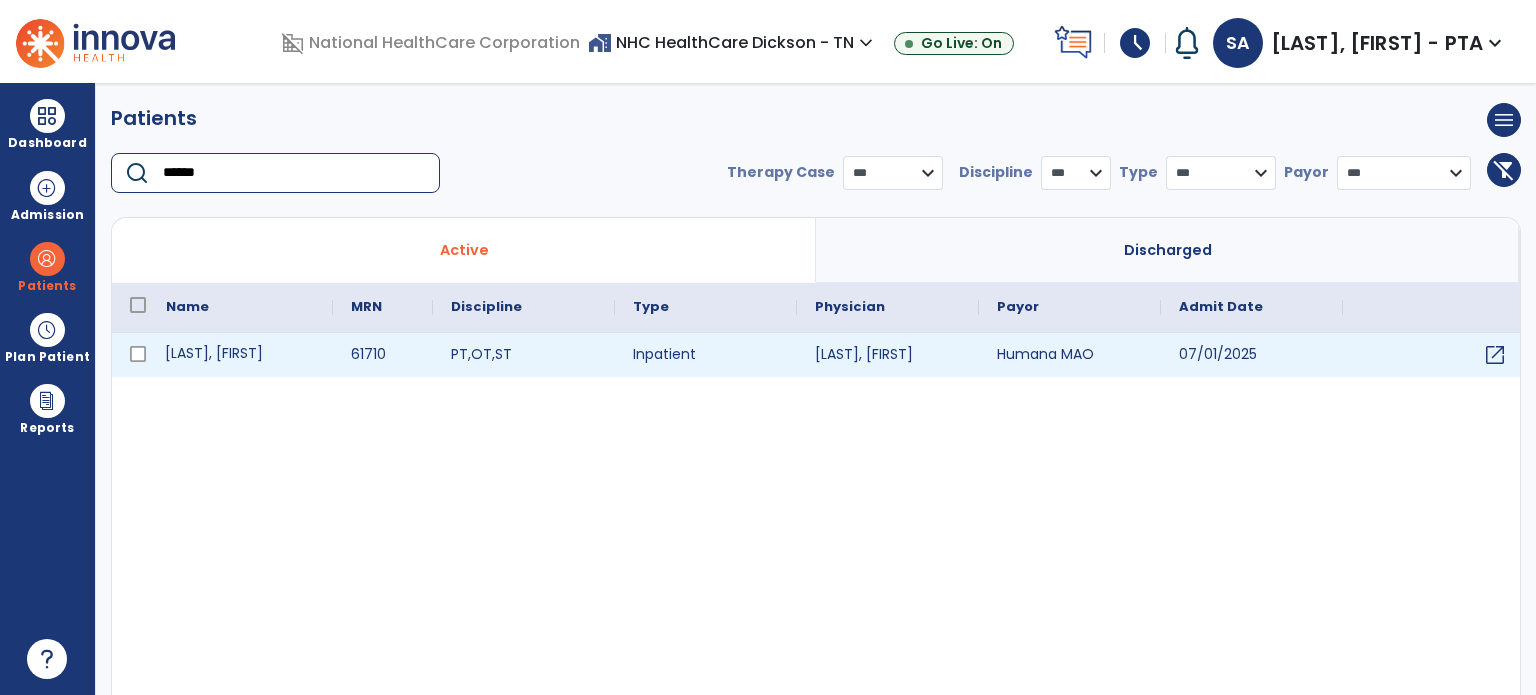 click on "[LAST], [FIRST]" at bounding box center [240, 355] 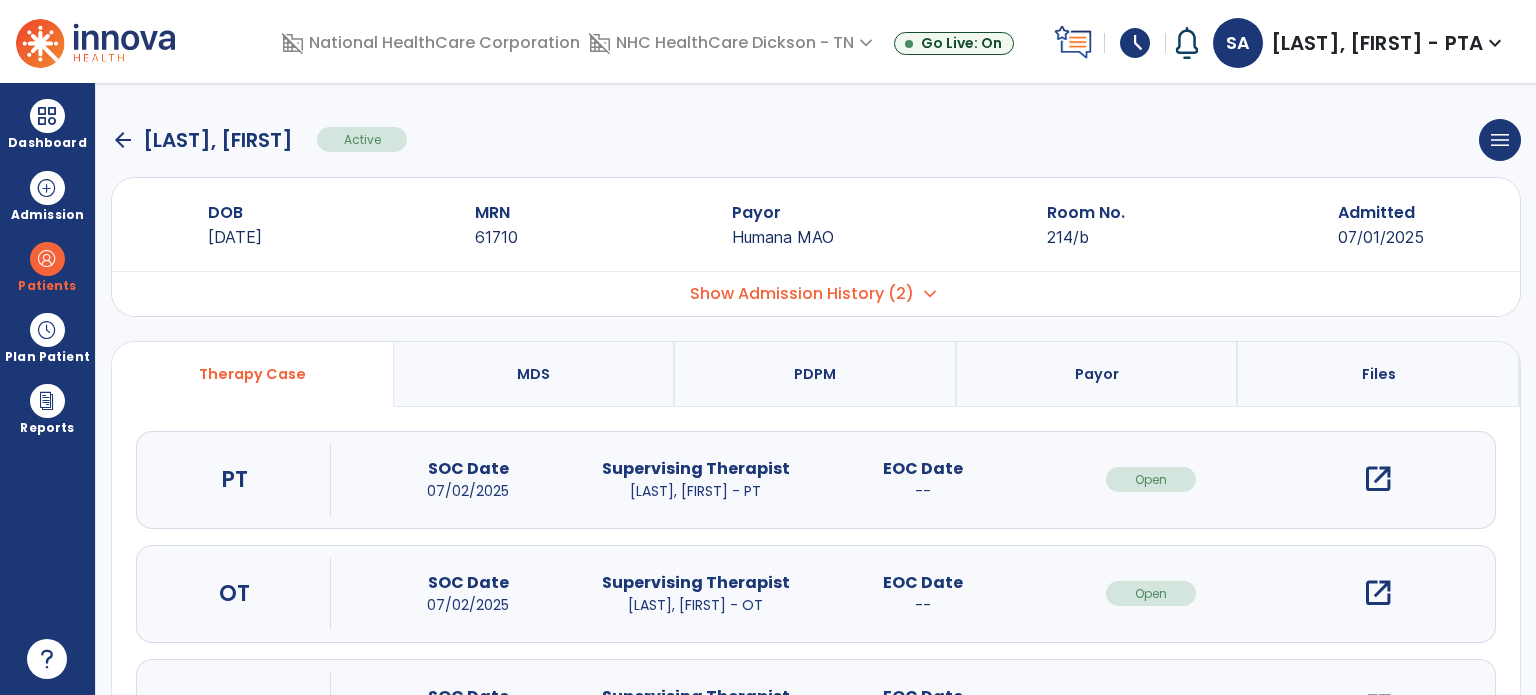 click on "open_in_new" at bounding box center [1378, 479] 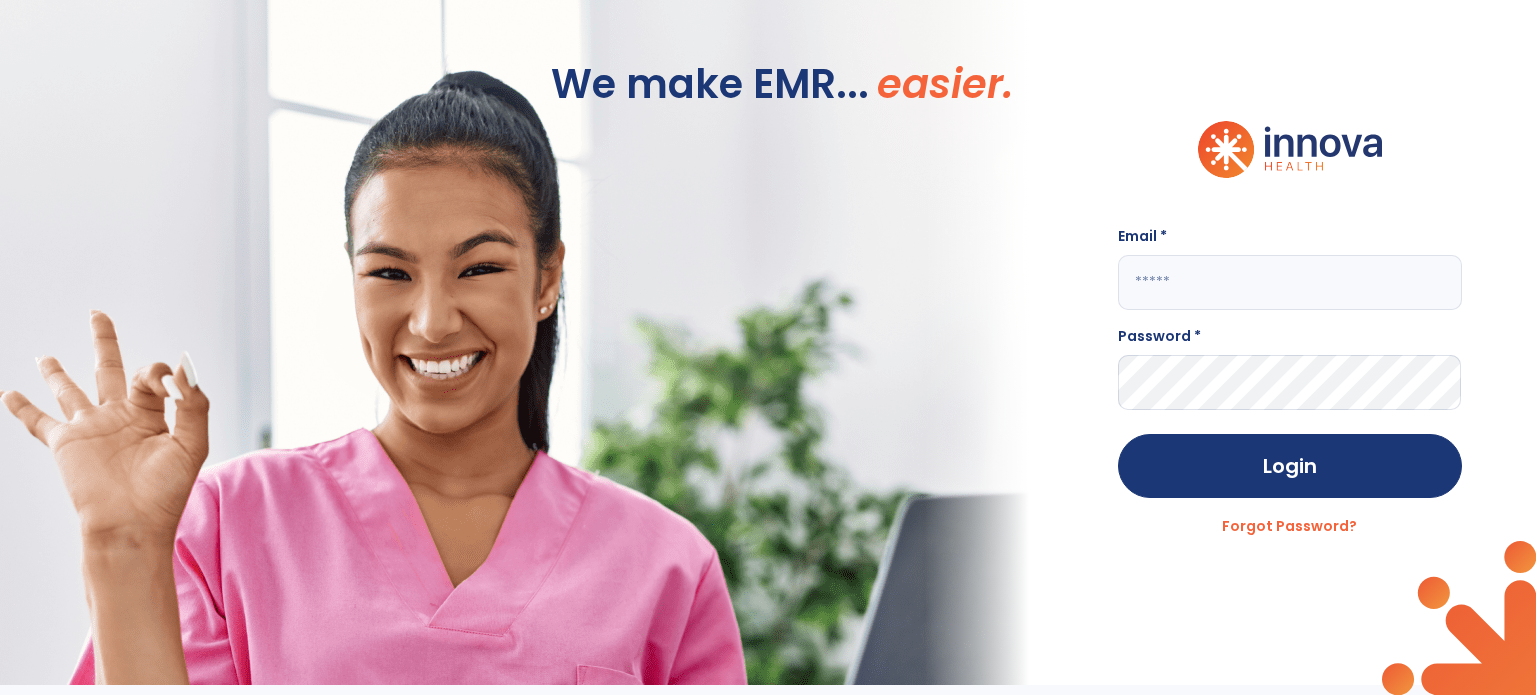 click on "We make EMR... easier. Email * Password * Login Forgot Password?" 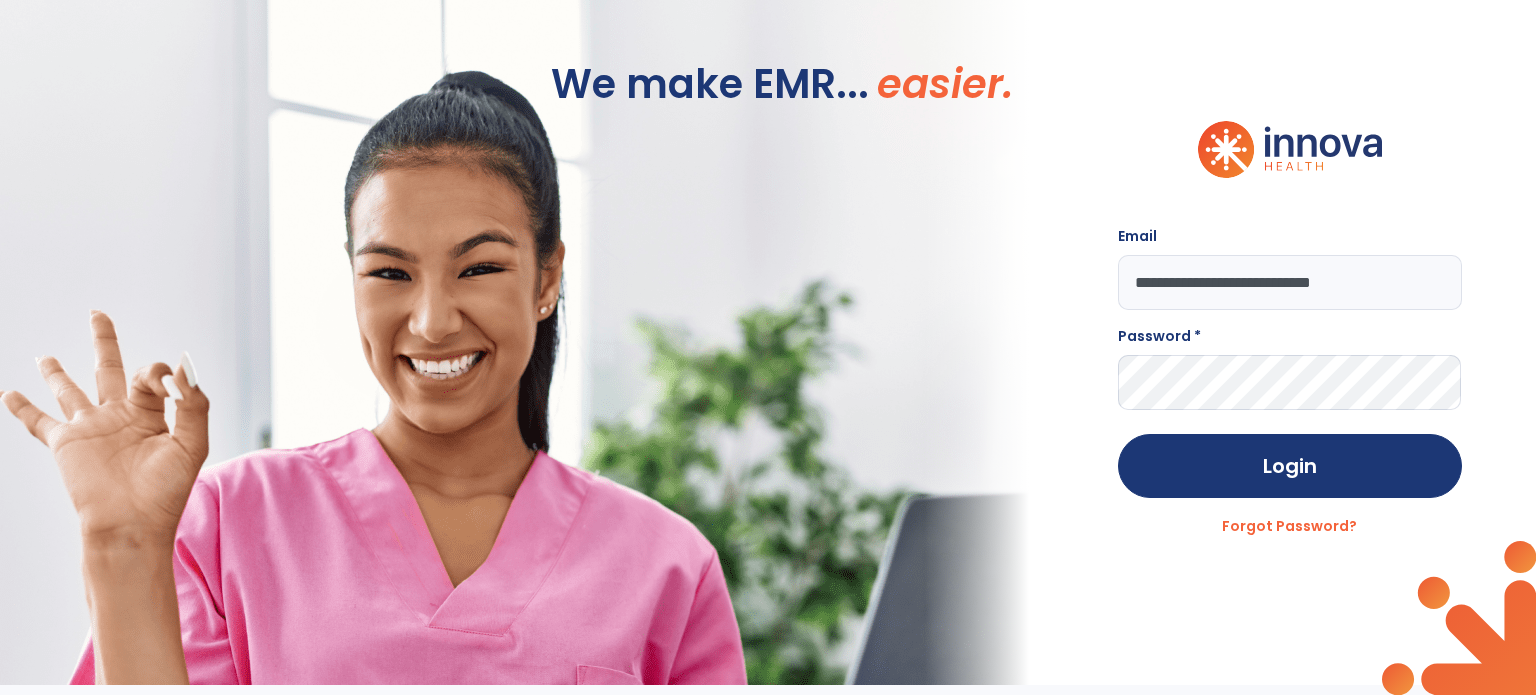 type on "**********" 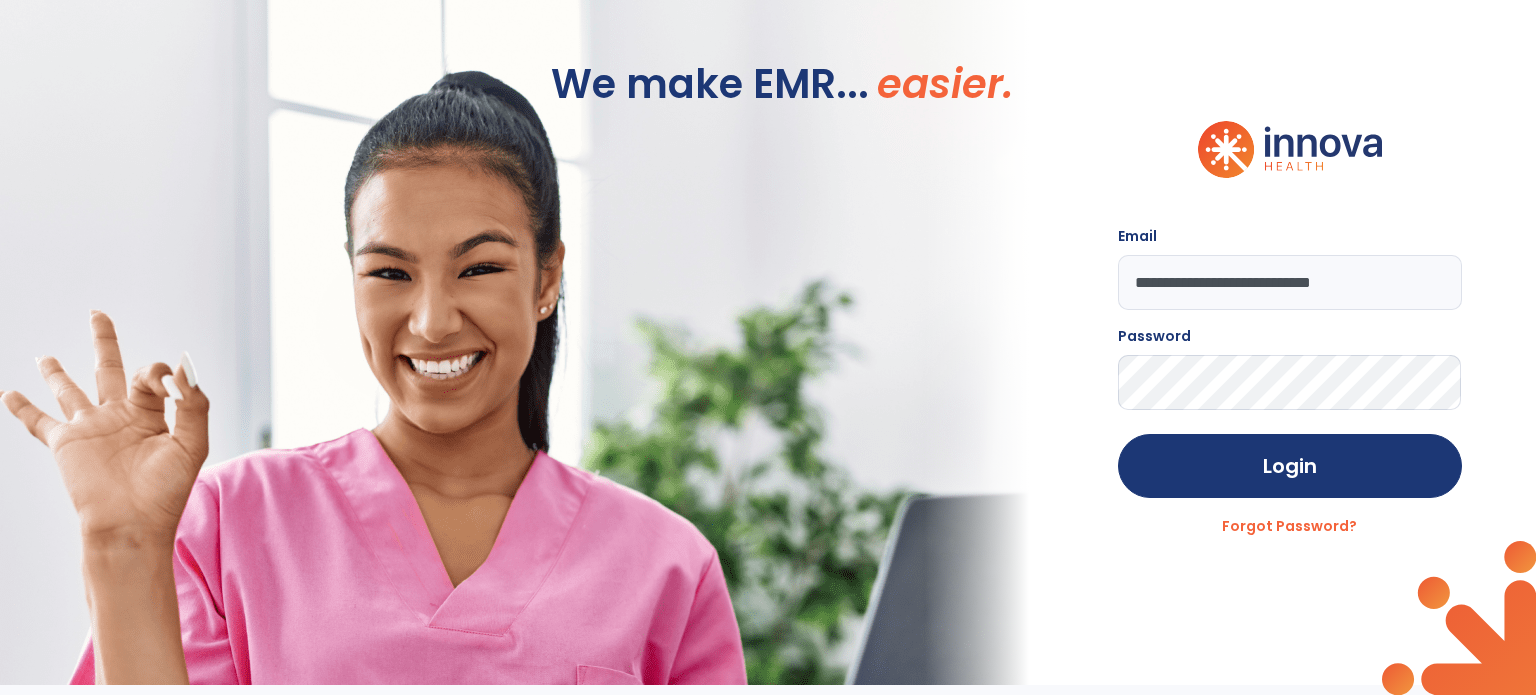 click on "Login" 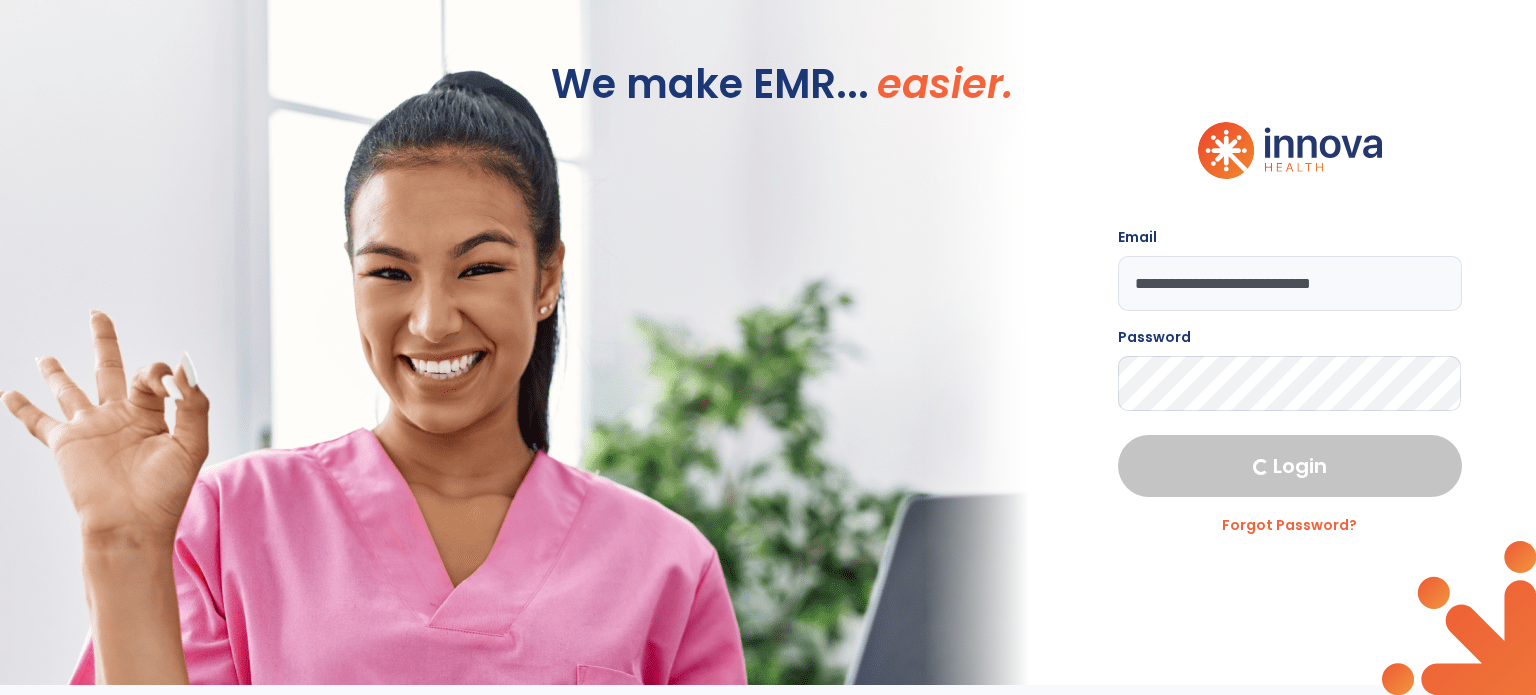 select on "****" 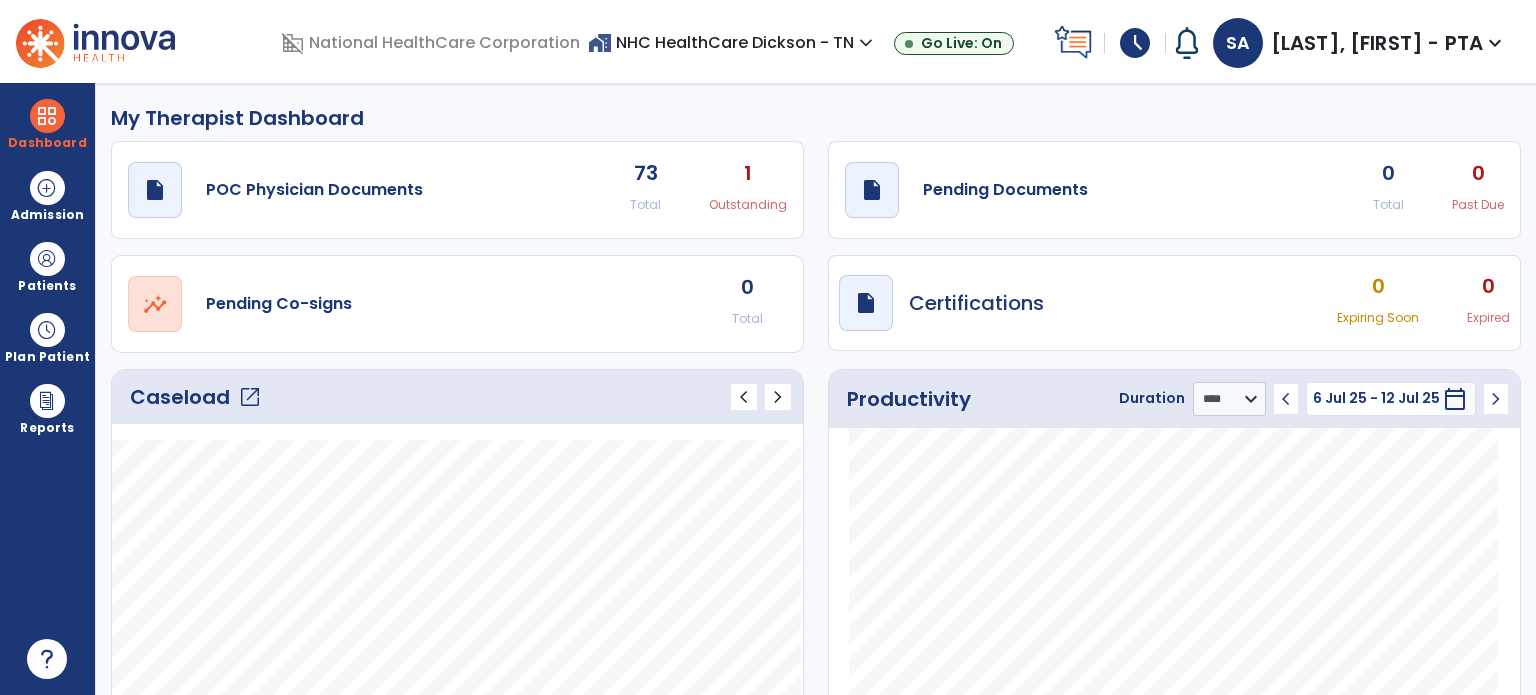 click on "draft   open_in_new  Pending Documents" 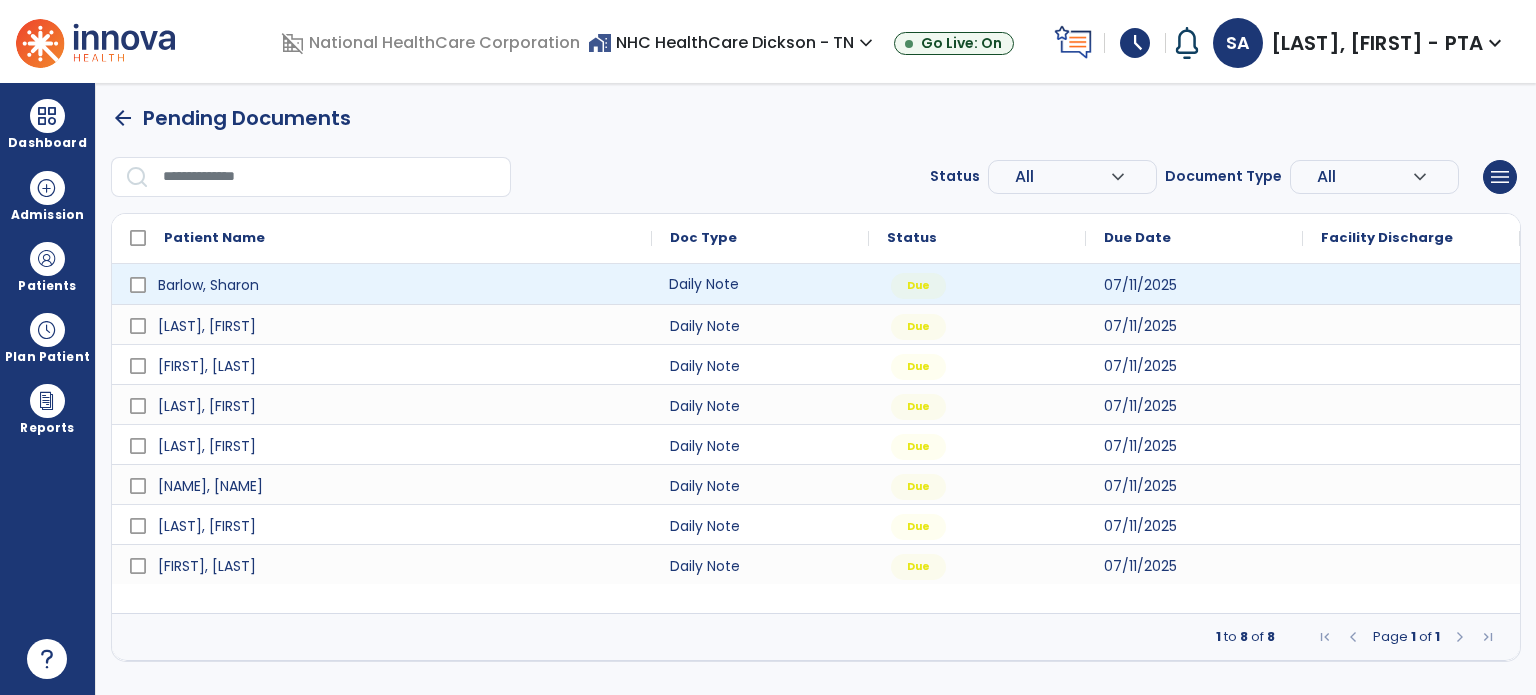 click on "Daily Note" at bounding box center [760, 284] 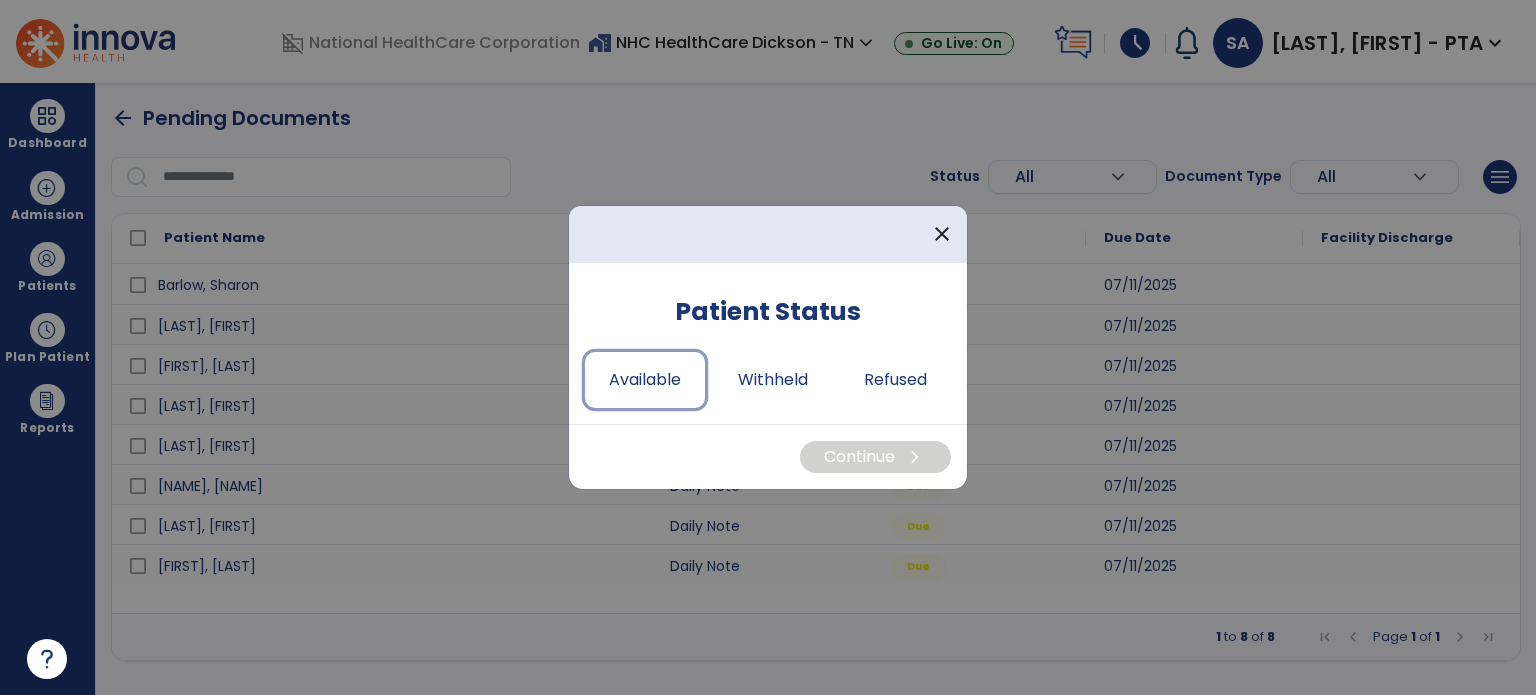 click on "Available" at bounding box center (645, 380) 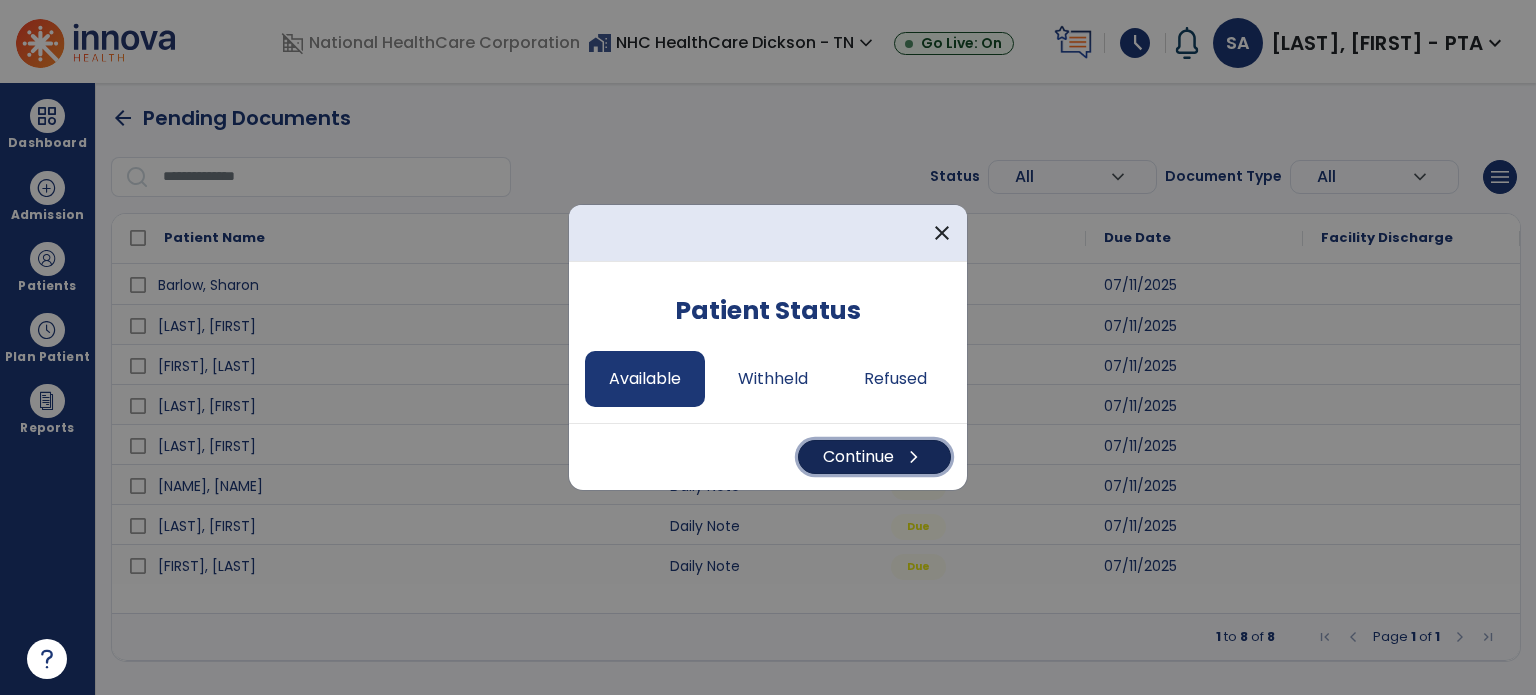 click on "Continue   chevron_right" at bounding box center [874, 457] 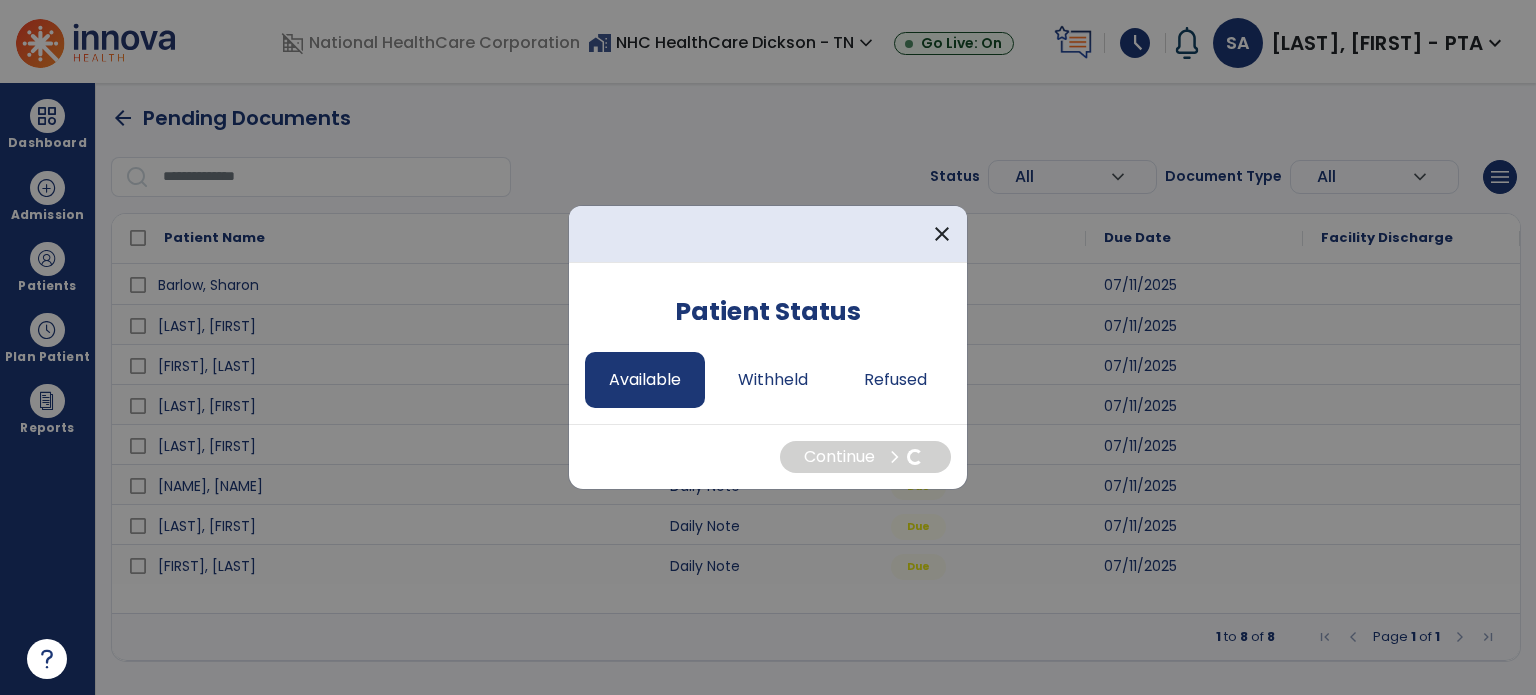 select on "*" 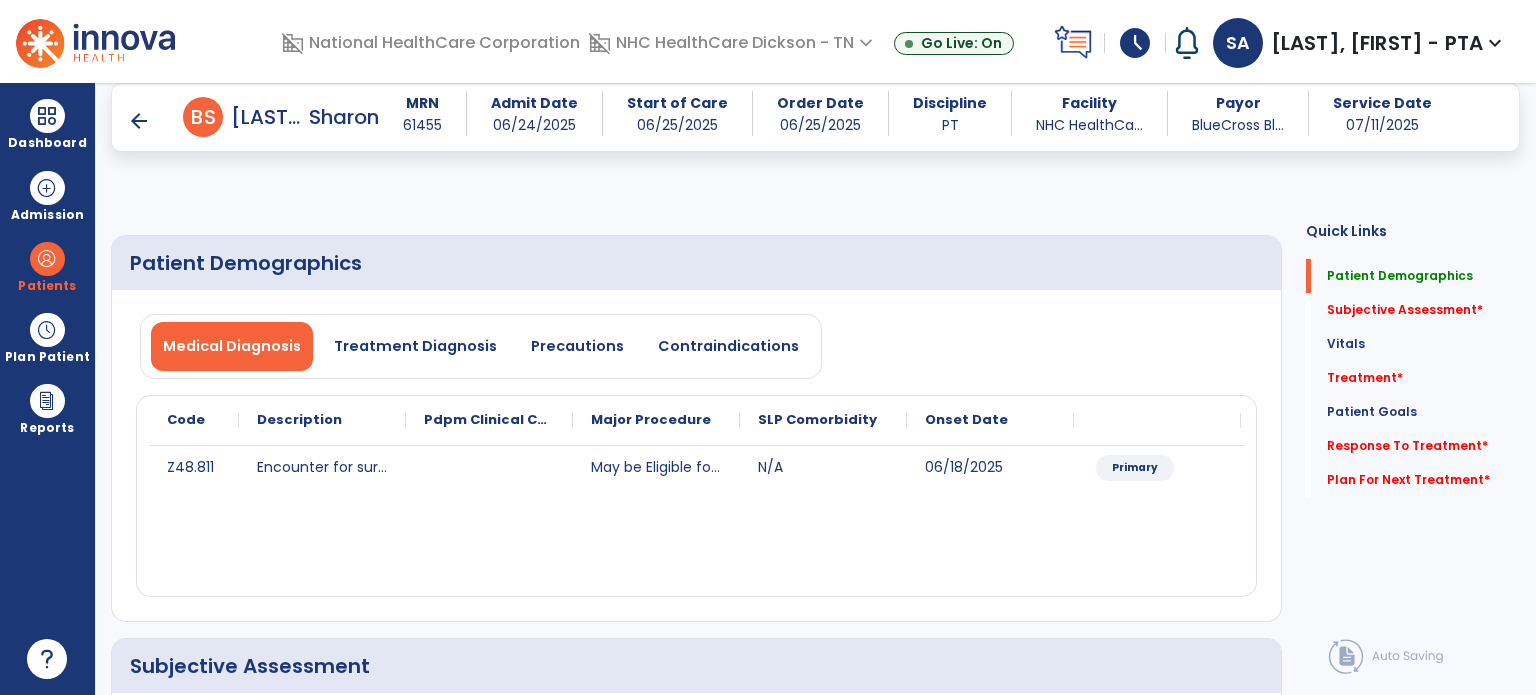 scroll, scrollTop: 259, scrollLeft: 0, axis: vertical 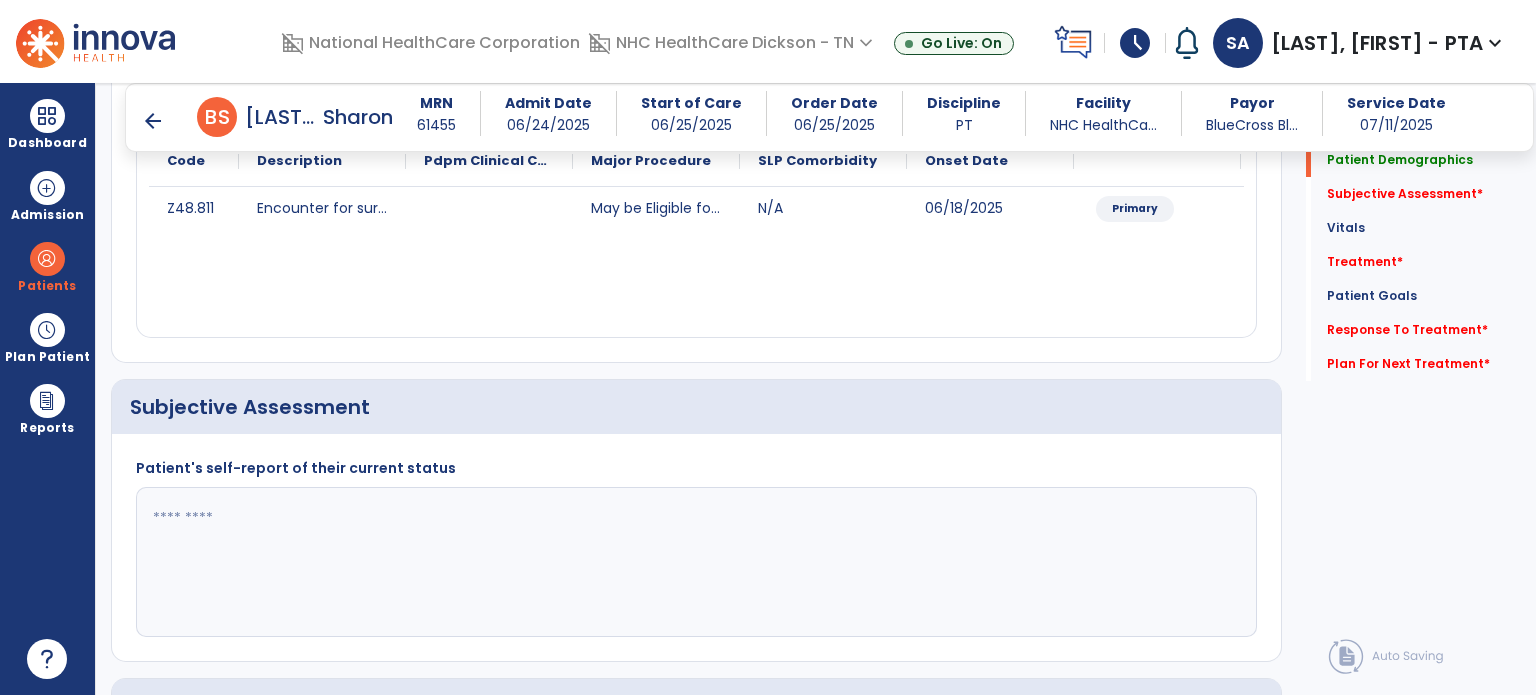 click 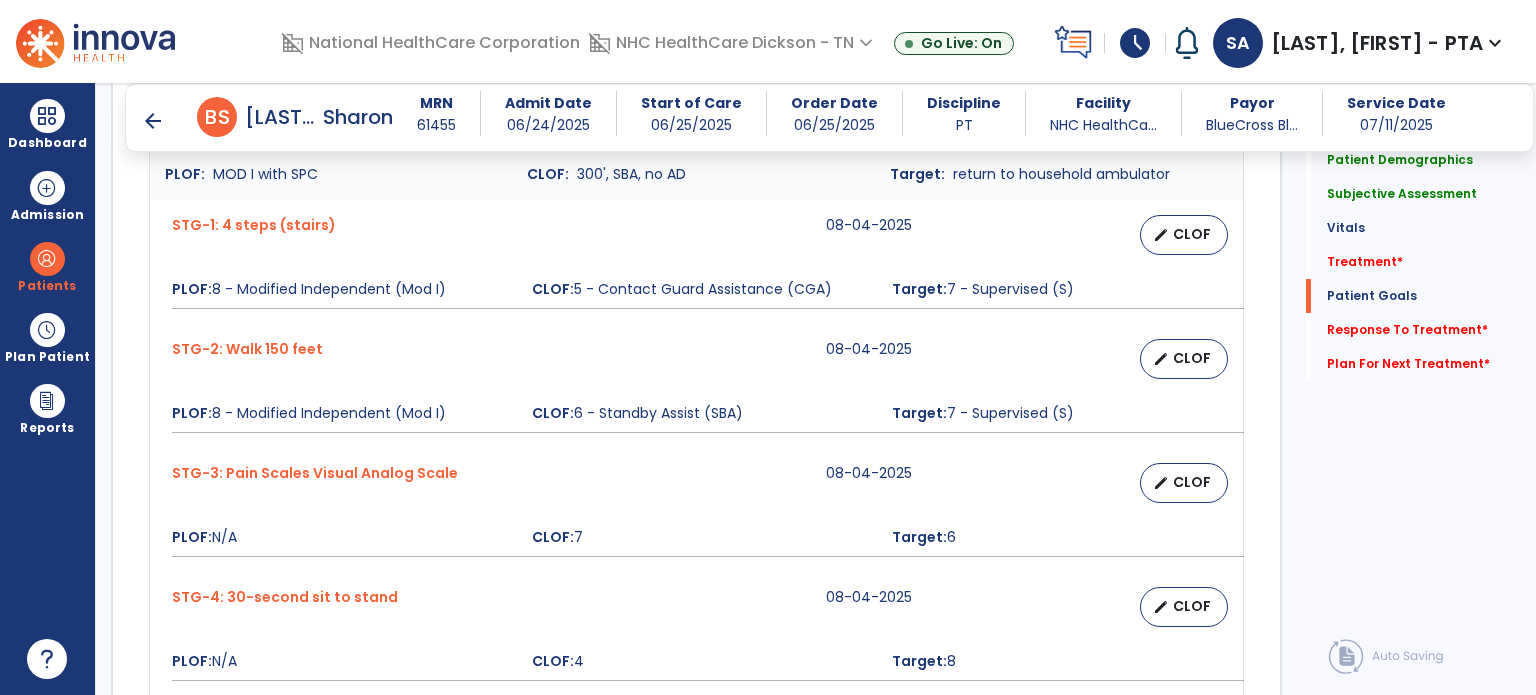 scroll, scrollTop: 1652, scrollLeft: 0, axis: vertical 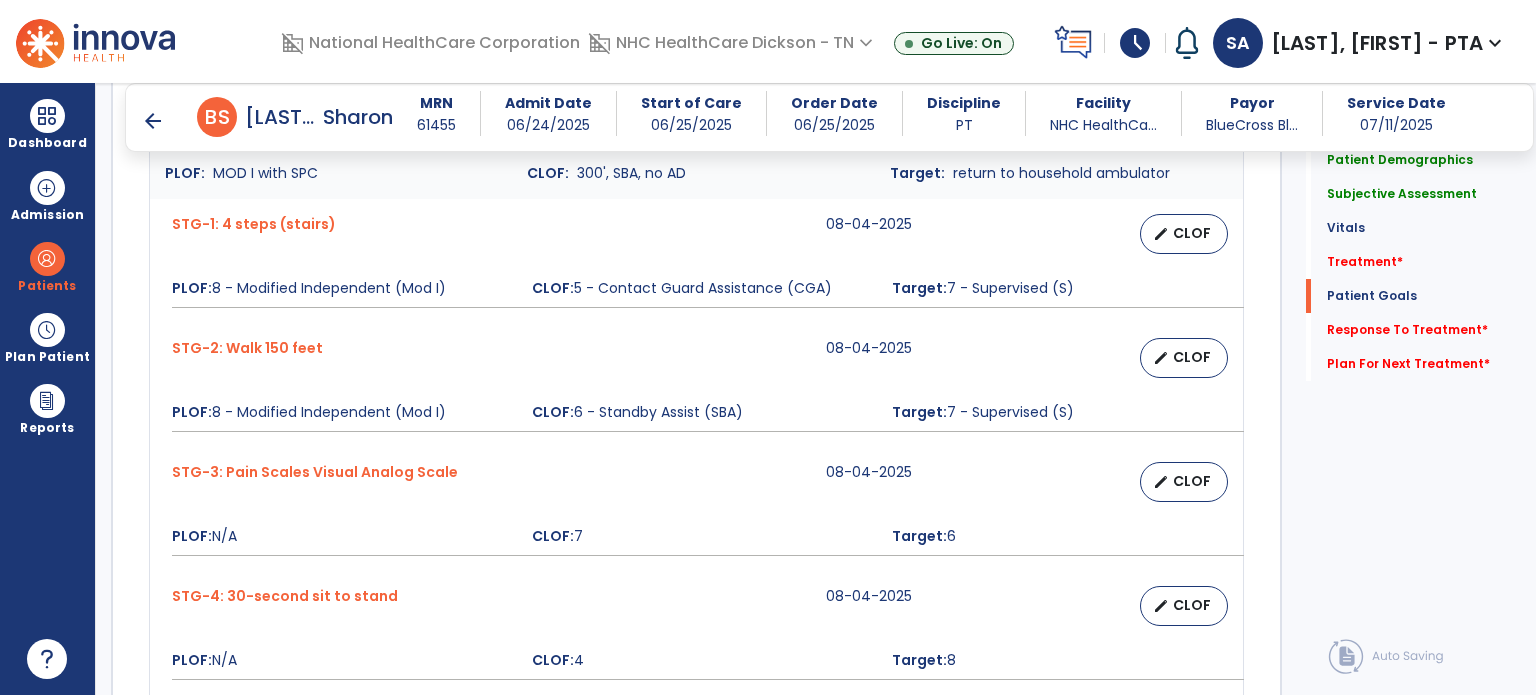 type on "**********" 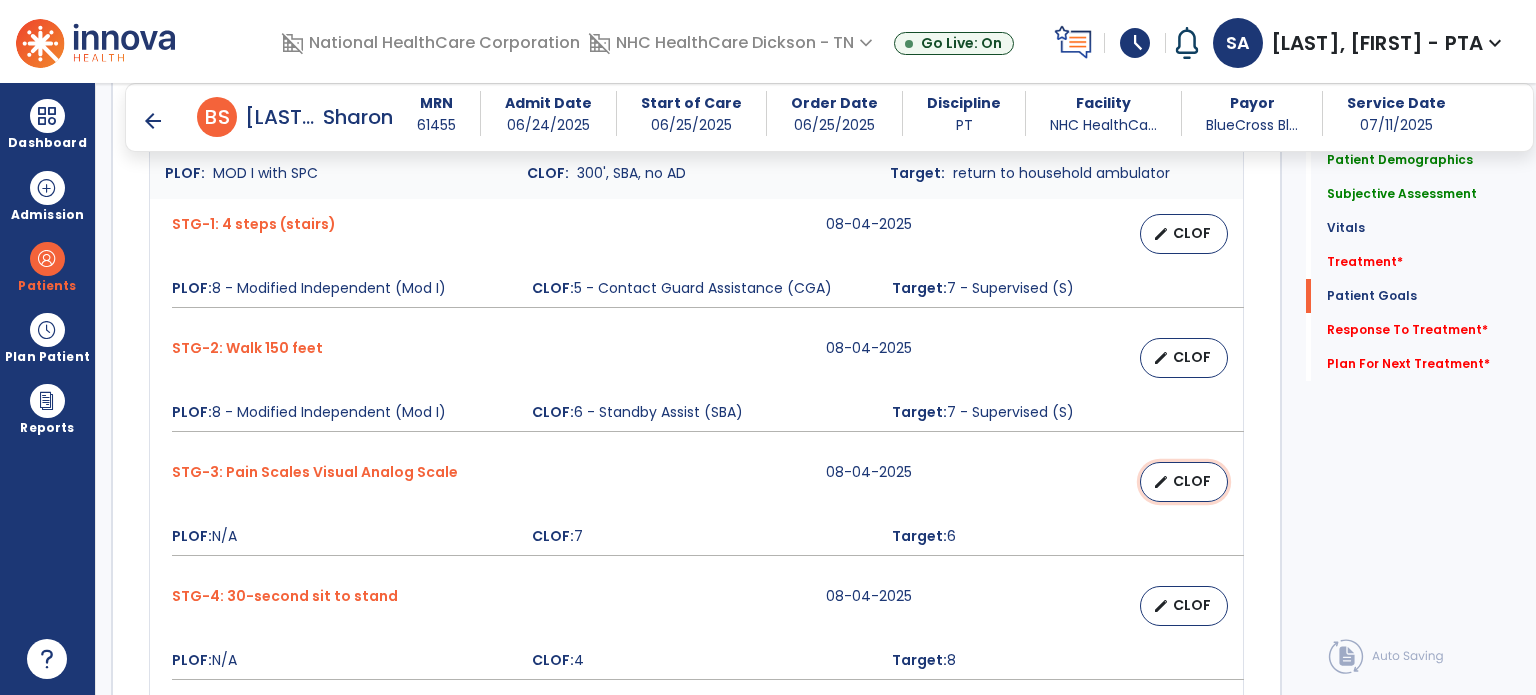 click on "CLOF" at bounding box center [1192, 481] 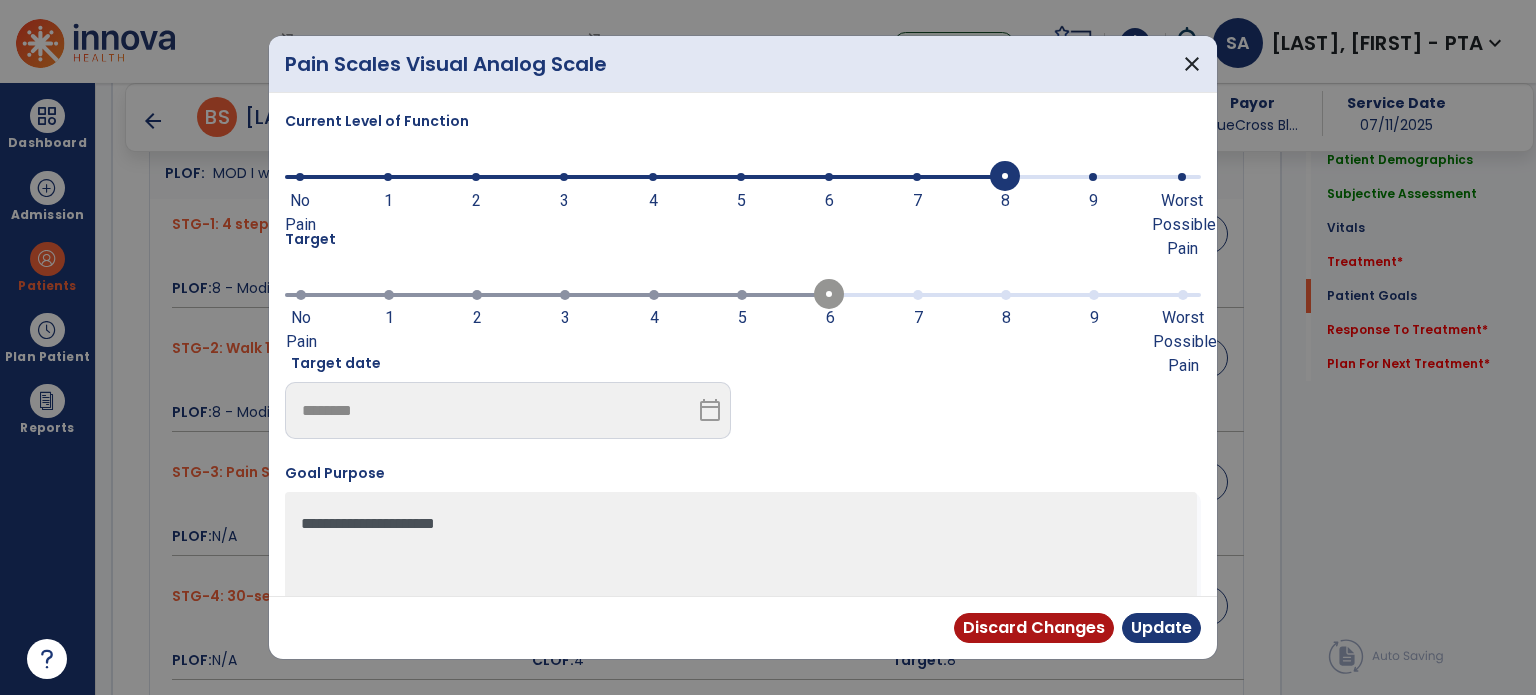 click at bounding box center (1005, 177) 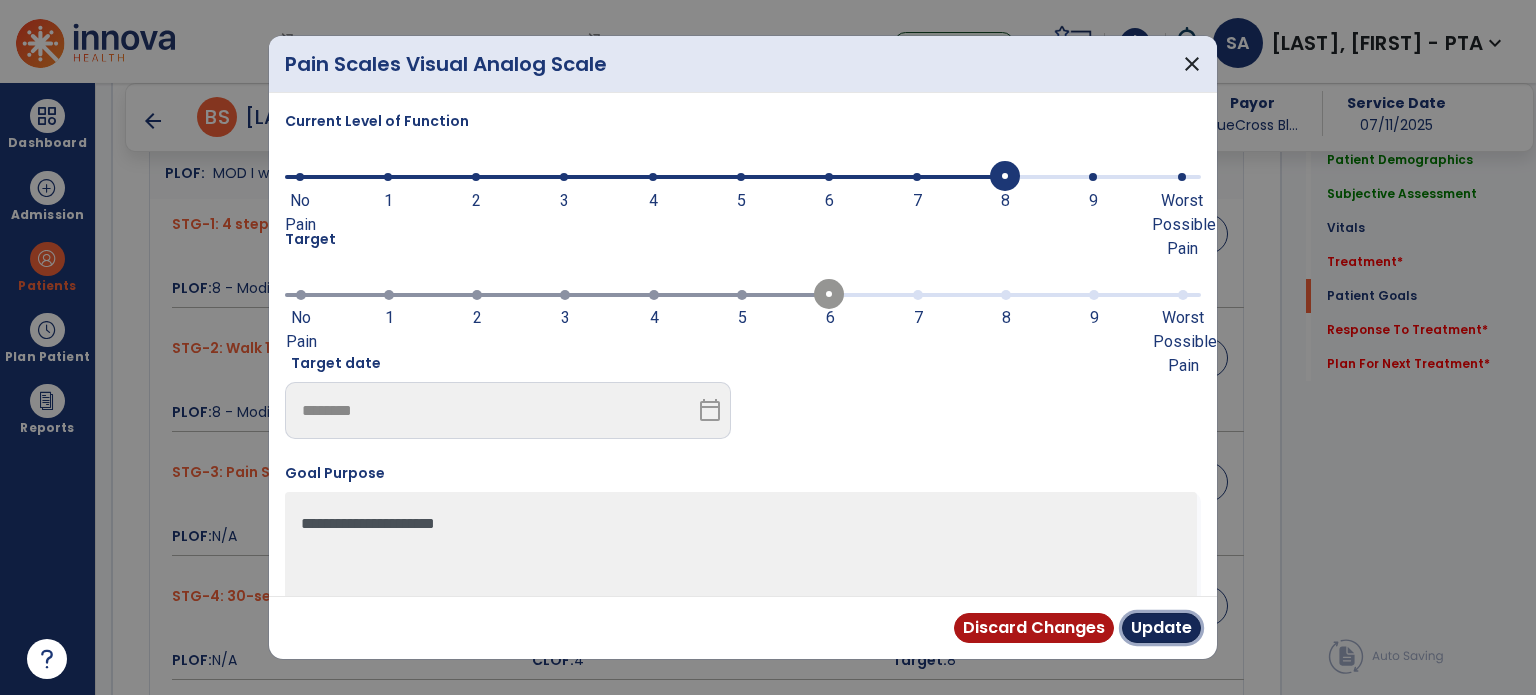 click on "Update" at bounding box center (1161, 628) 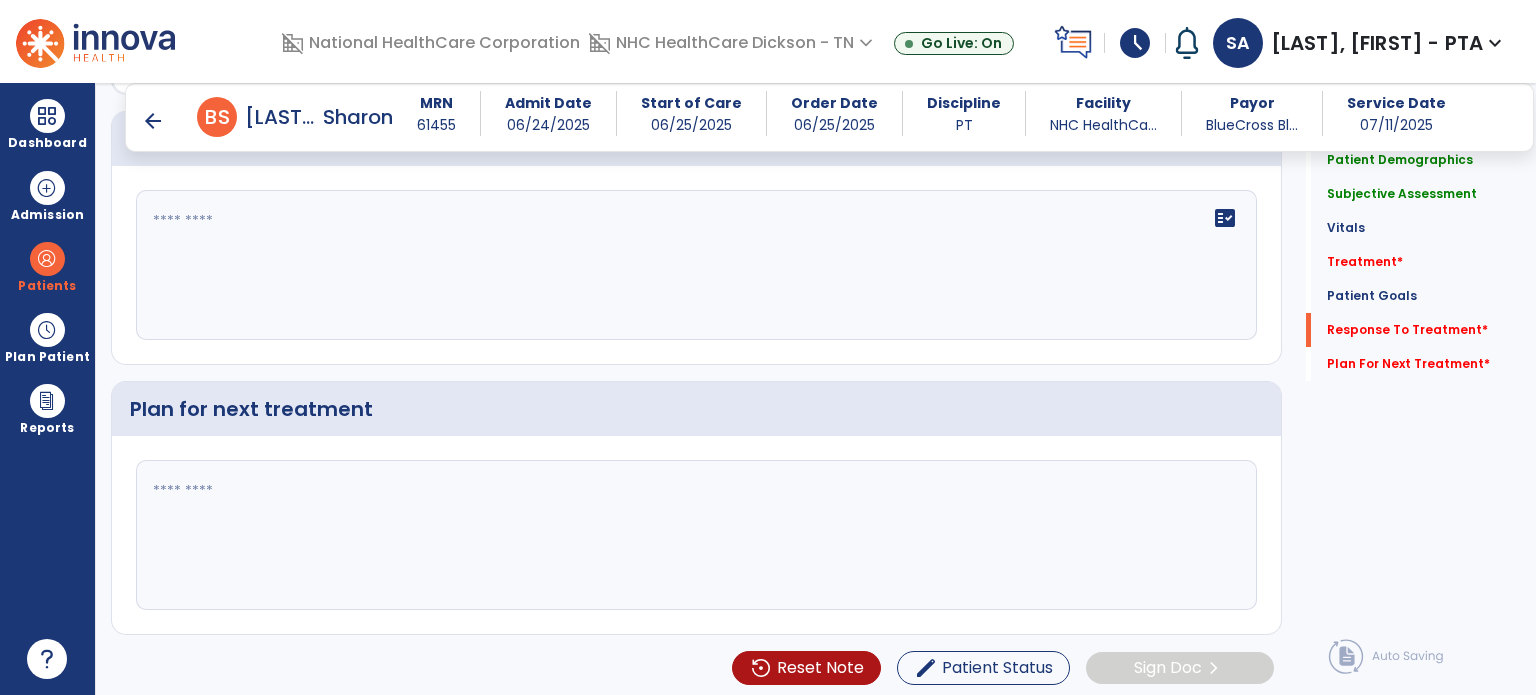 scroll, scrollTop: 2457, scrollLeft: 0, axis: vertical 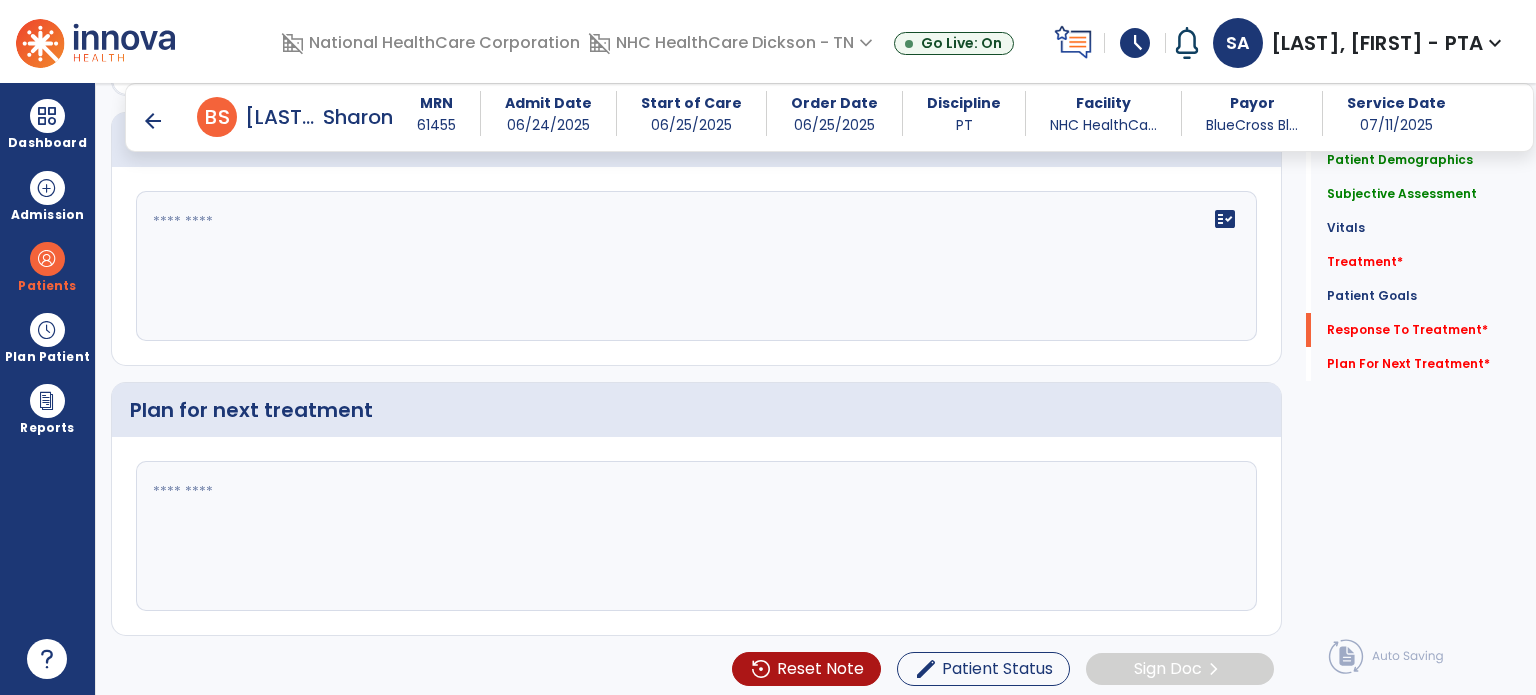 drag, startPoint x: 820, startPoint y: 511, endPoint x: 658, endPoint y: 535, distance: 163.76813 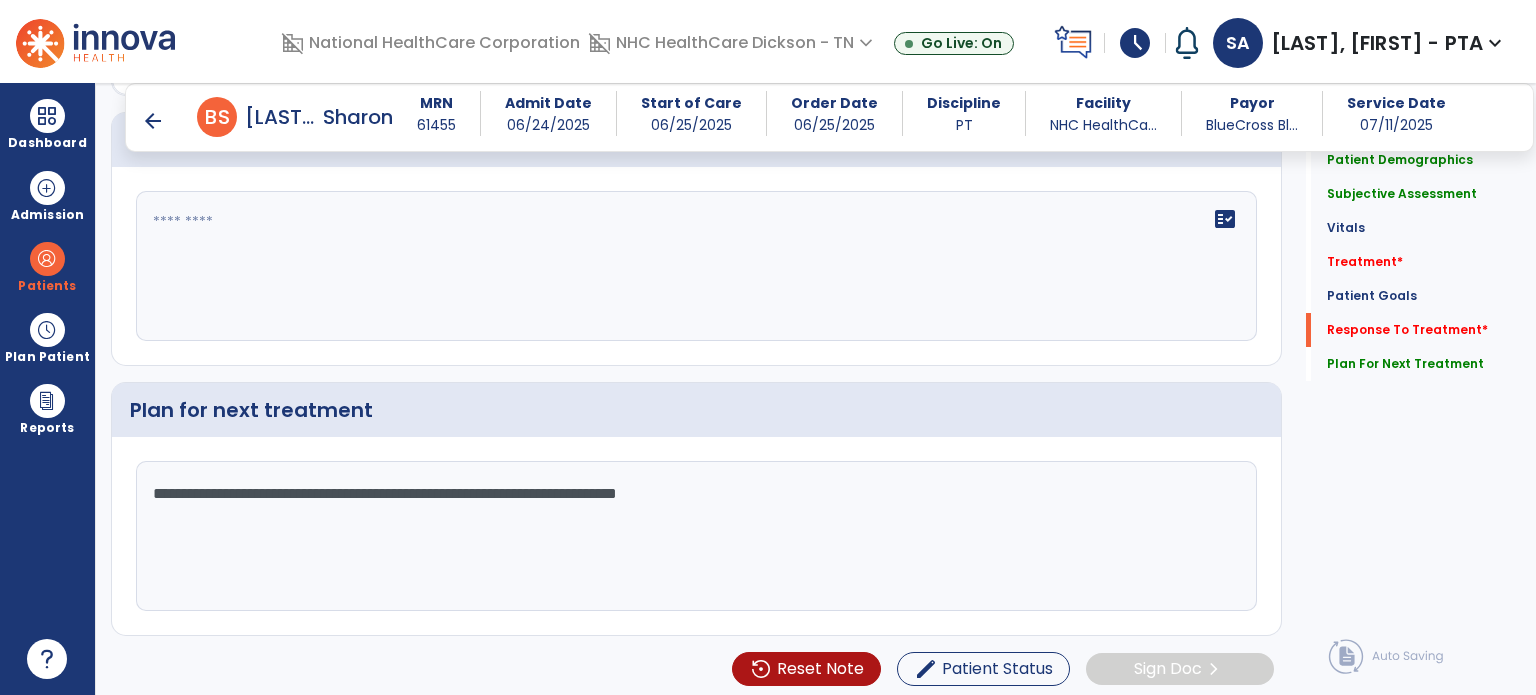 scroll, scrollTop: 2379, scrollLeft: 0, axis: vertical 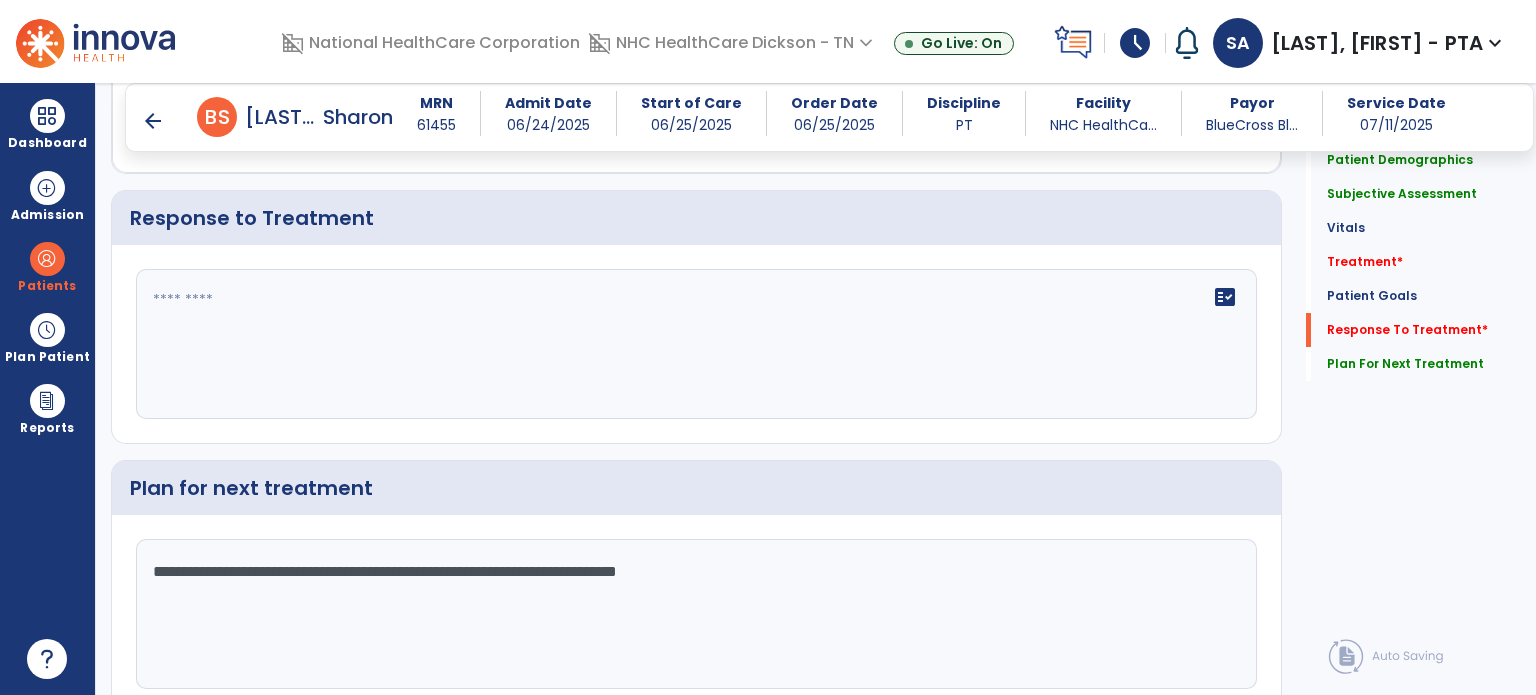 type on "**********" 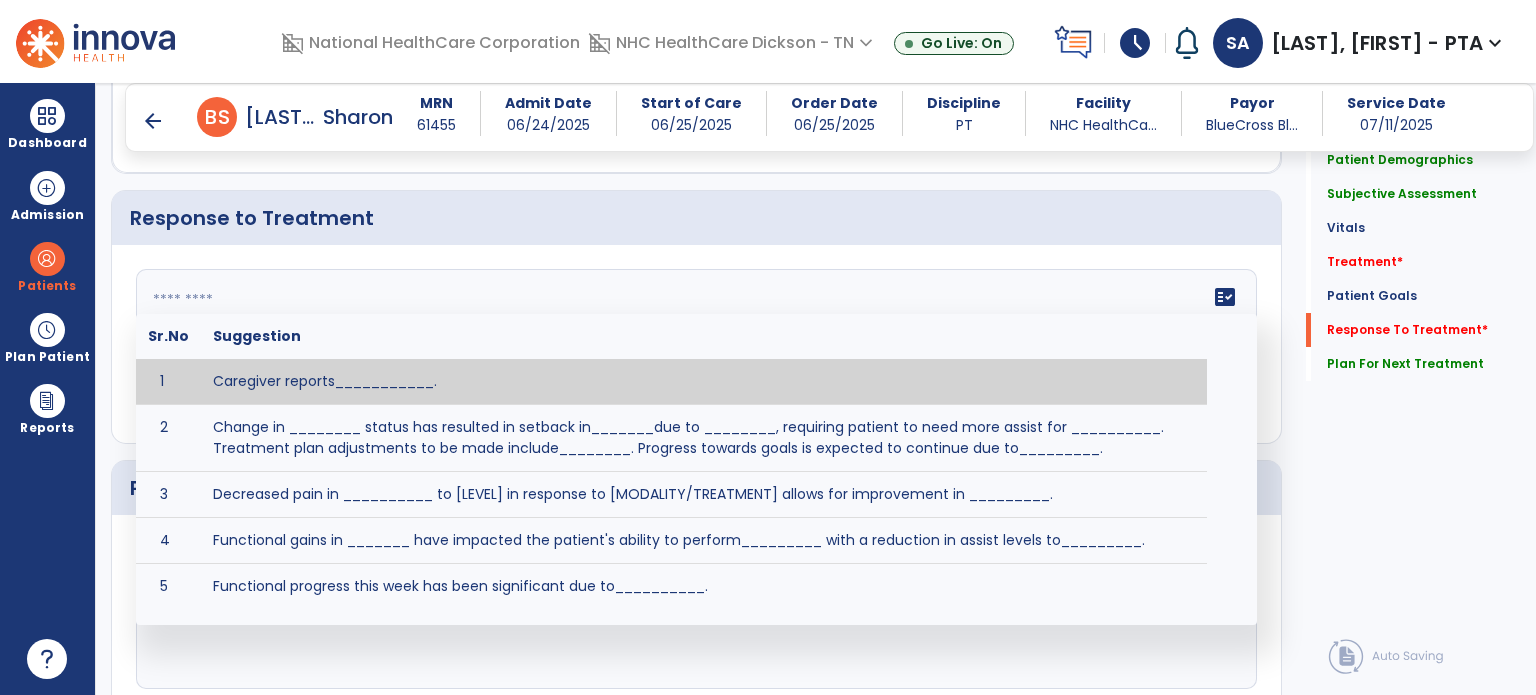 click on "fact_check  Sr.No Suggestion 1 Caregiver reports___________. 2 Change in ________ status has resulted in setback in_______due to ________, requiring patient to need more assist for __________.   Treatment plan adjustments to be made include________.  Progress towards goals is expected to continue due to_________. 3 Decreased pain in __________ to [LEVEL] in response to [MODALITY/TREATMENT] allows for improvement in _________. 4 Functional gains in _______ have impacted the patient's ability to perform_________ with a reduction in assist levels to_________. 5 Functional progress this week has been significant due to__________. 6 Gains in ________ have improved the patient's ability to perform ______with decreased levels of assist to___________. 7 Improvement in ________allows patient to tolerate higher levels of challenges in_________. 8 Pain in [AREA] has decreased to [LEVEL] in response to [TREATMENT/MODALITY], allowing fore ease in completing__________. 9 10 11 12 13 14 15 16 17 18 19 20 21" 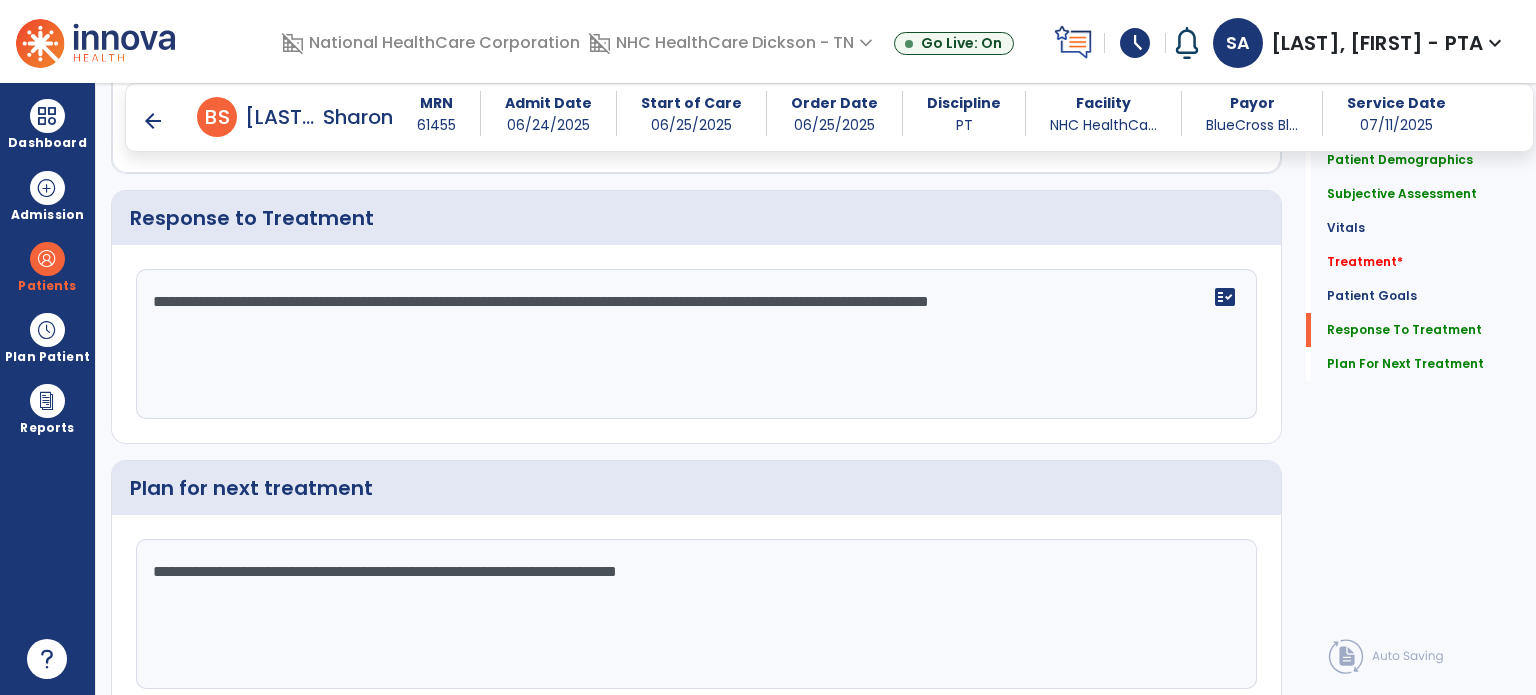 type on "**********" 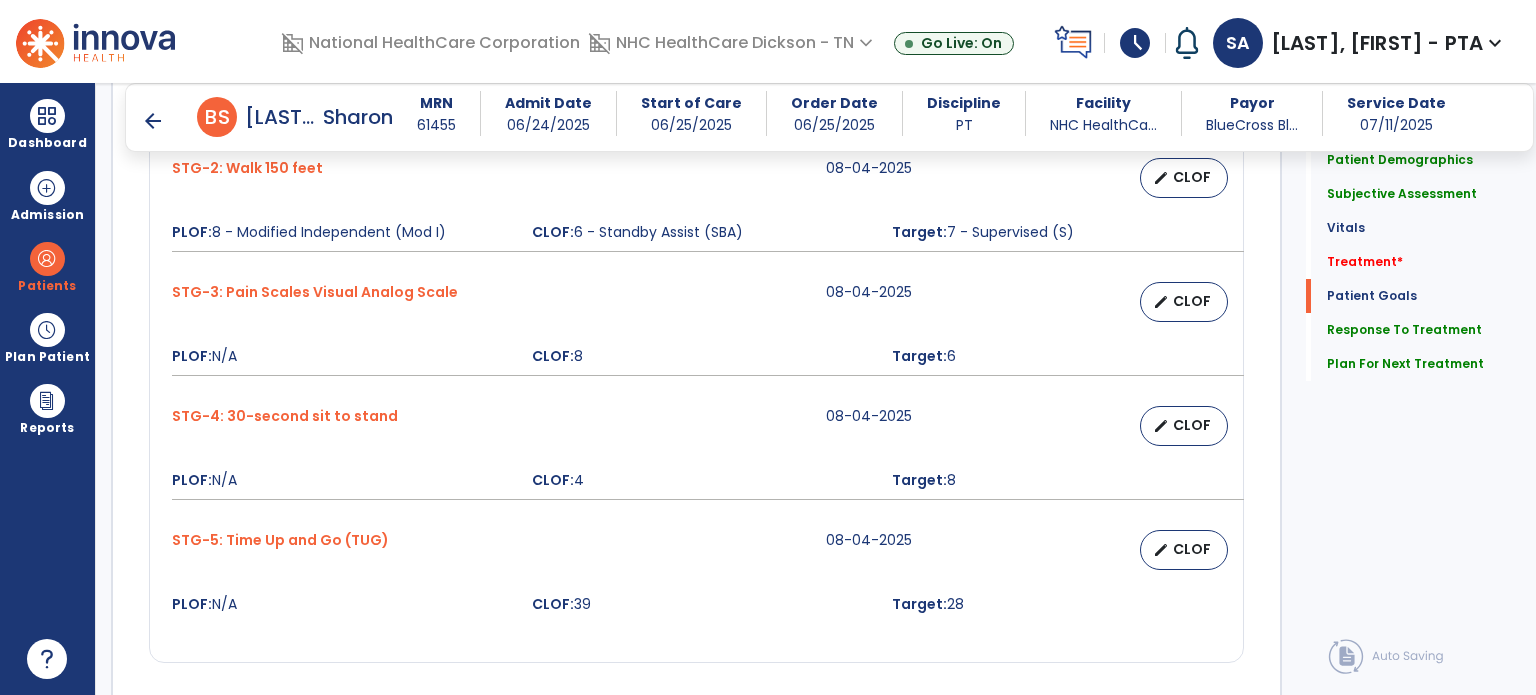 scroll, scrollTop: 1831, scrollLeft: 0, axis: vertical 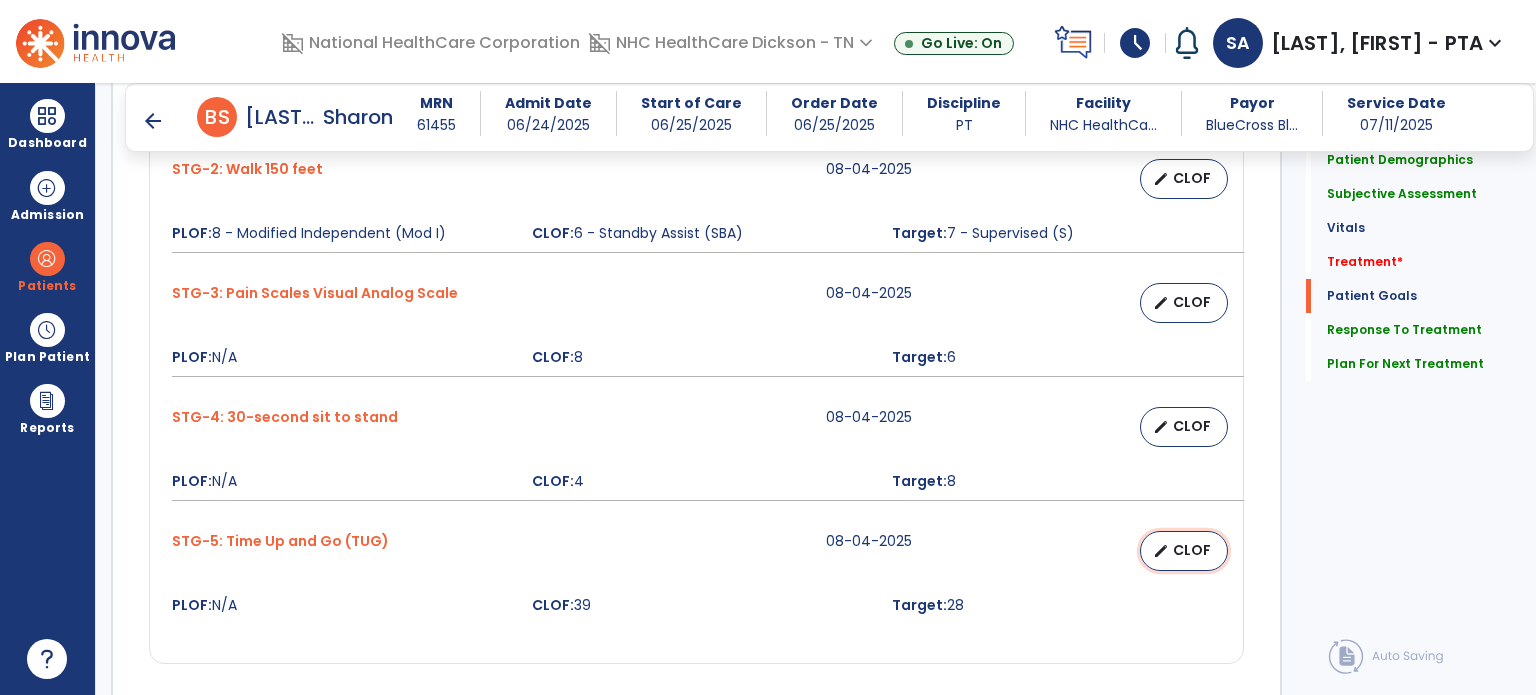 click on "edit   CLOF" at bounding box center [1184, 551] 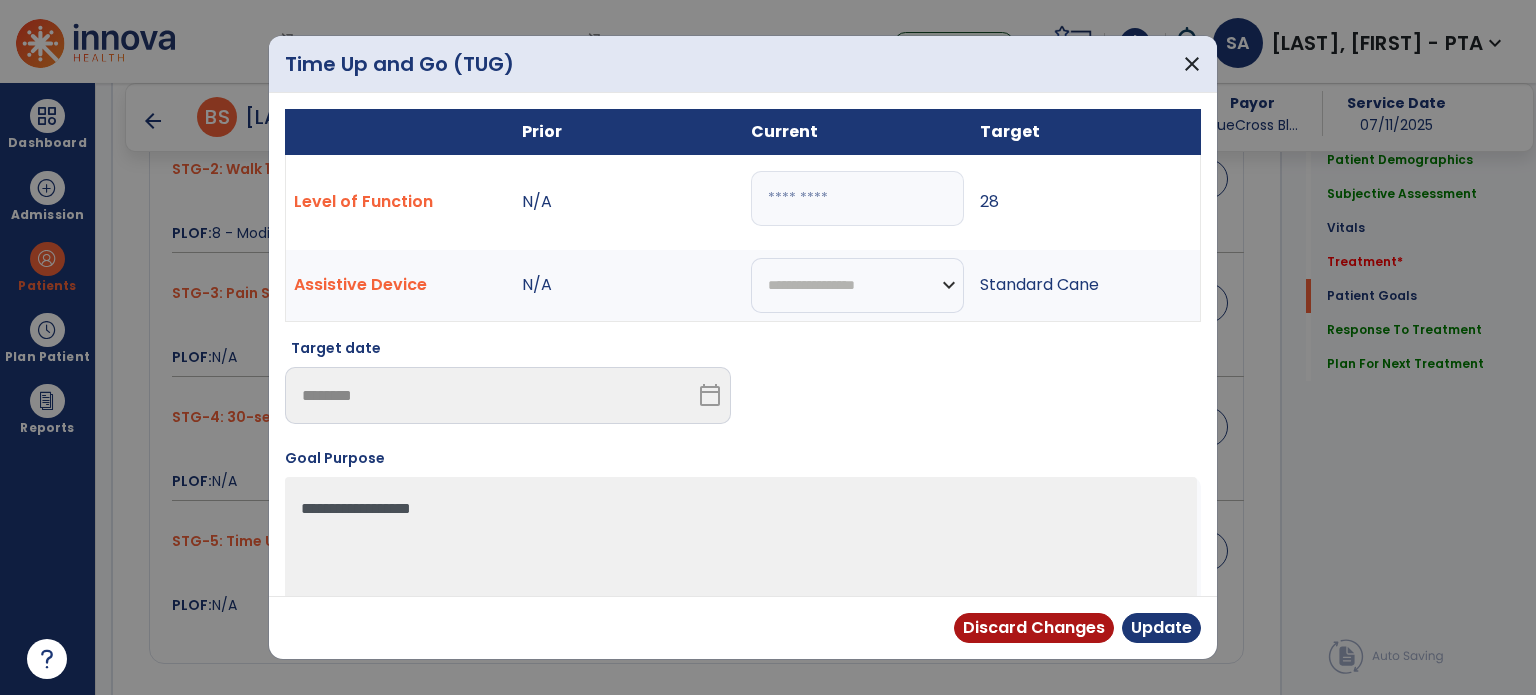 click on "**" at bounding box center (857, 198) 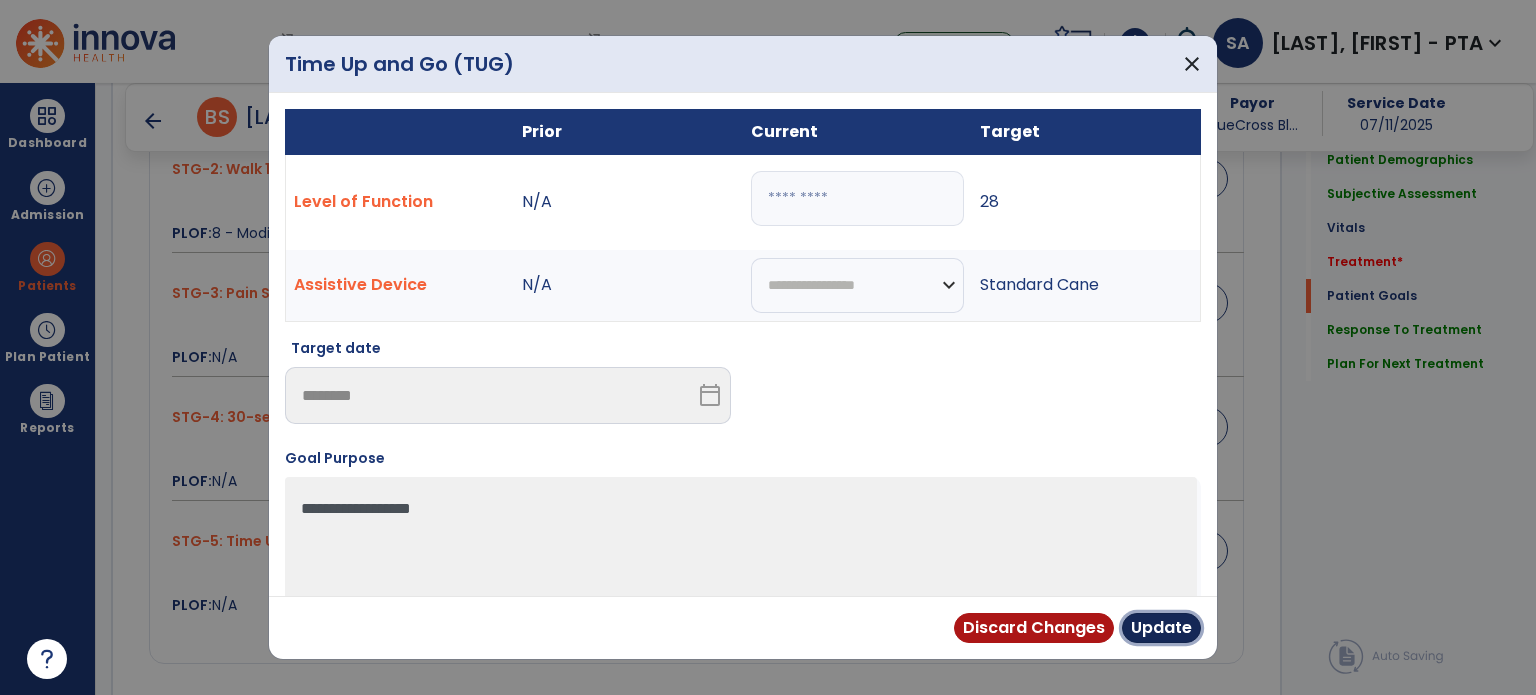 click on "Update" at bounding box center [1161, 628] 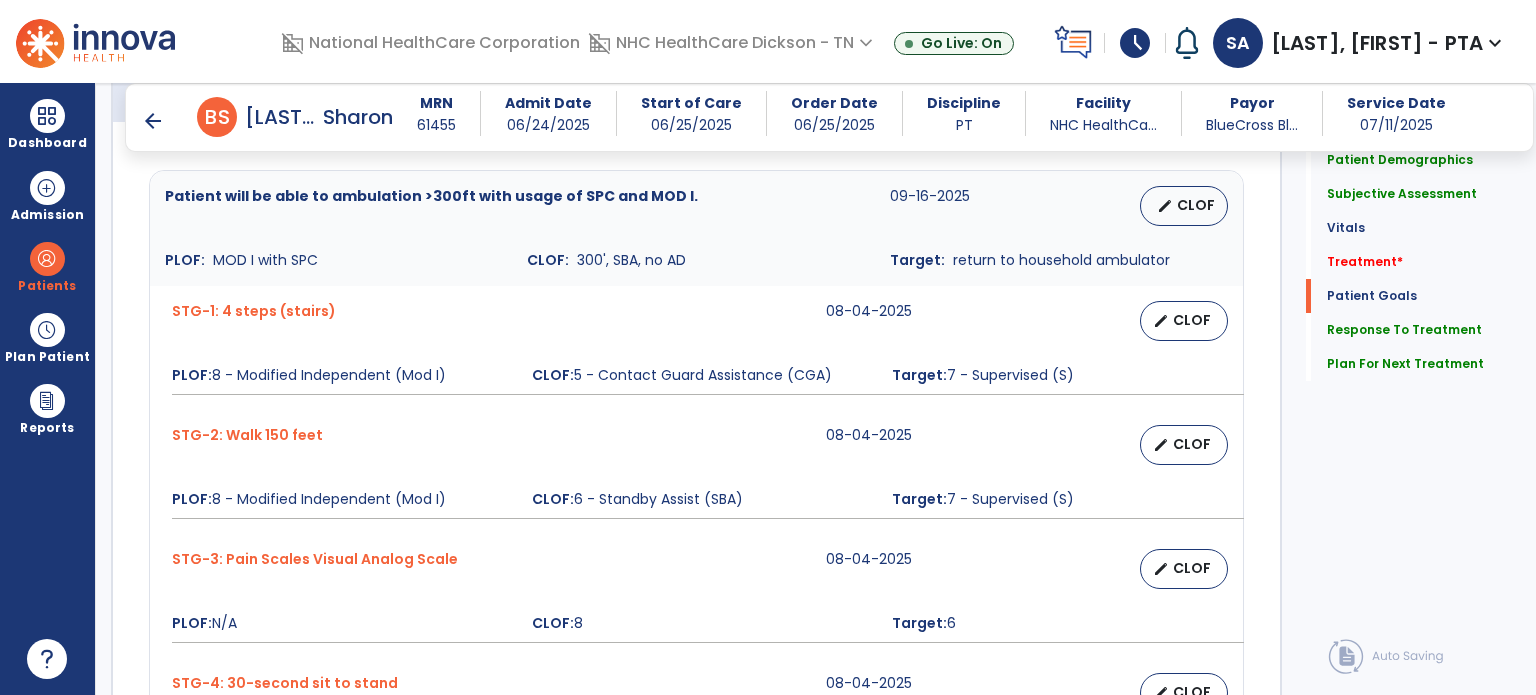 scroll, scrollTop: 1514, scrollLeft: 0, axis: vertical 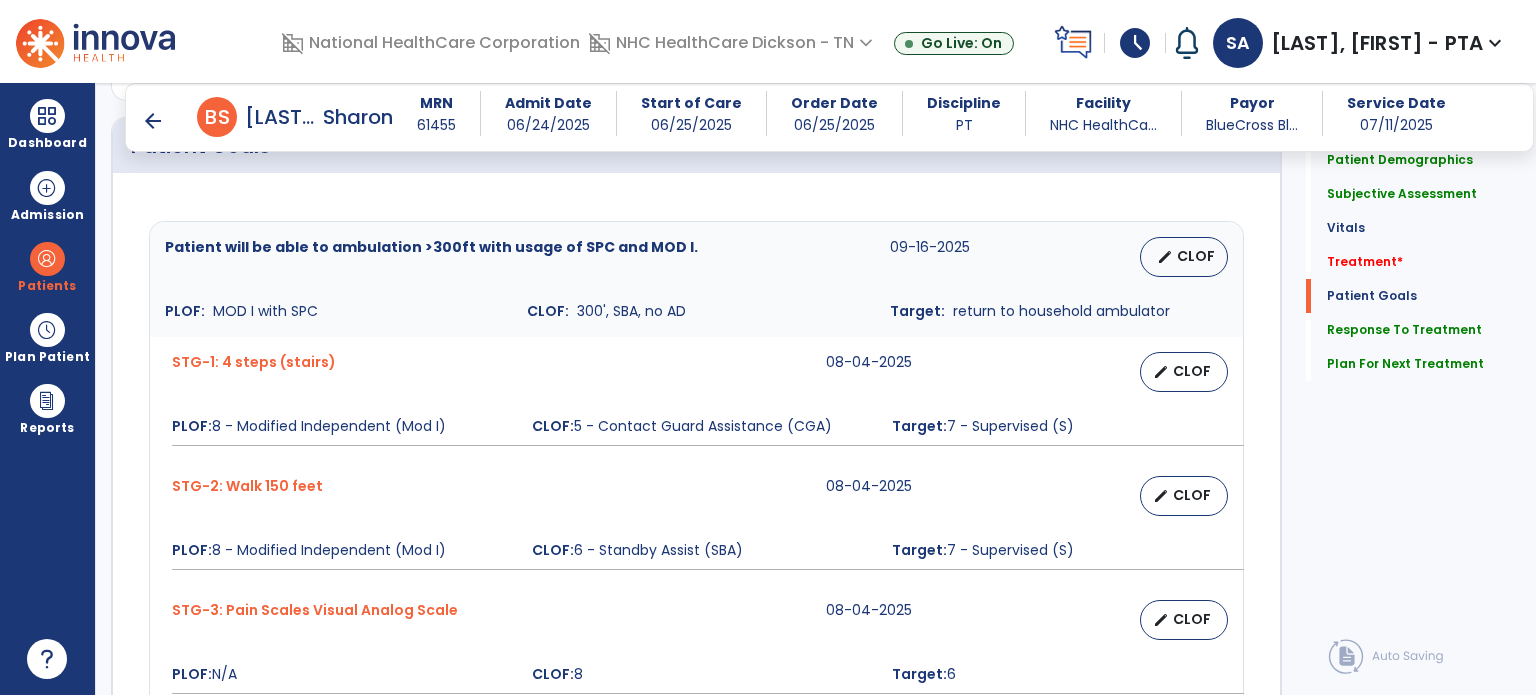click on "Quick Links  Patient Demographics   Patient Demographics   Subjective Assessment   Subjective Assessment   Vitals   Vitals   Treatment   *  Treatment   *  Patient Goals   Patient Goals   Response To Treatment   Response To Treatment   Plan For Next Treatment   Plan For Next Treatment" 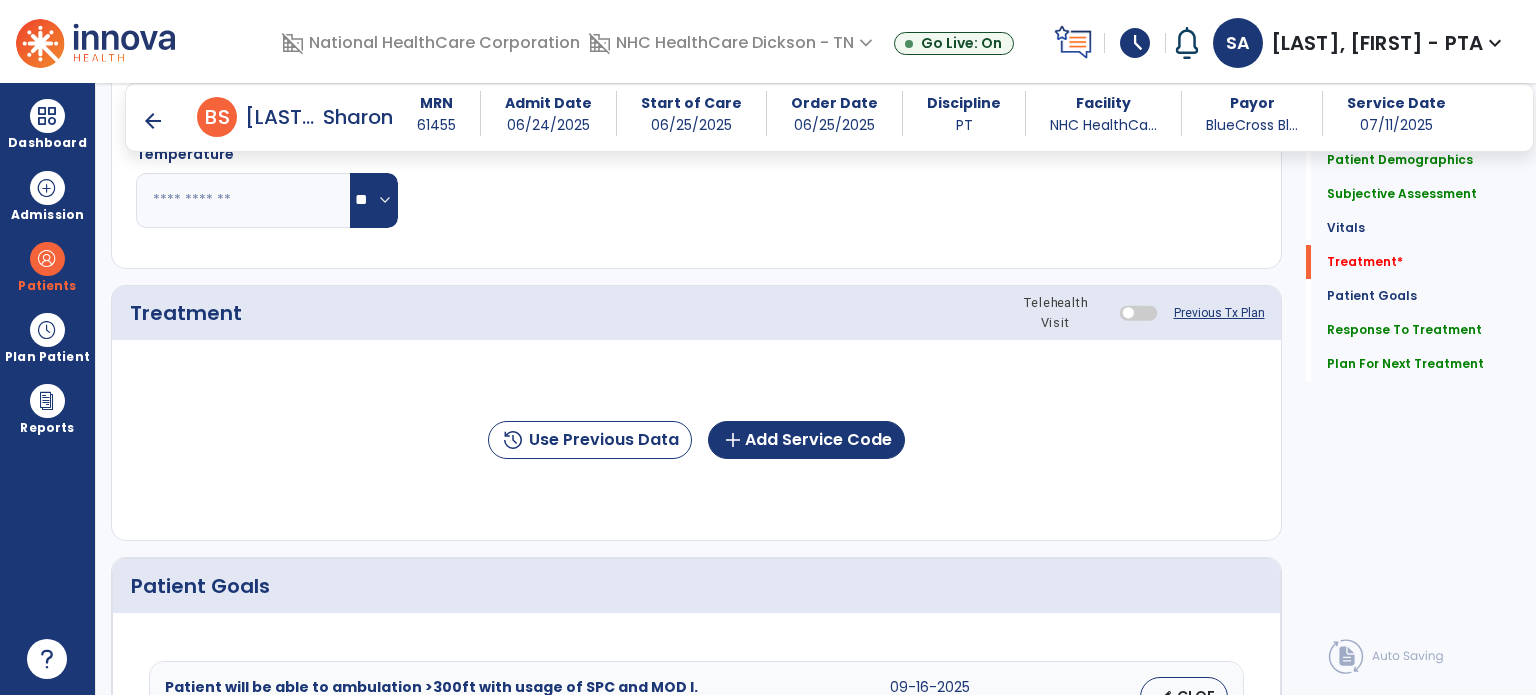 scroll, scrollTop: 1075, scrollLeft: 0, axis: vertical 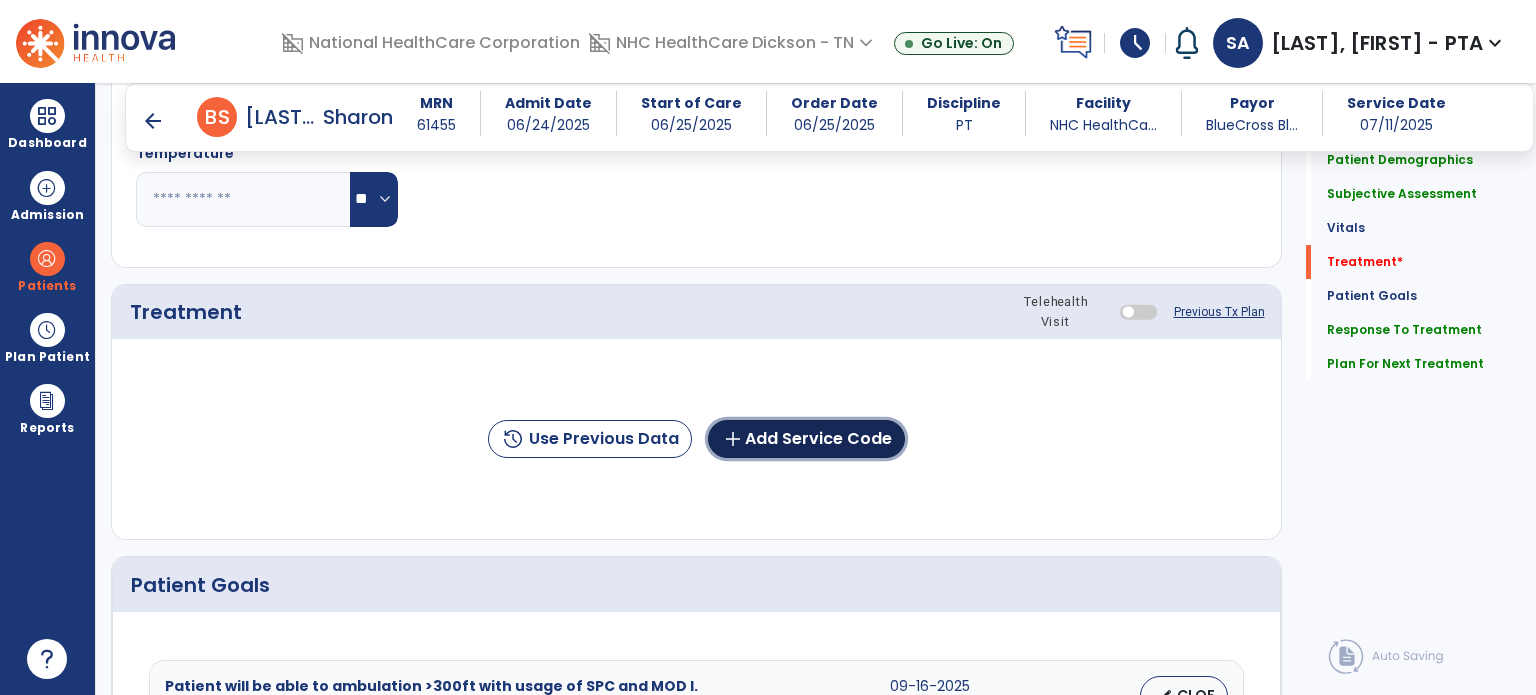 click on "add  Add Service Code" 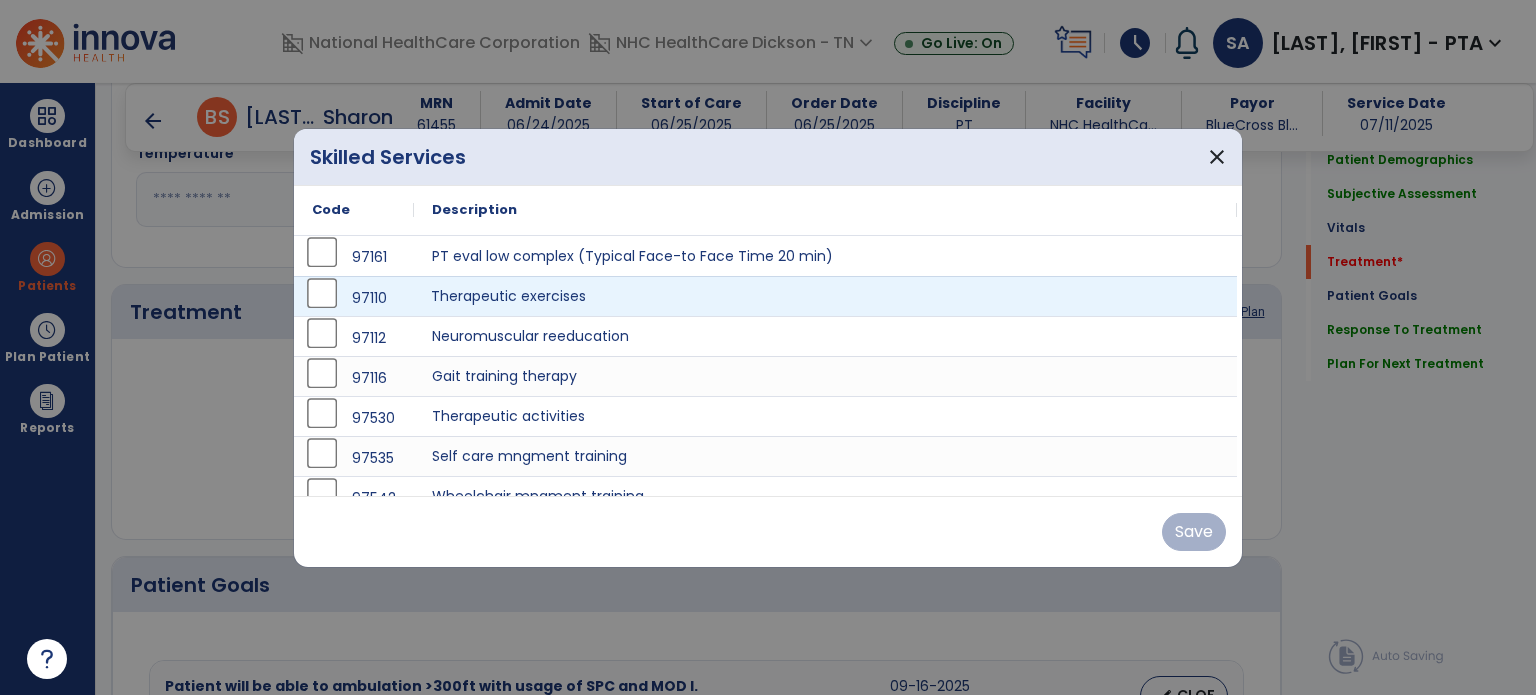 click on "Therapeutic exercises" at bounding box center (825, 296) 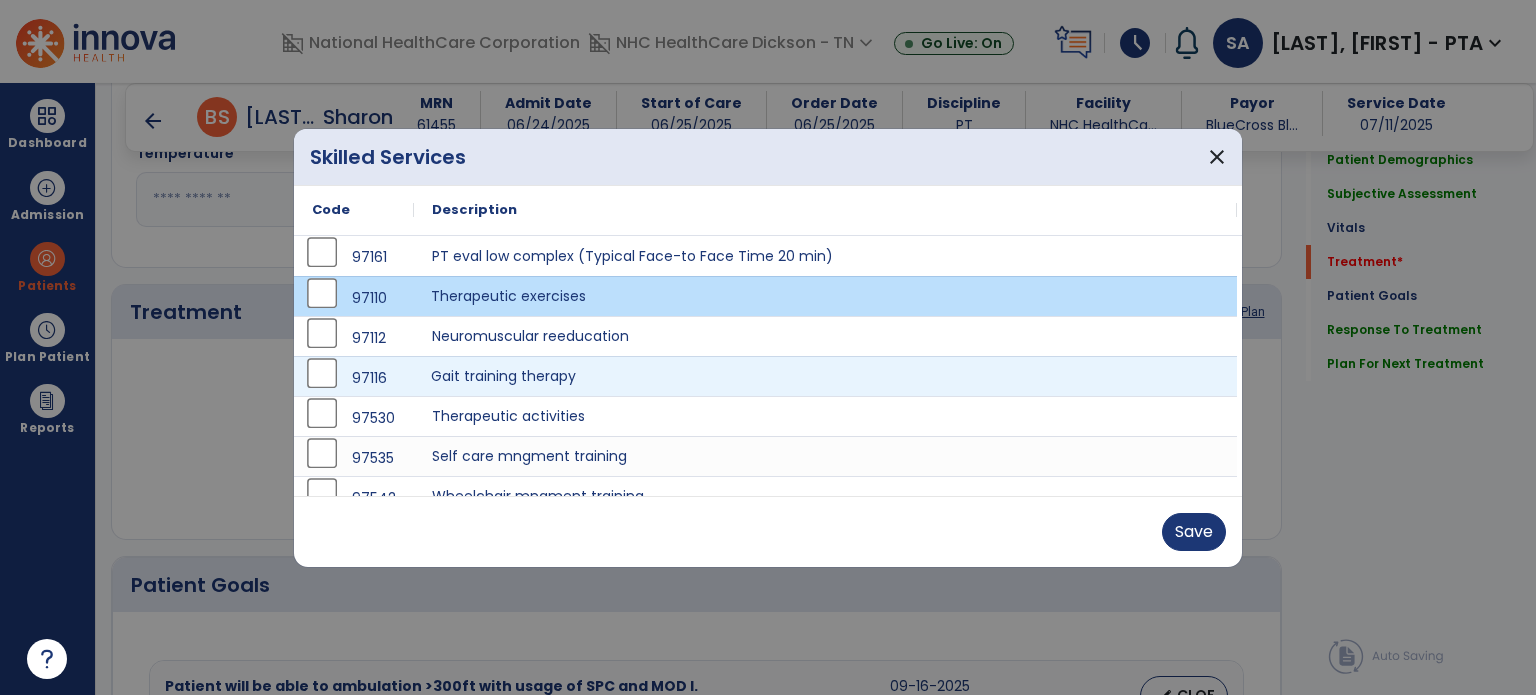 click on "Gait training therapy" at bounding box center [825, 376] 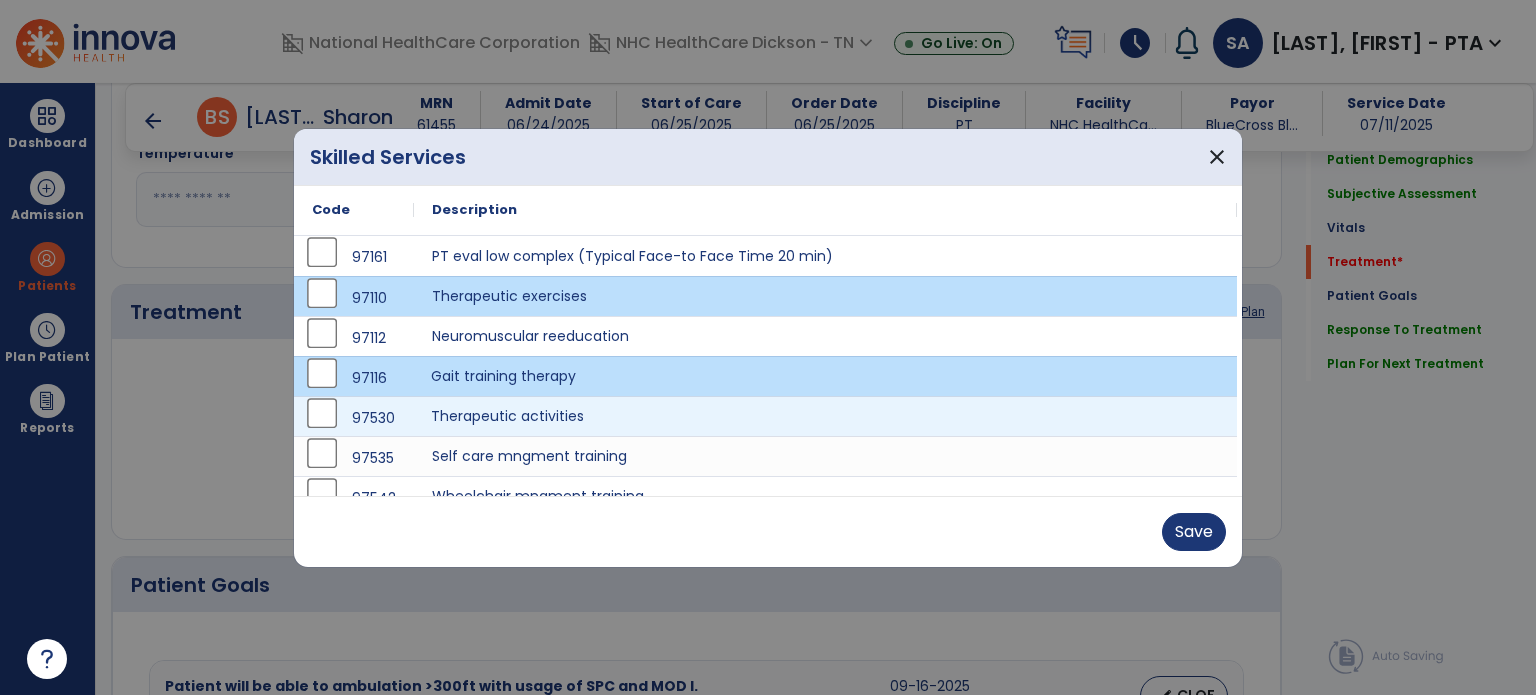 click on "Therapeutic activities" at bounding box center [825, 416] 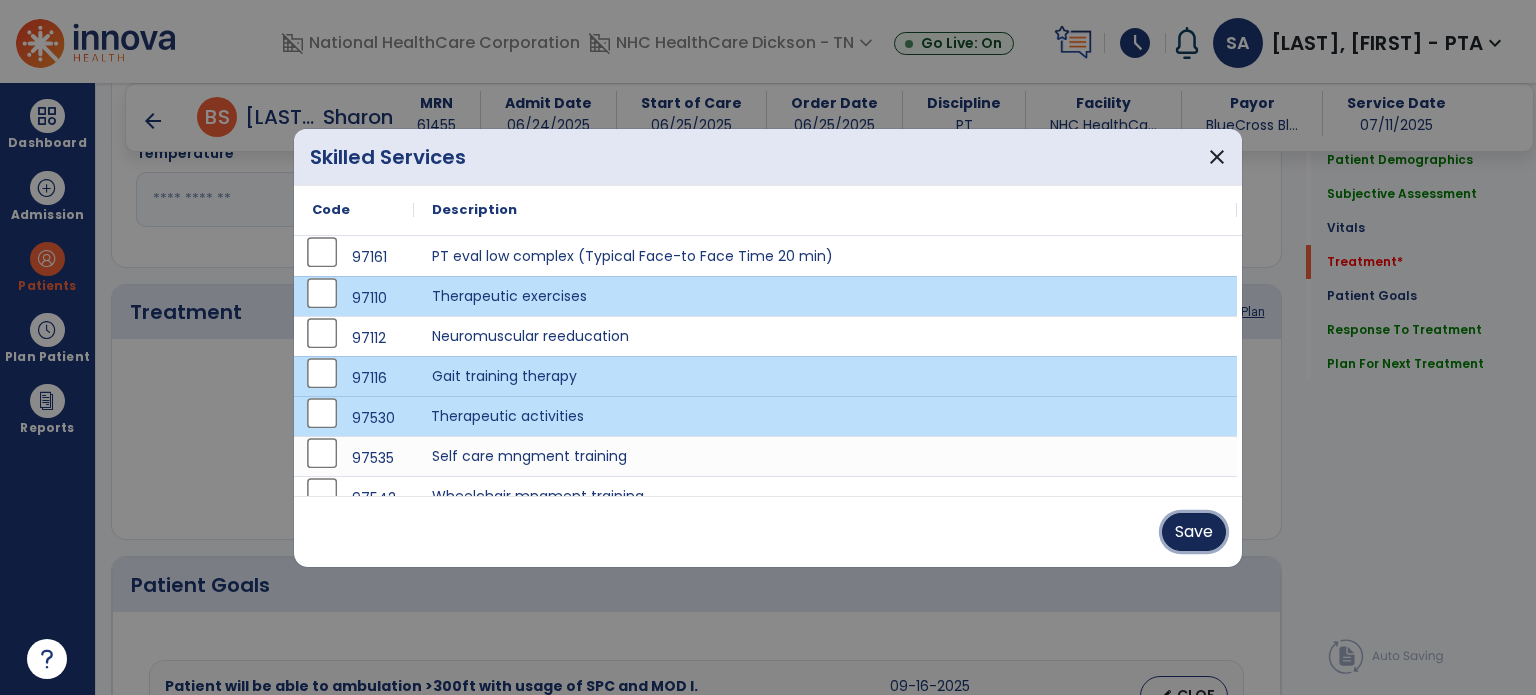 click on "Save" at bounding box center [1194, 532] 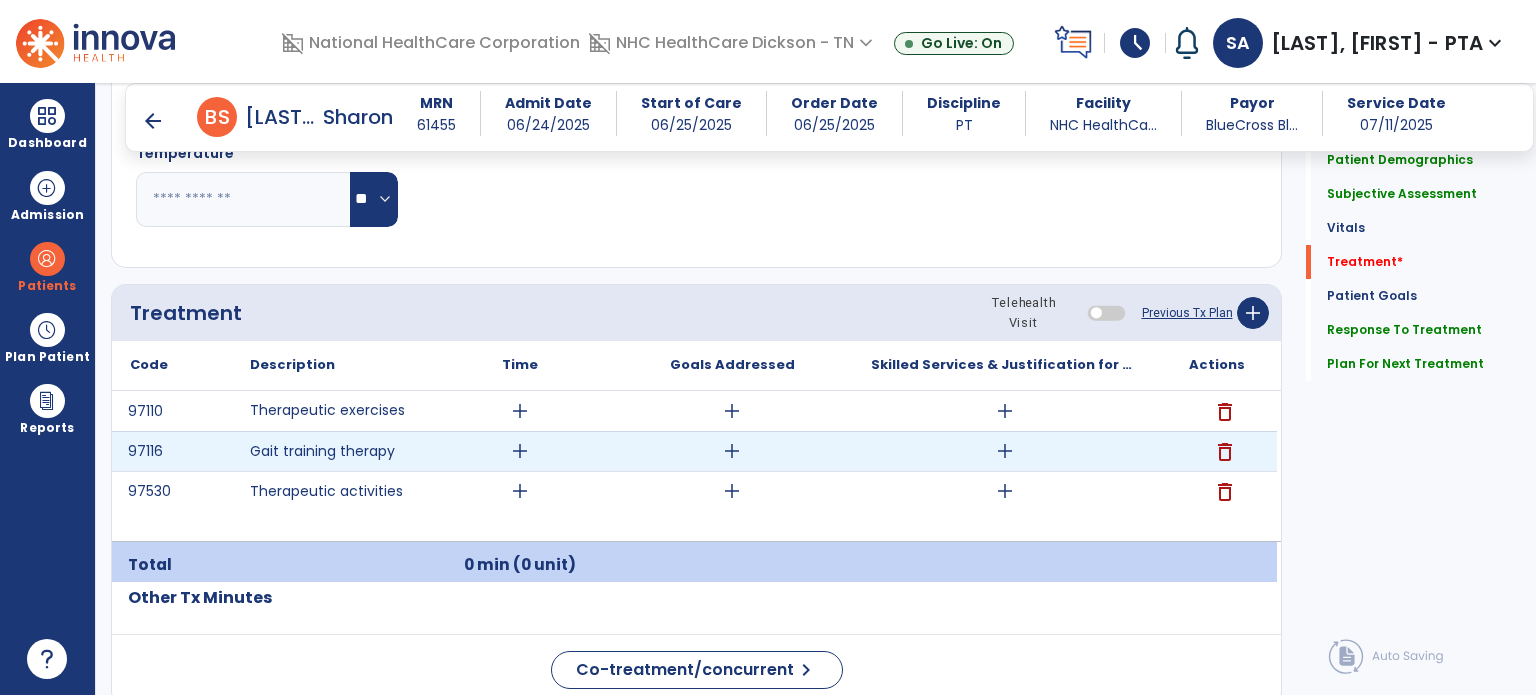 click on "add" at bounding box center (1005, 451) 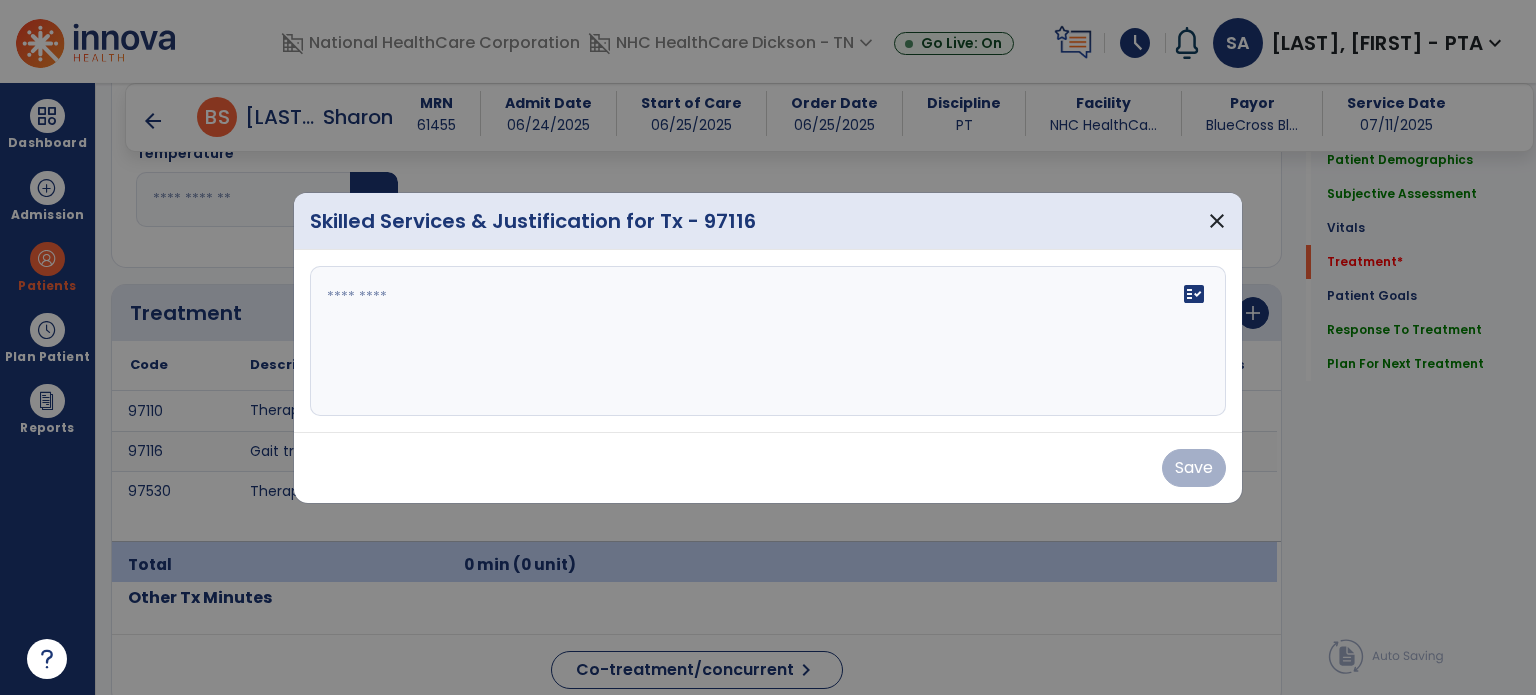 click on "fact_check" at bounding box center (768, 341) 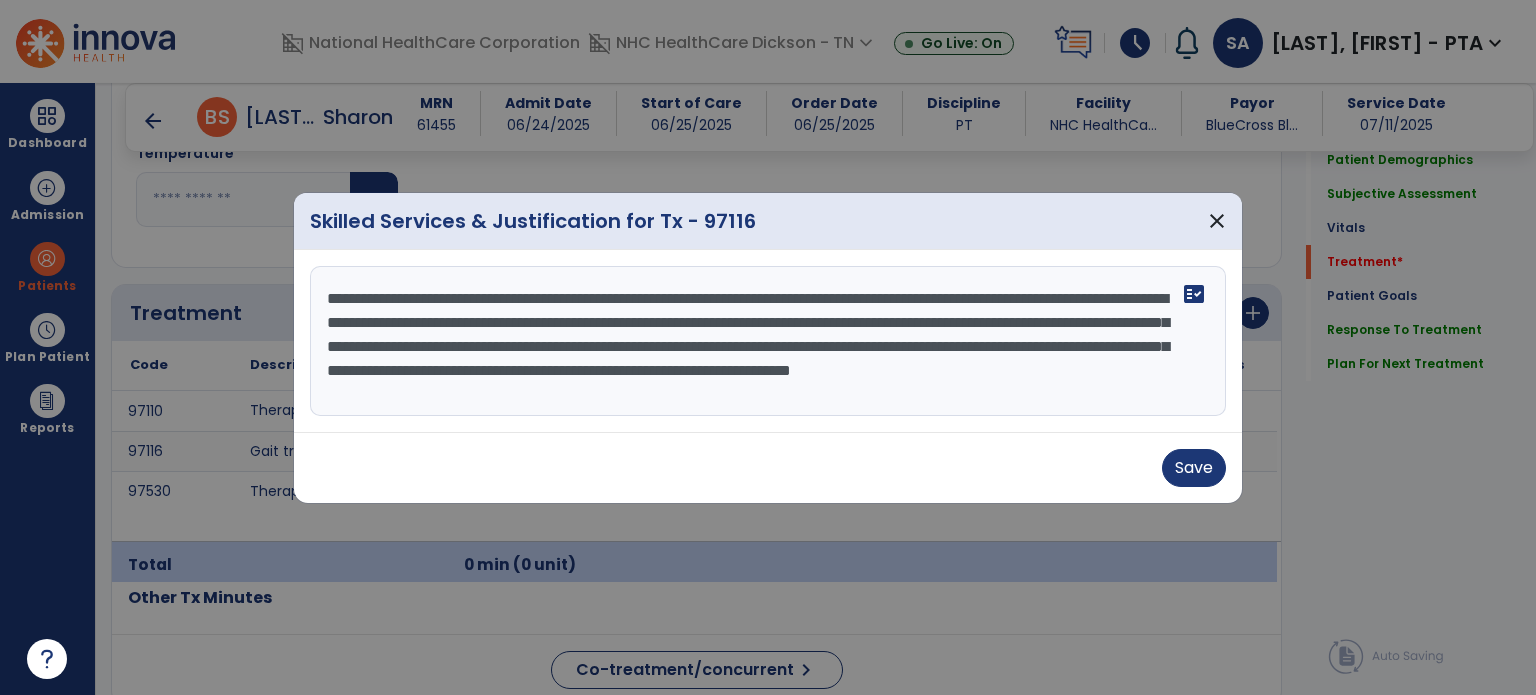 click on "**********" at bounding box center [768, 341] 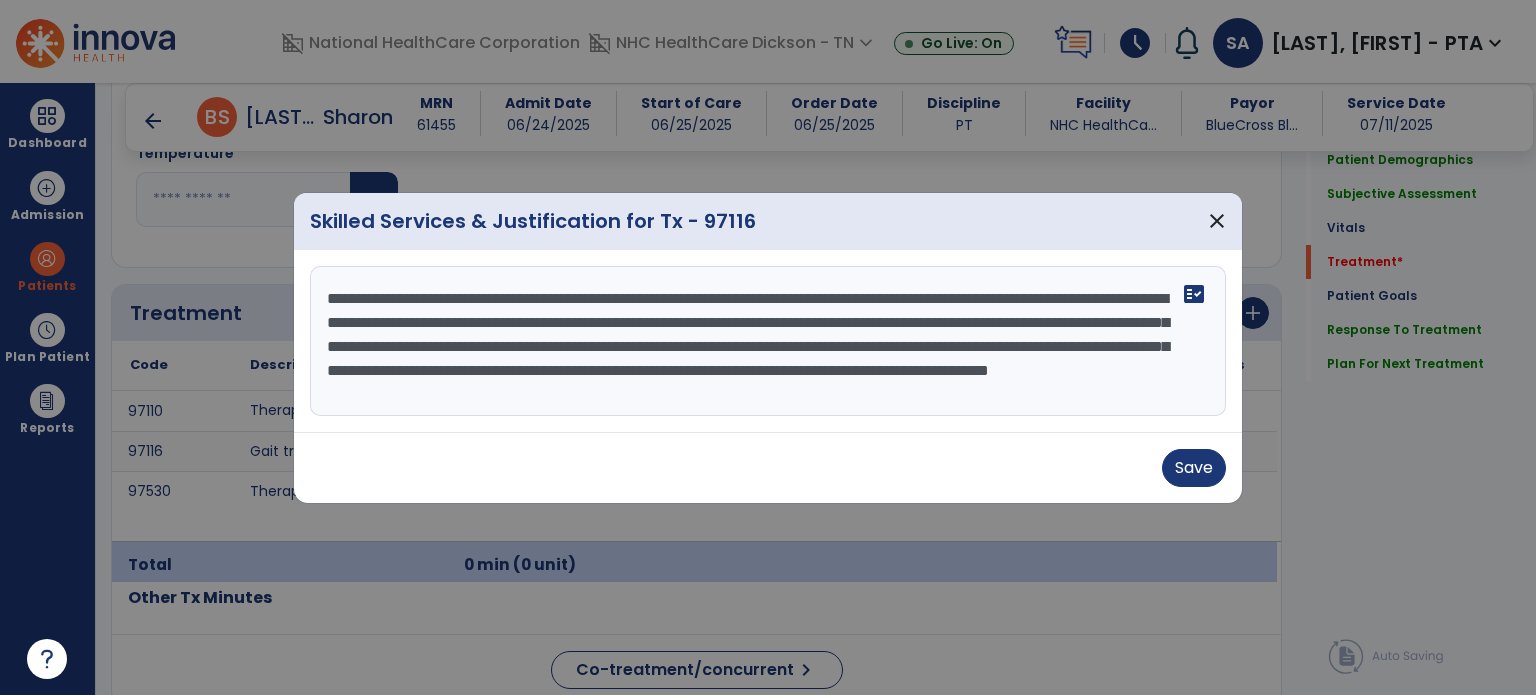 scroll, scrollTop: 15, scrollLeft: 0, axis: vertical 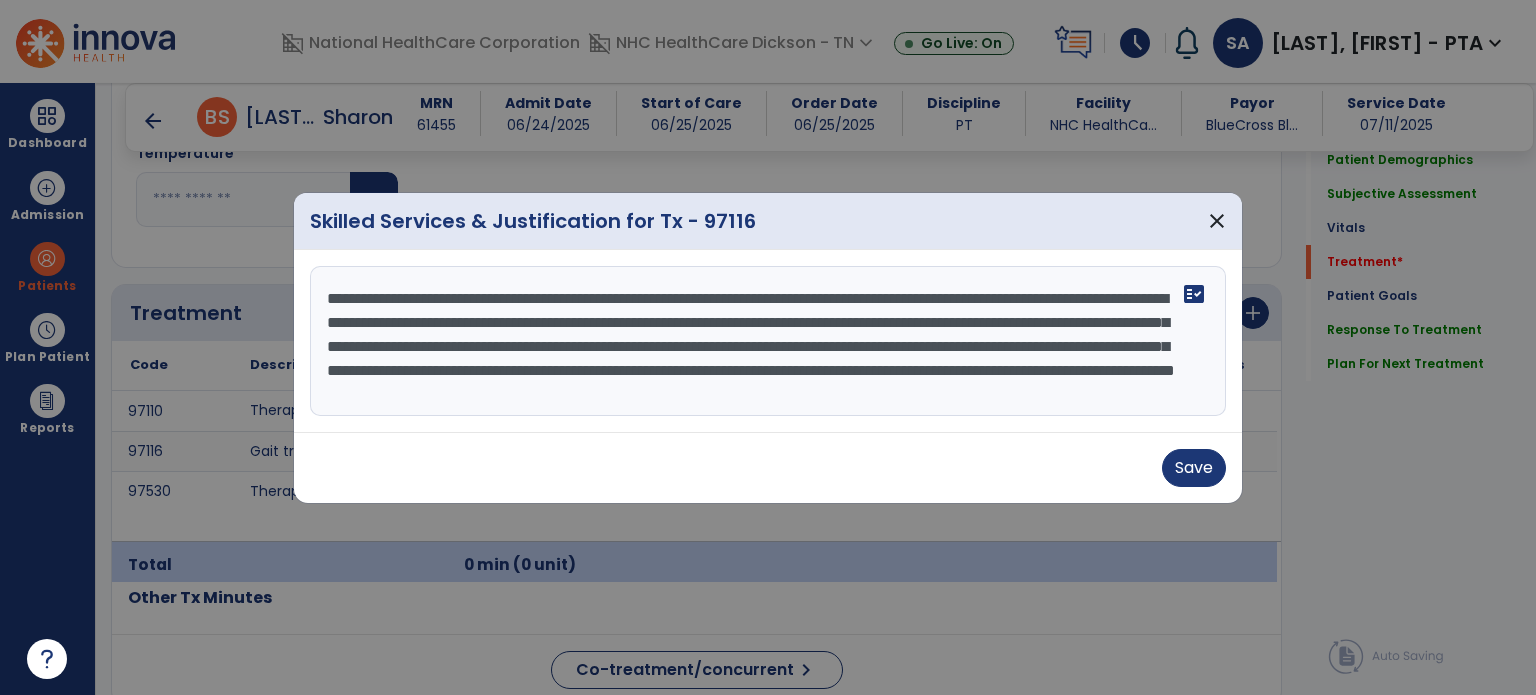 click on "**********" at bounding box center (768, 341) 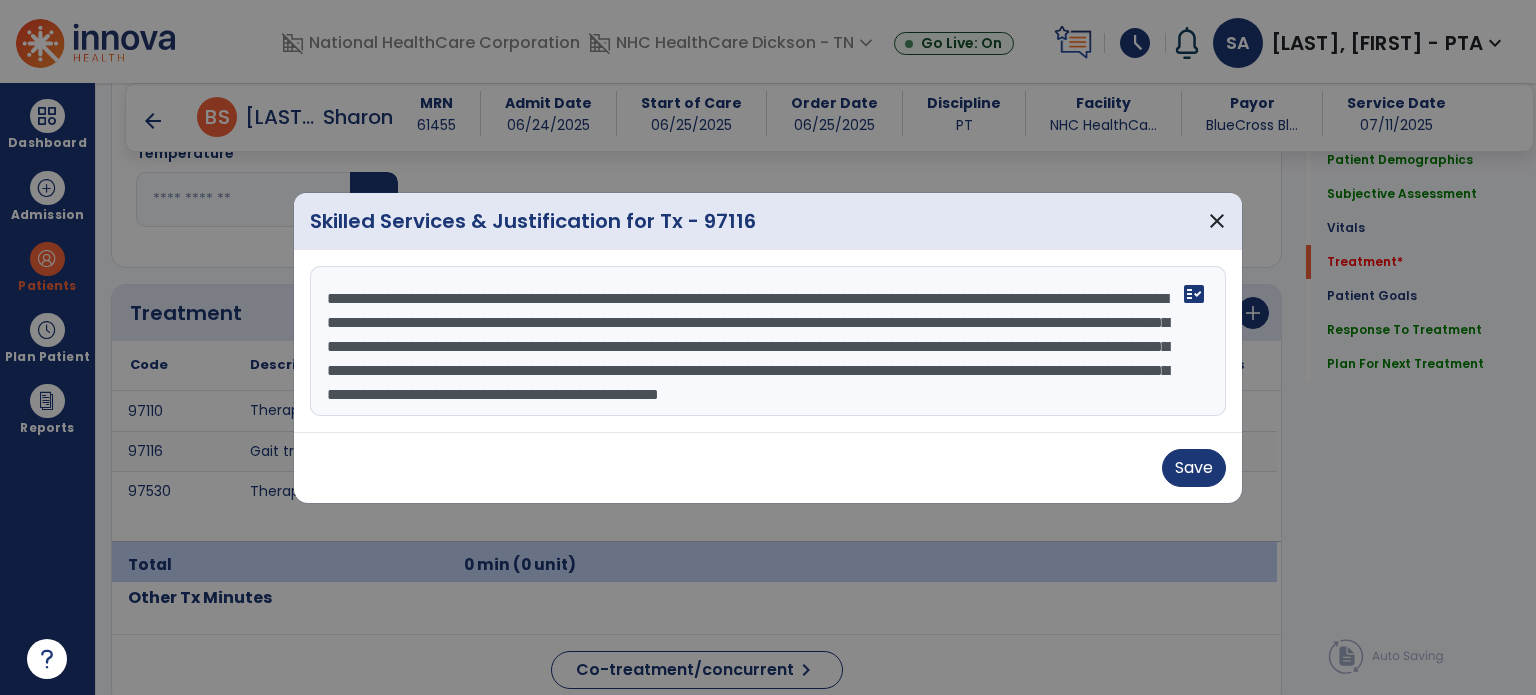type on "**********" 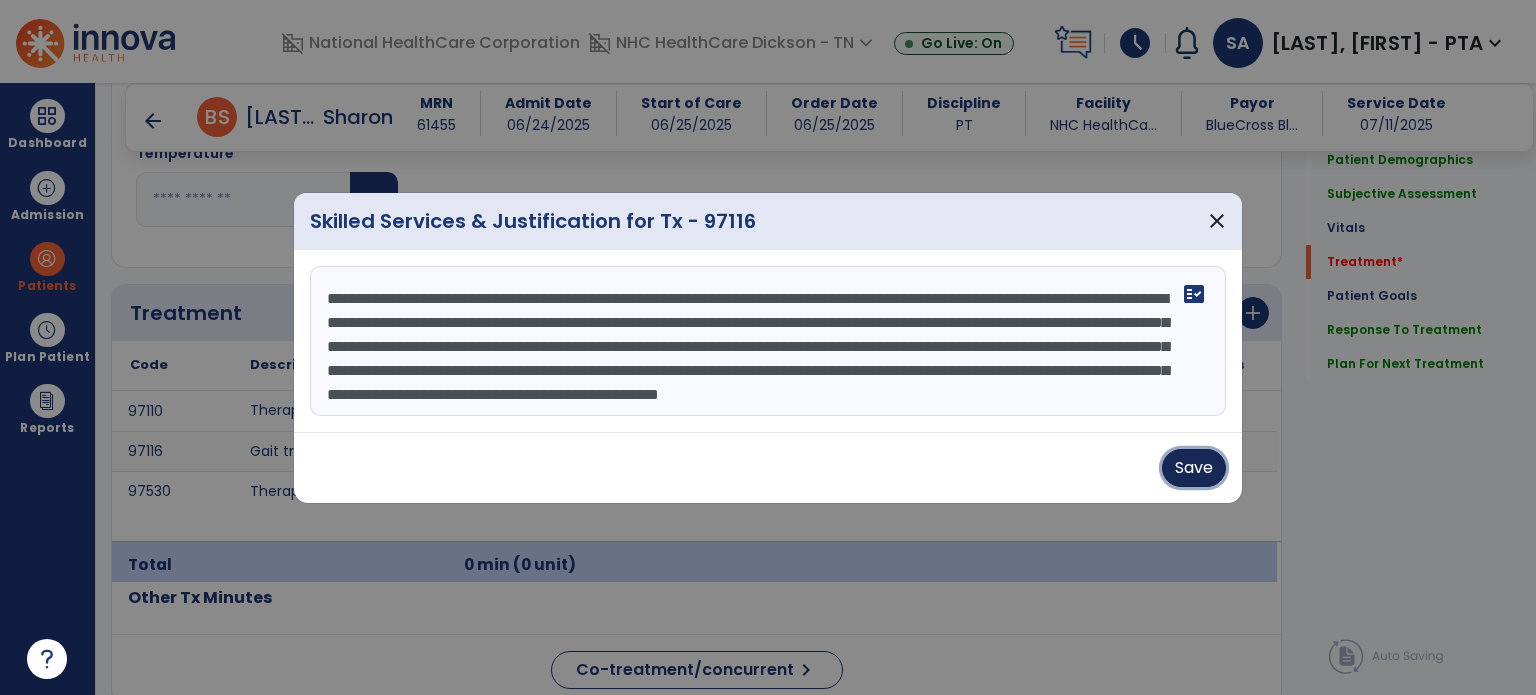 click on "Save" at bounding box center (1194, 468) 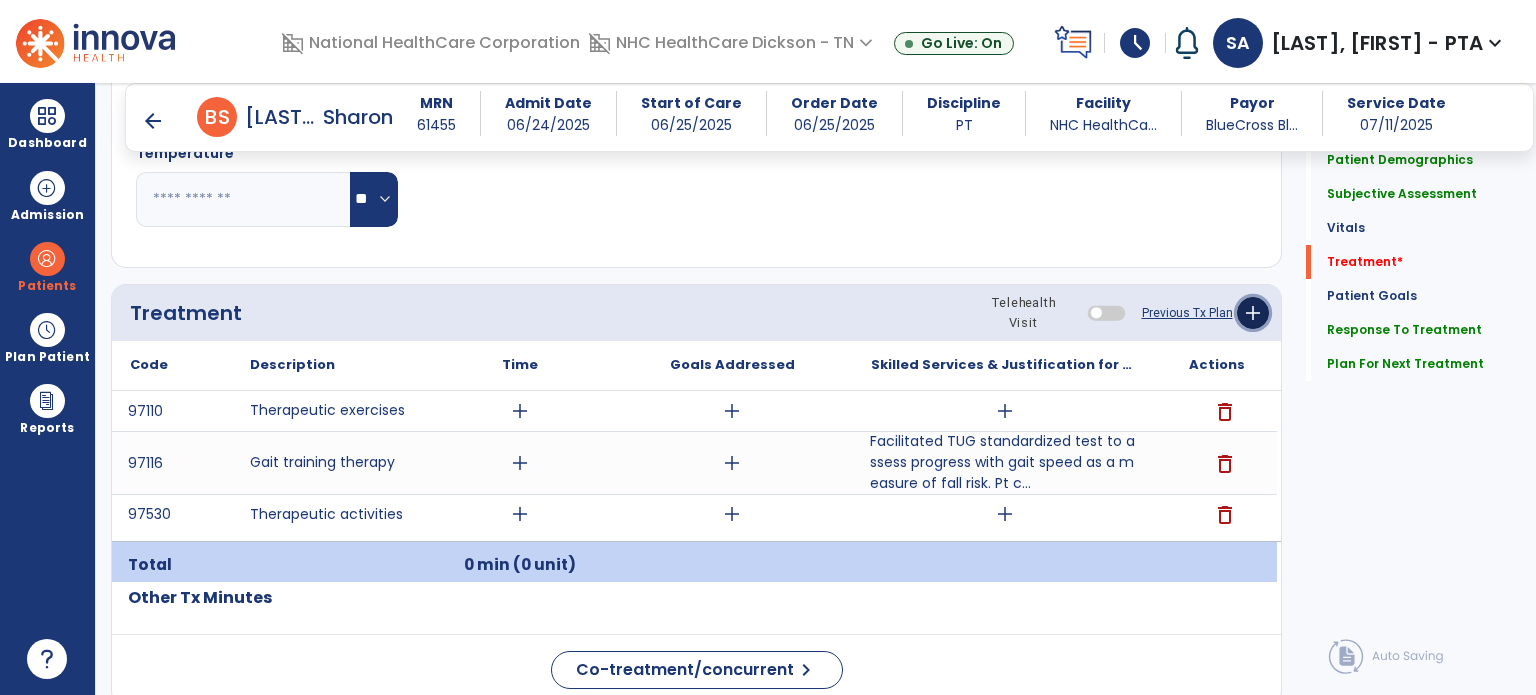 click on "add" 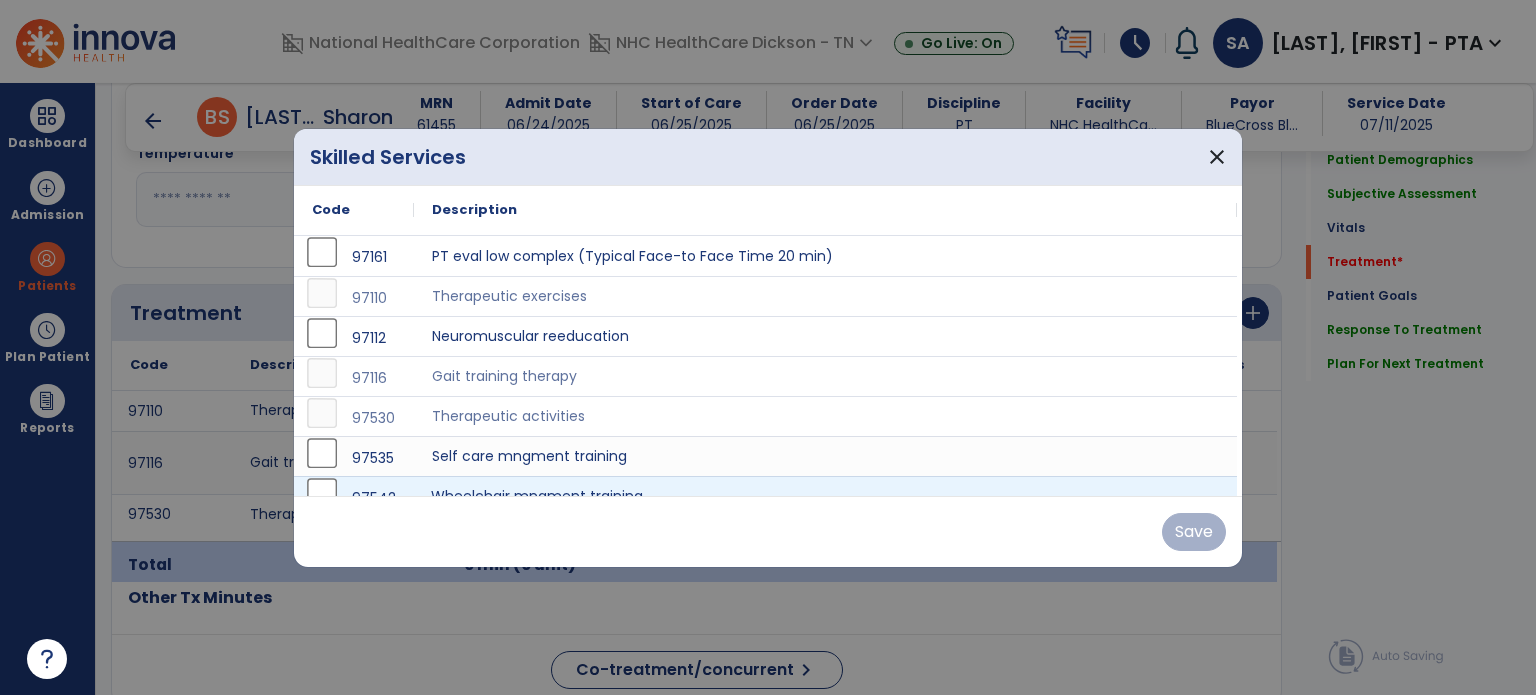 click on "Wheelchair mngment training" at bounding box center (825, 496) 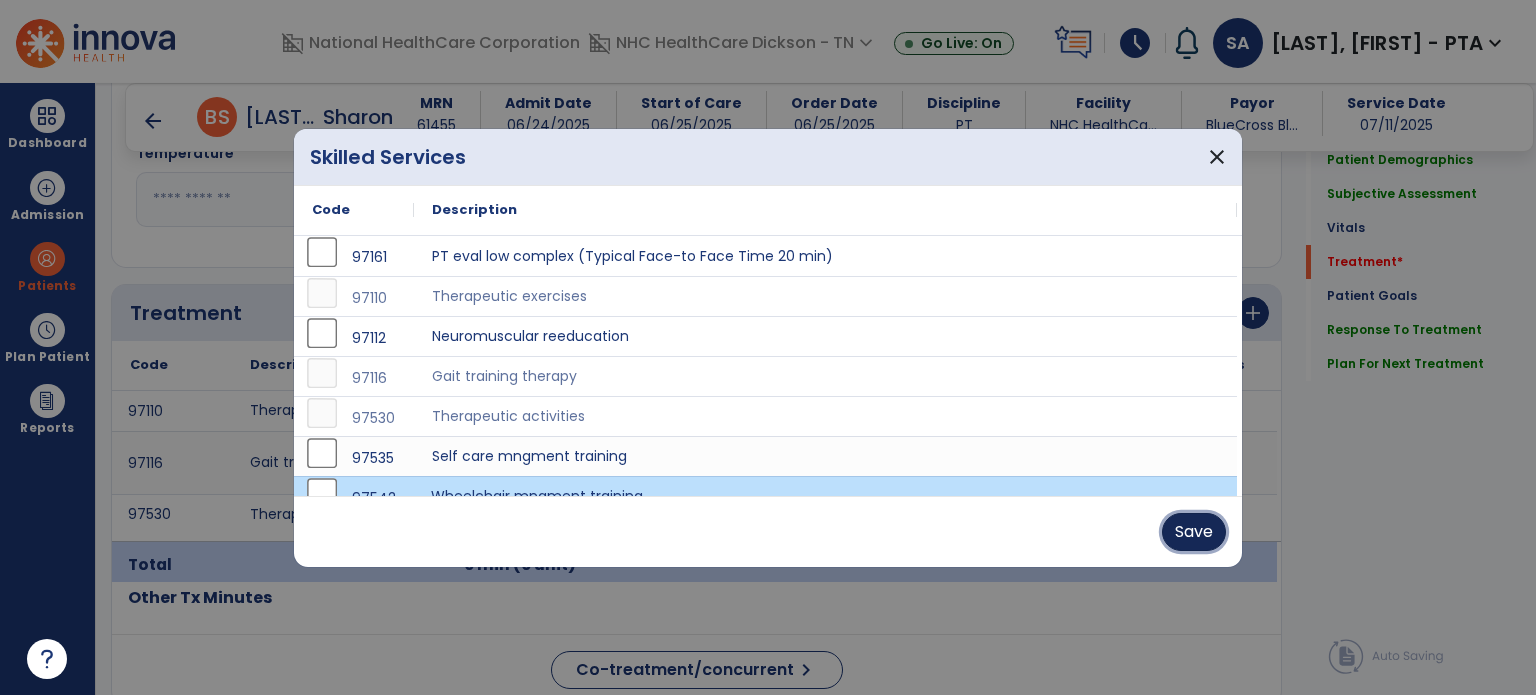 click on "Save" at bounding box center [1194, 532] 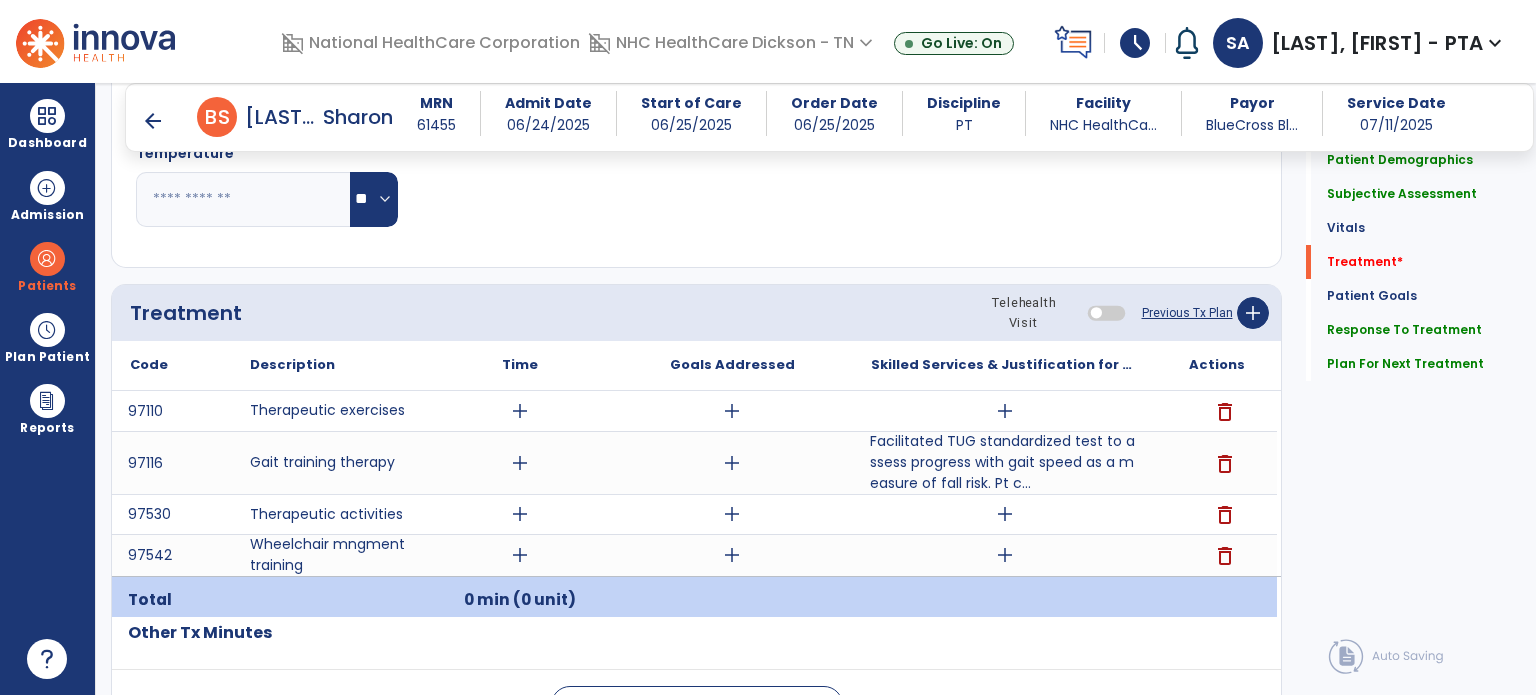 click on "Notes/Comments" 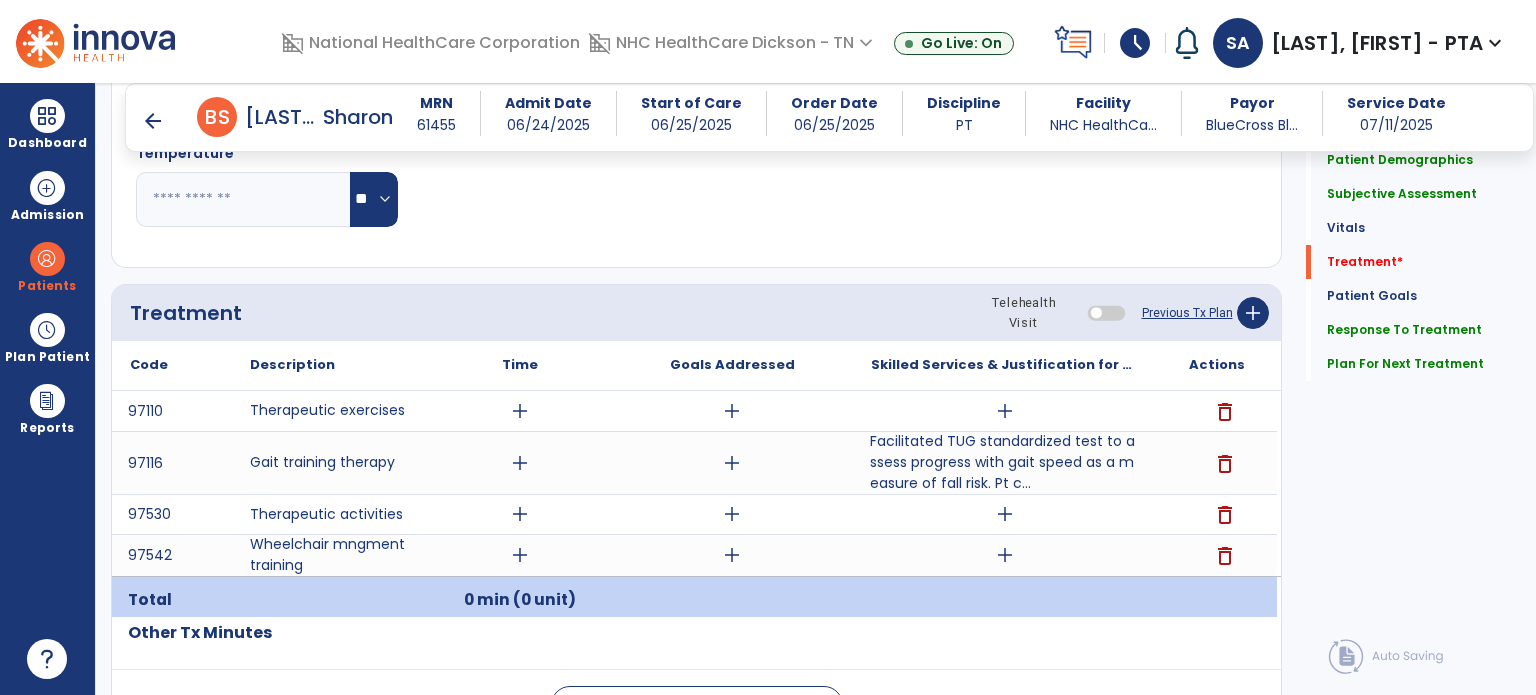click on "arrow_back" at bounding box center [153, 121] 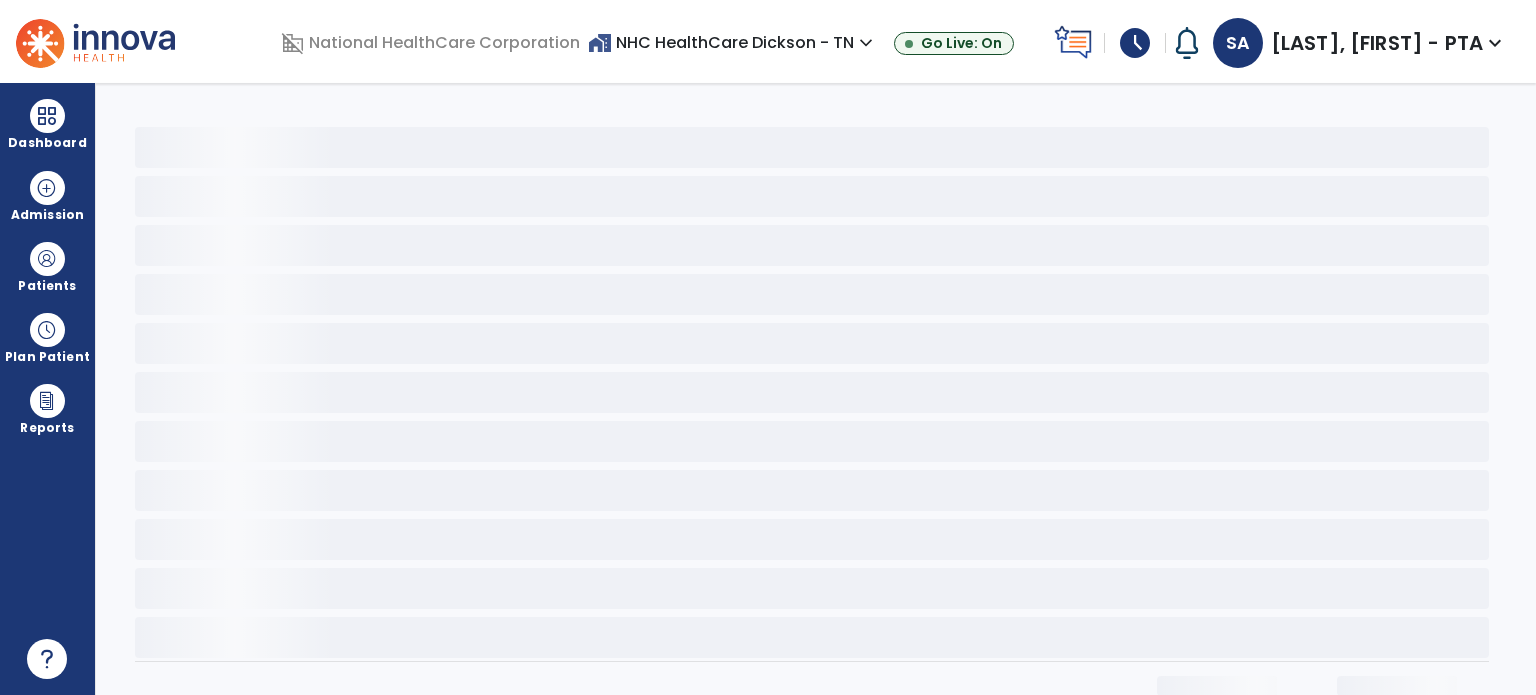 scroll, scrollTop: 0, scrollLeft: 0, axis: both 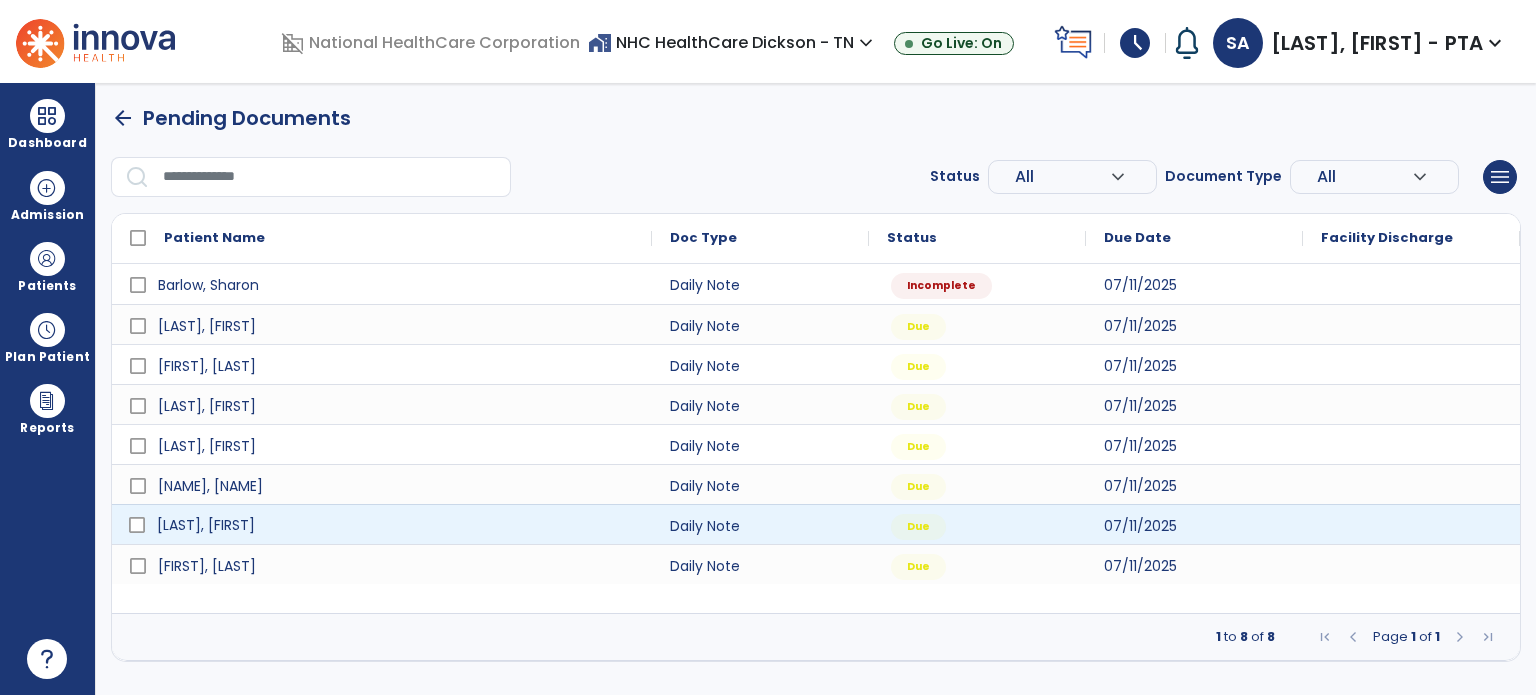 click on "[LAST], [FIRST]" at bounding box center (396, 525) 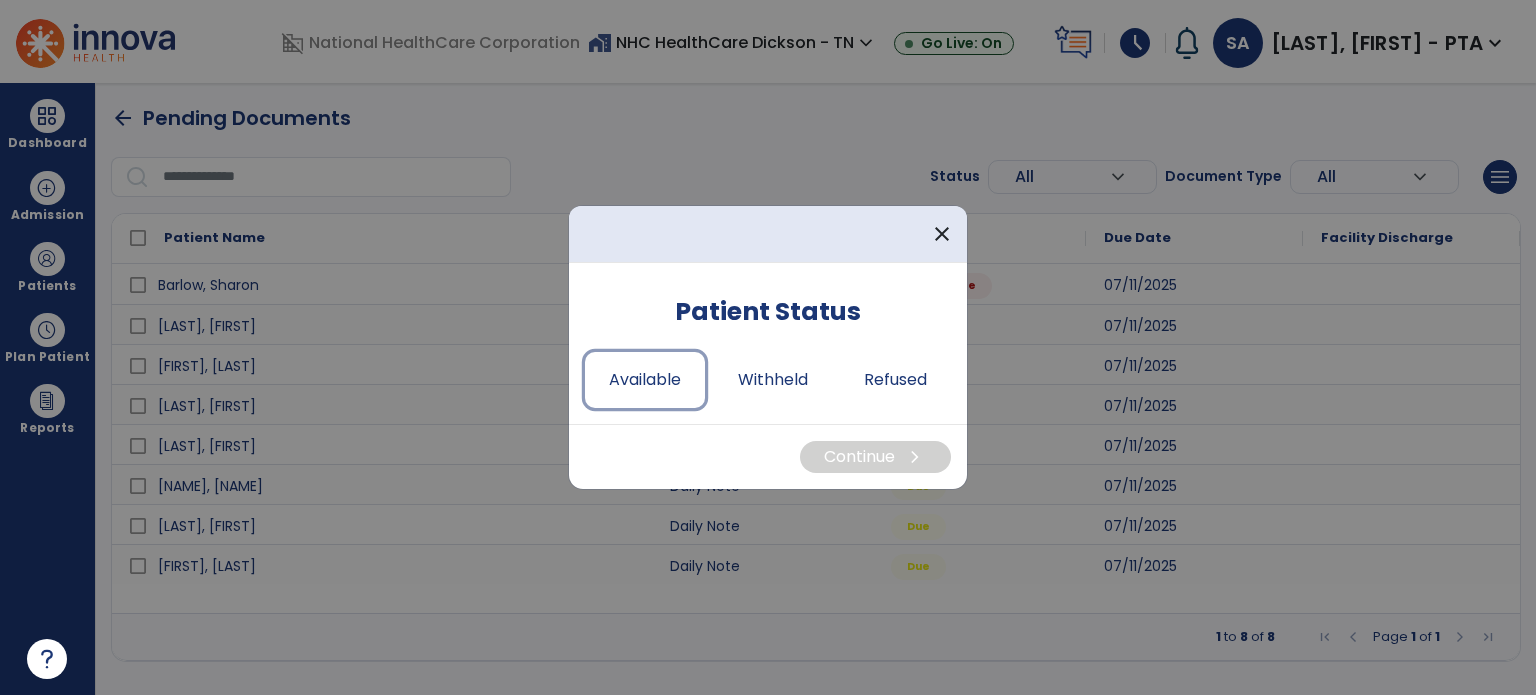 click on "Available" at bounding box center (645, 380) 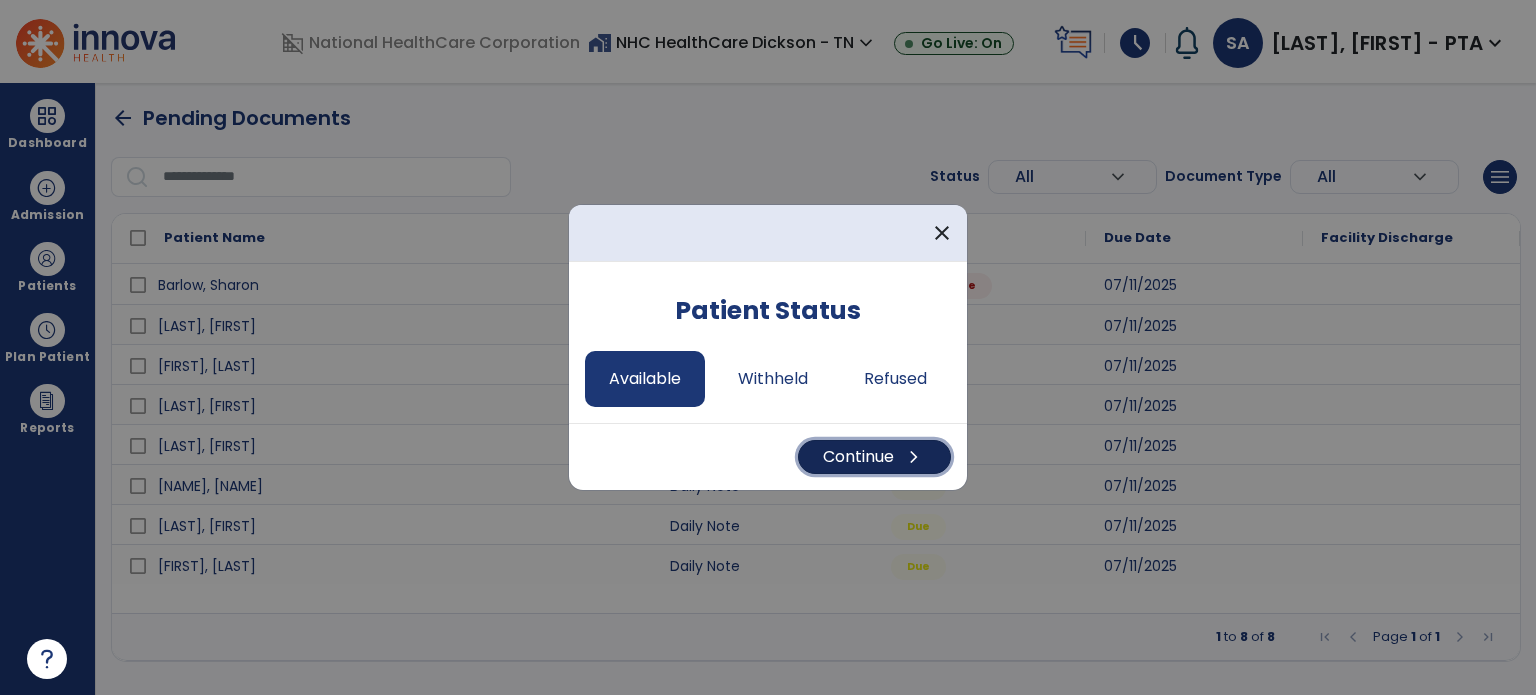 click on "chevron_right" at bounding box center (914, 457) 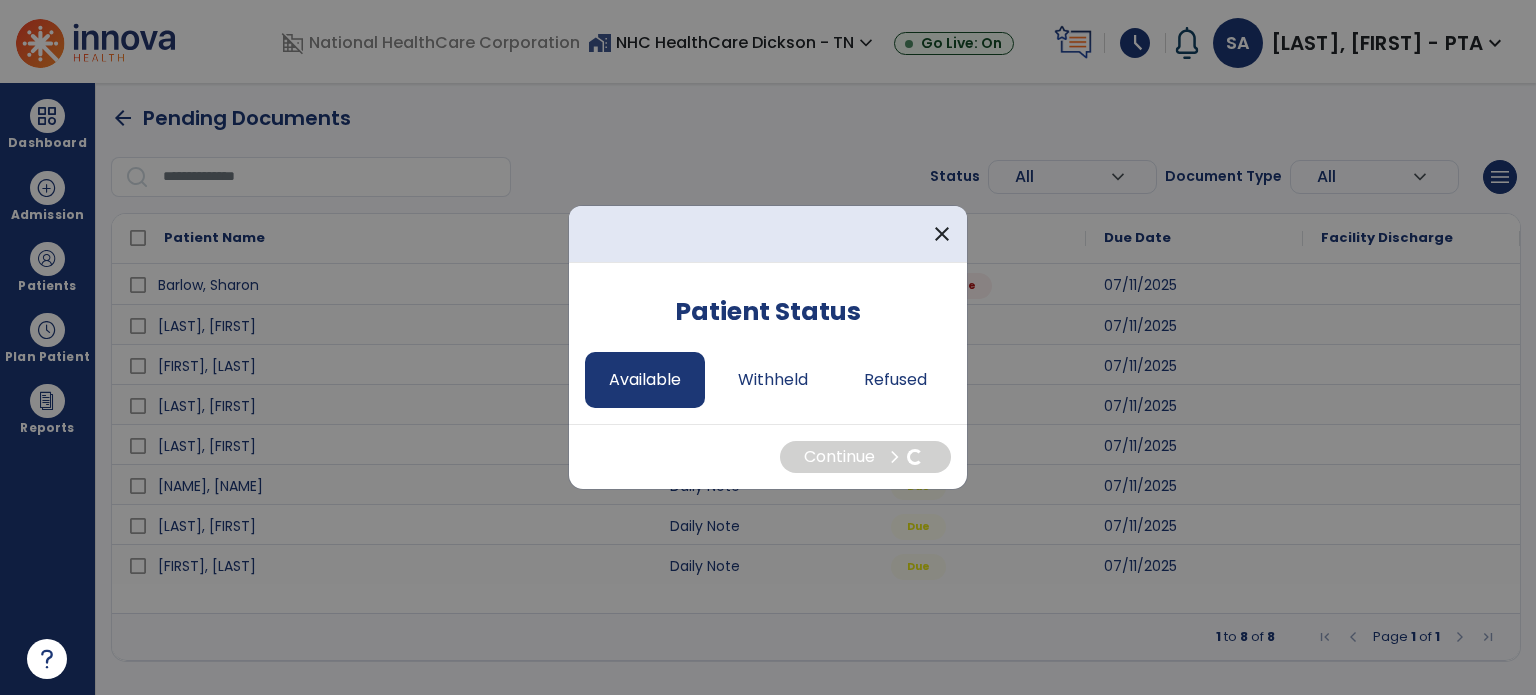 select on "*" 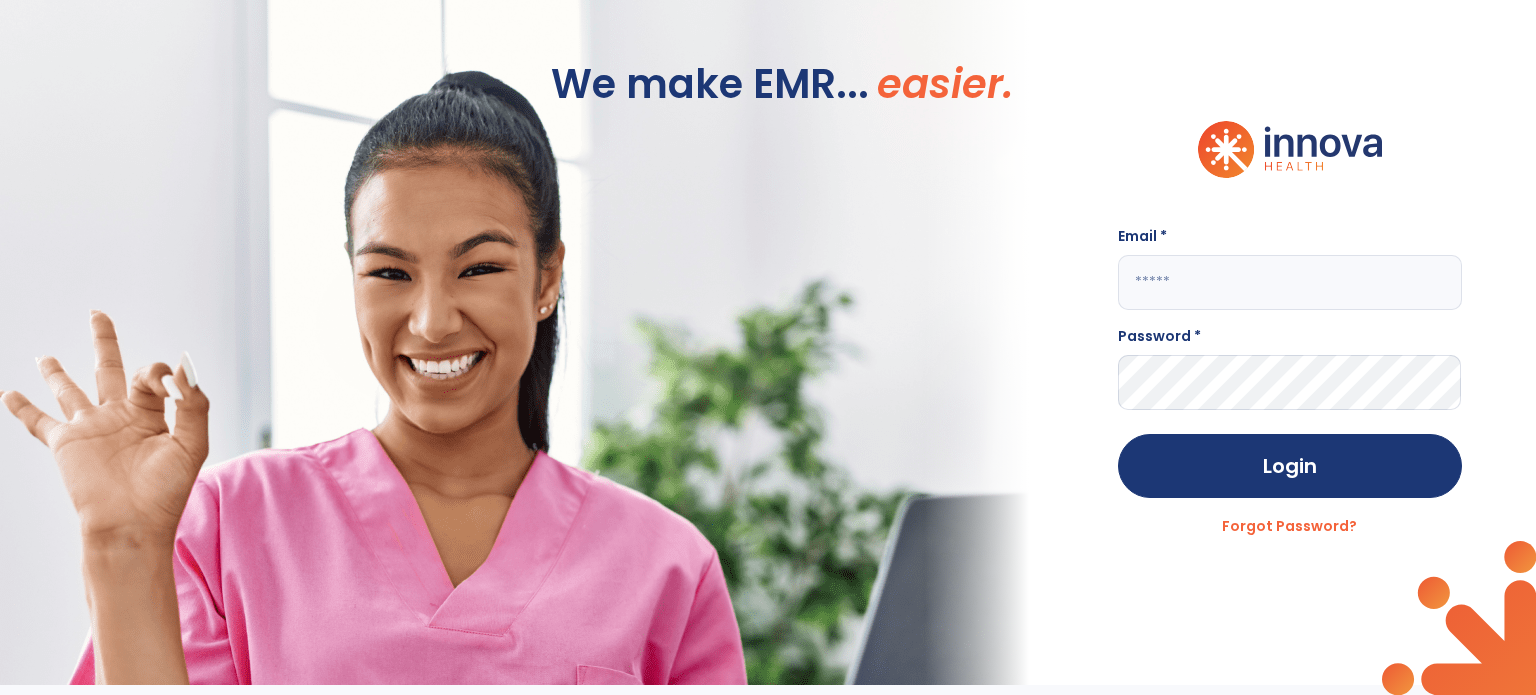 click on "We make EMR... easier." 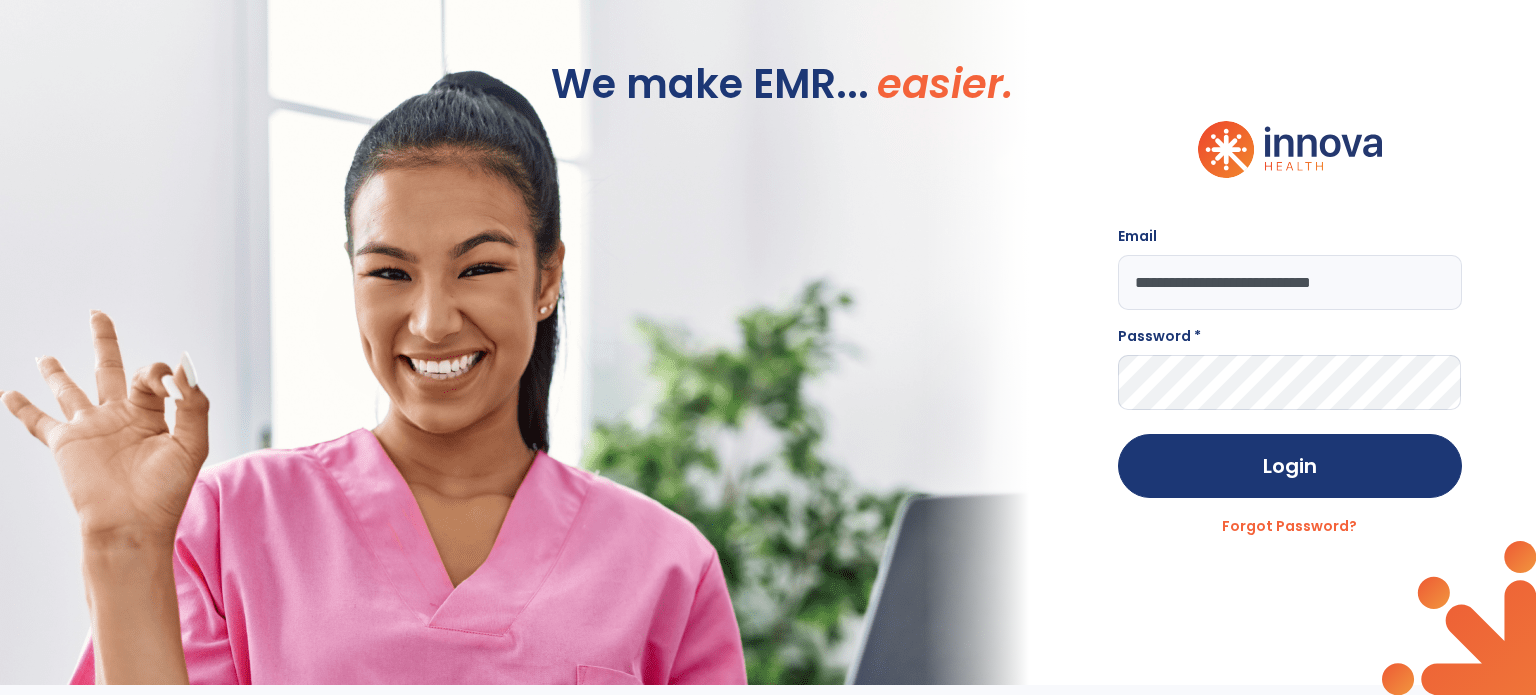 type on "**********" 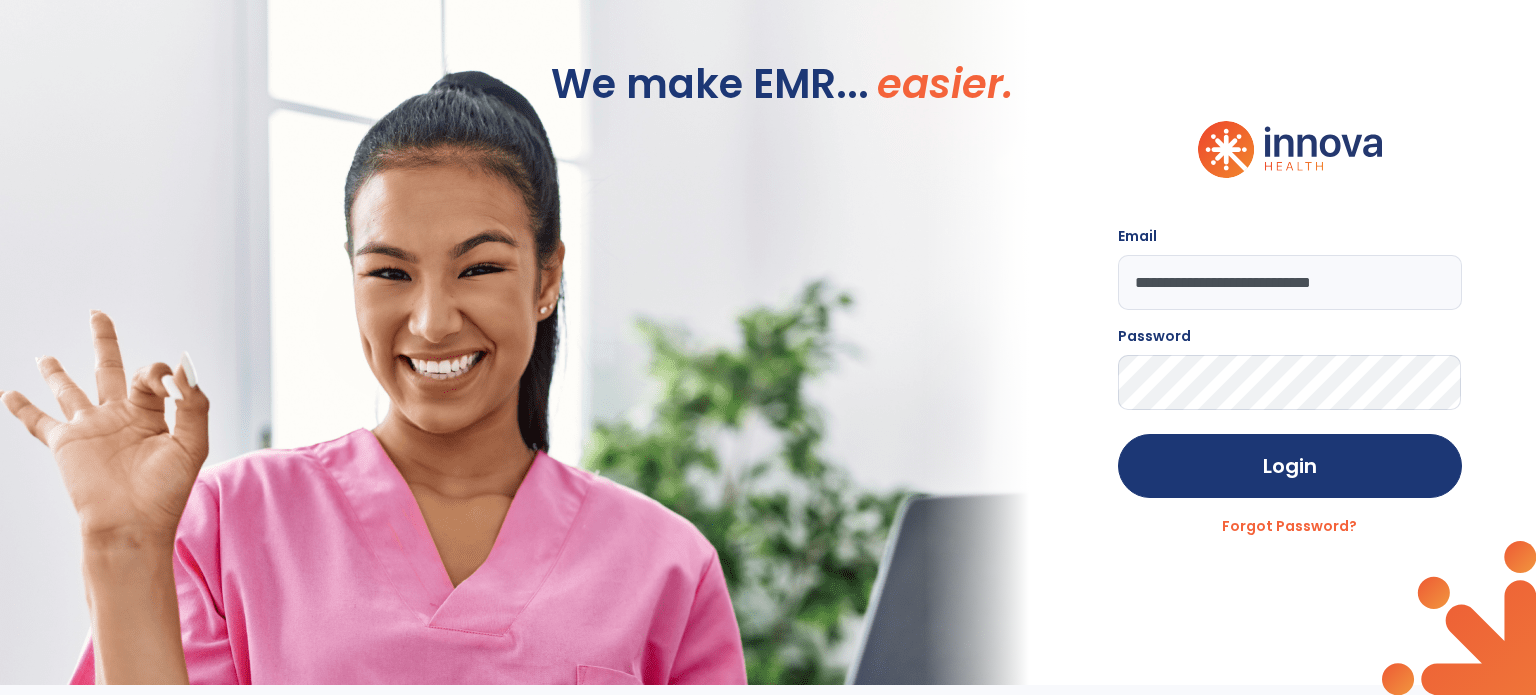click on "Login" 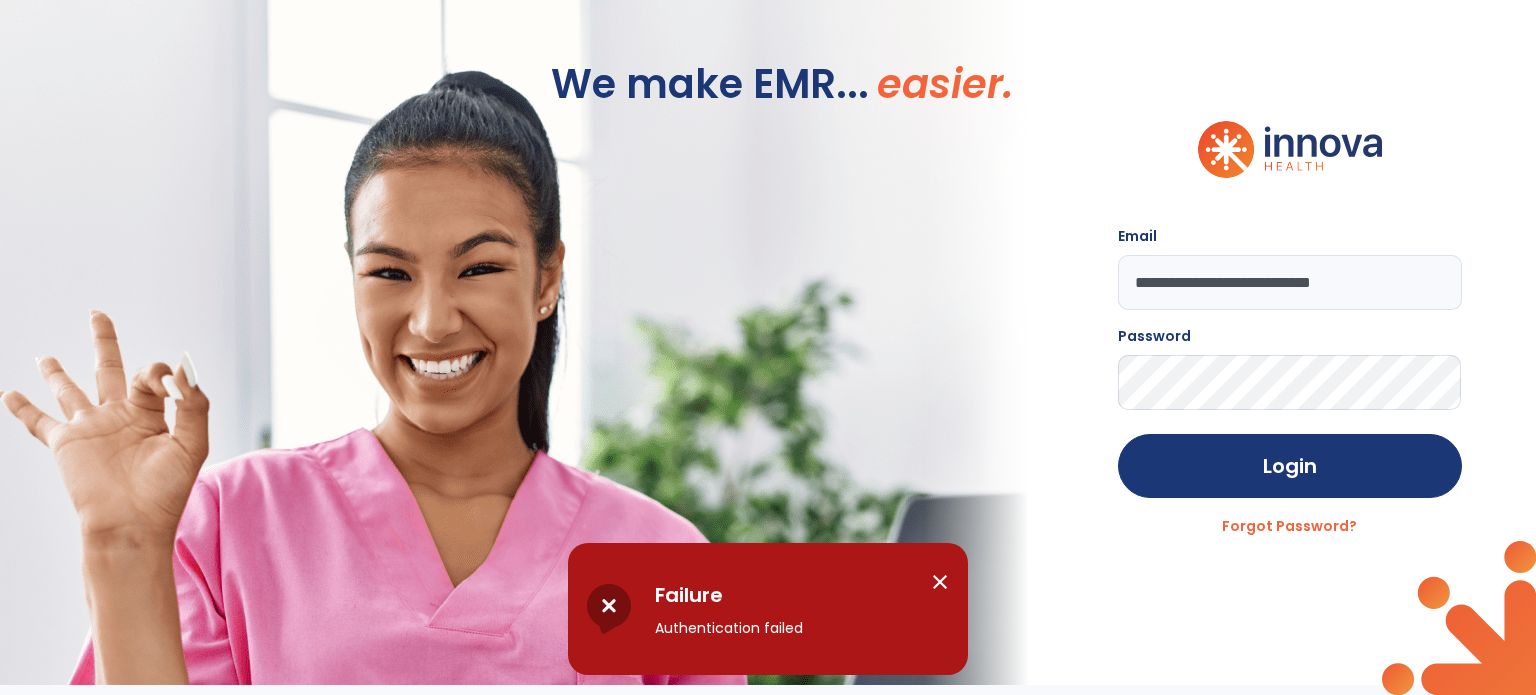 click on "**********" 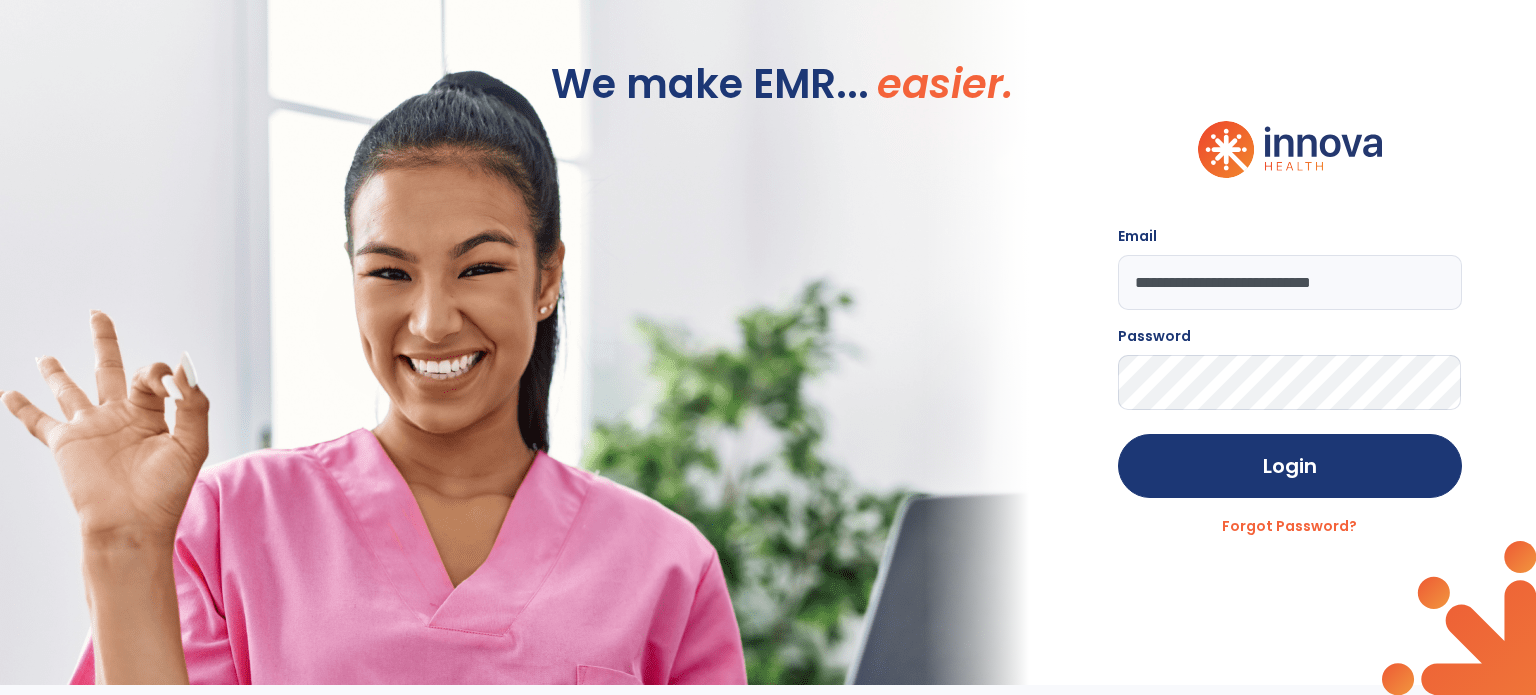 click on "Login" 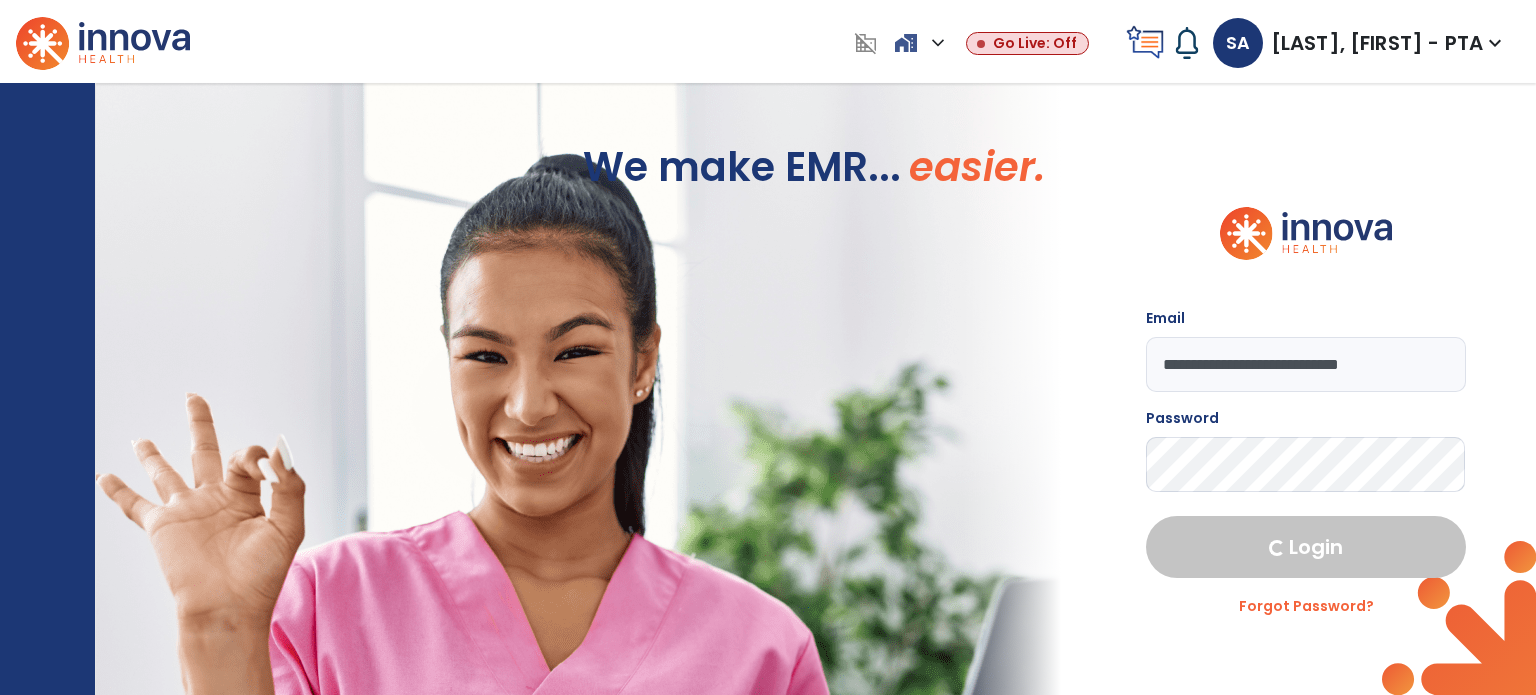 select on "****" 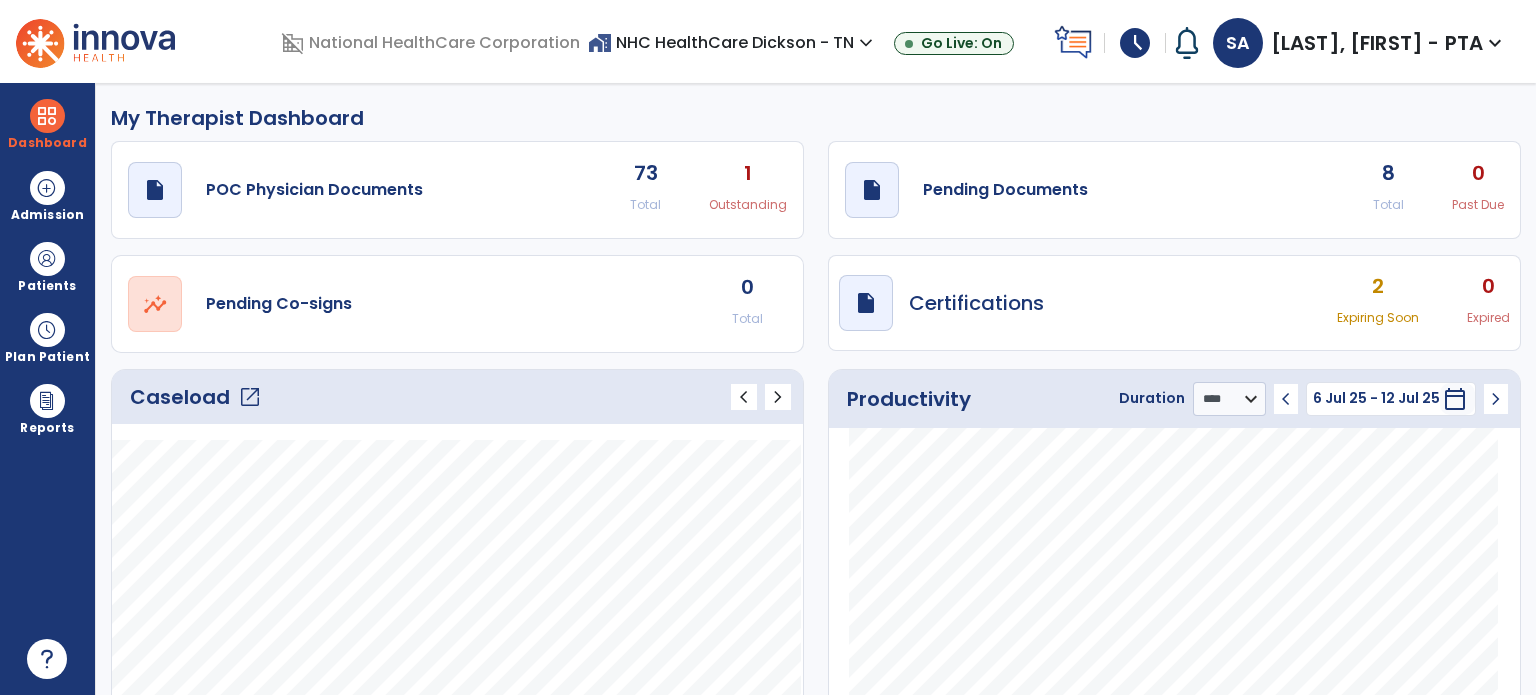 click on "Pending Documents" 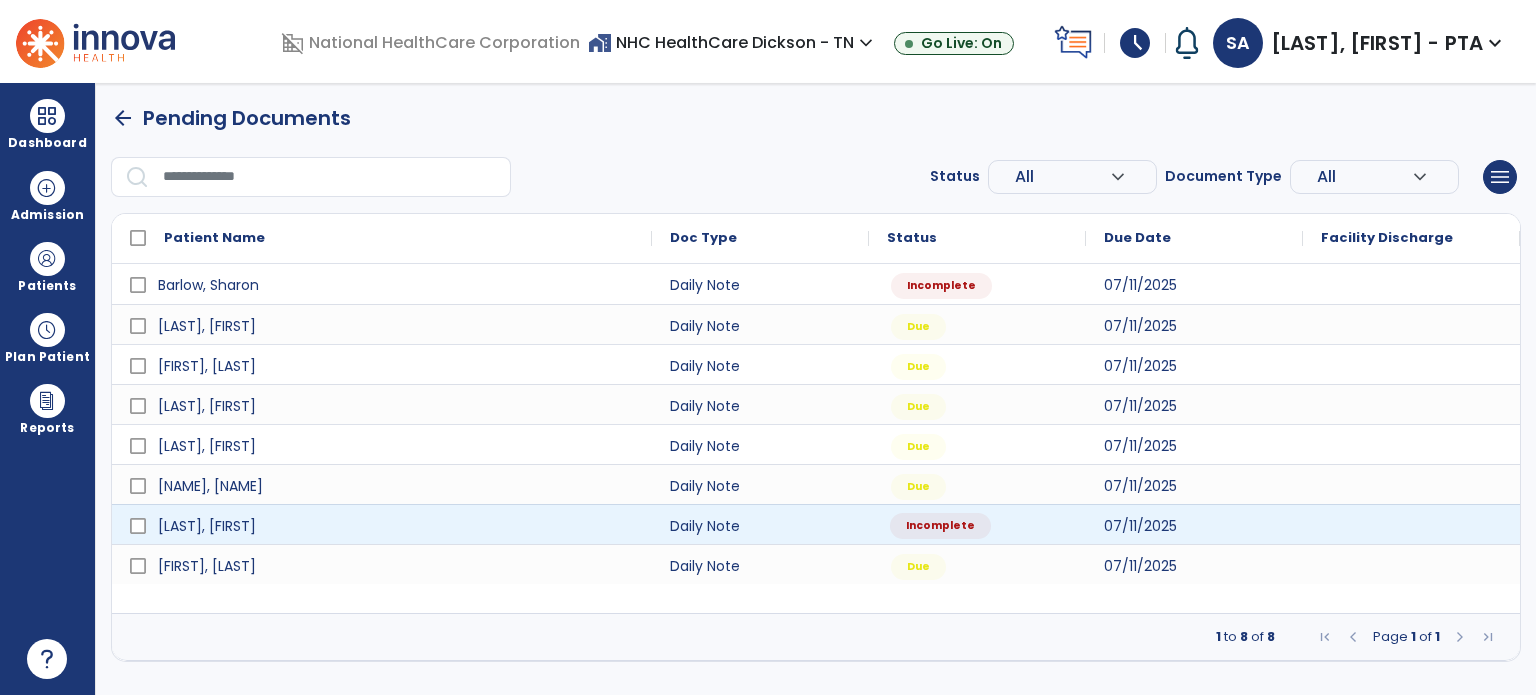 click on "Incomplete" at bounding box center (940, 526) 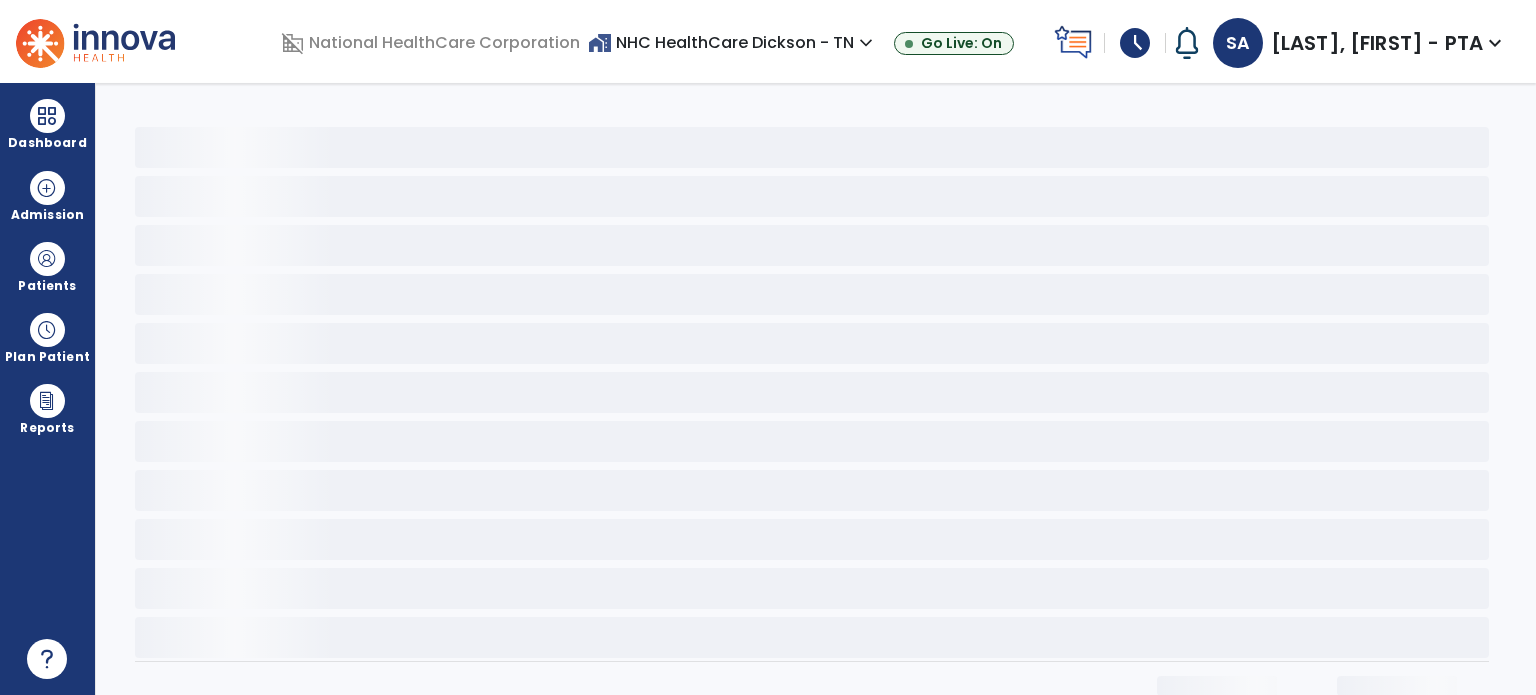 select on "*" 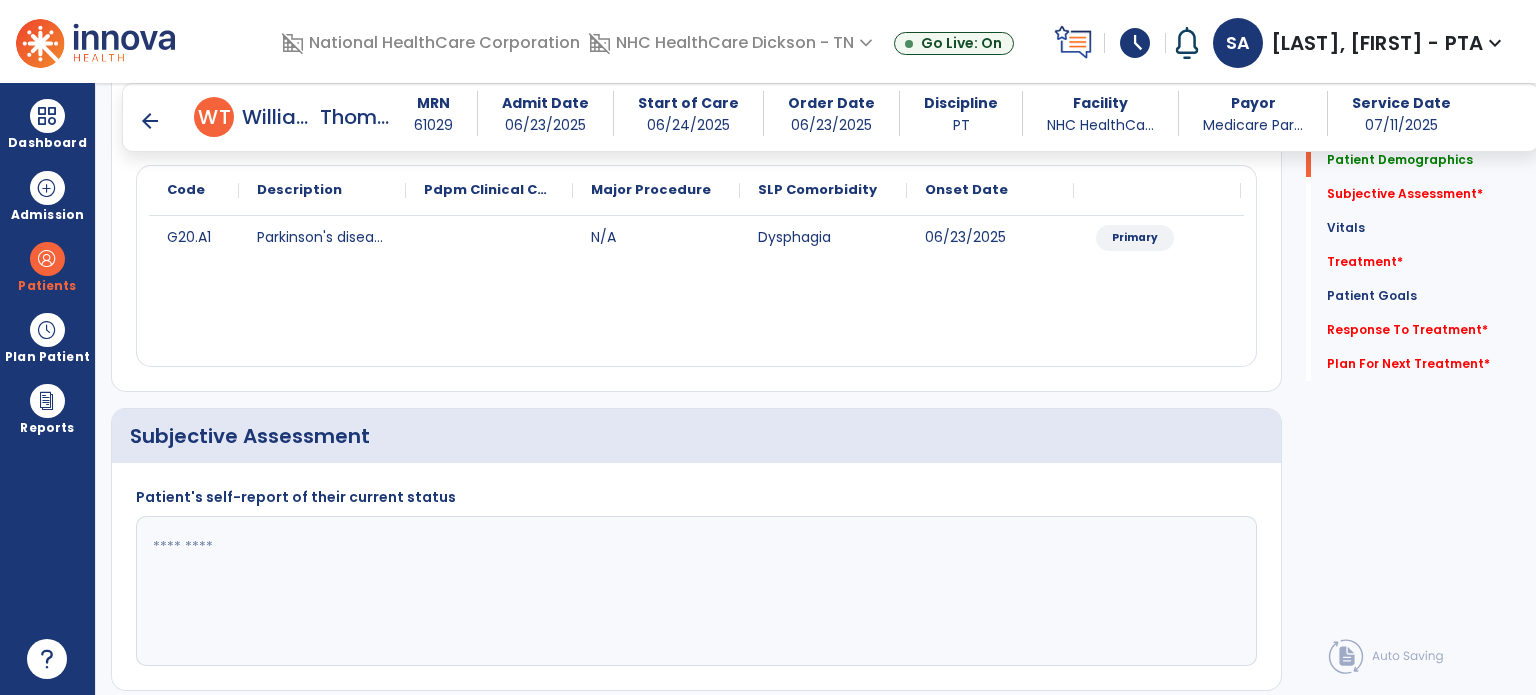 scroll, scrollTop: 231, scrollLeft: 0, axis: vertical 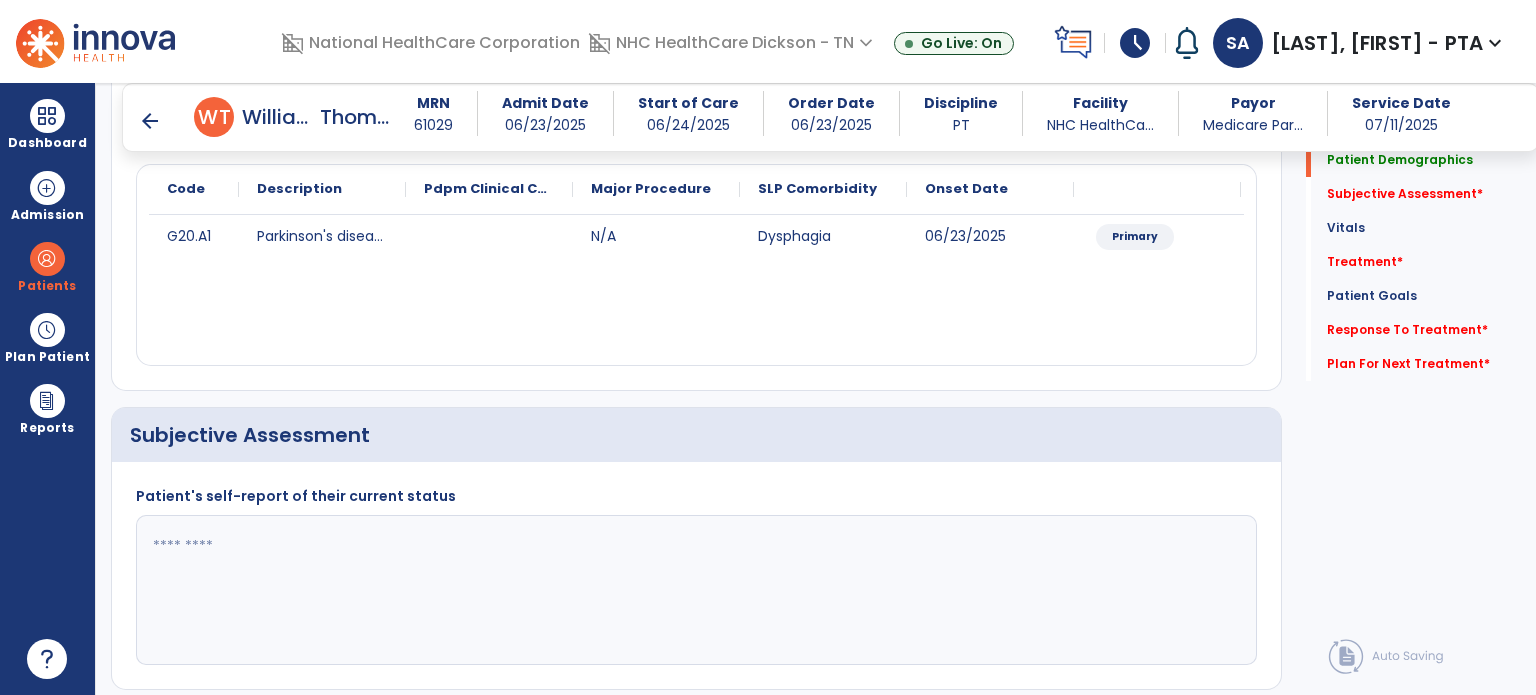 click 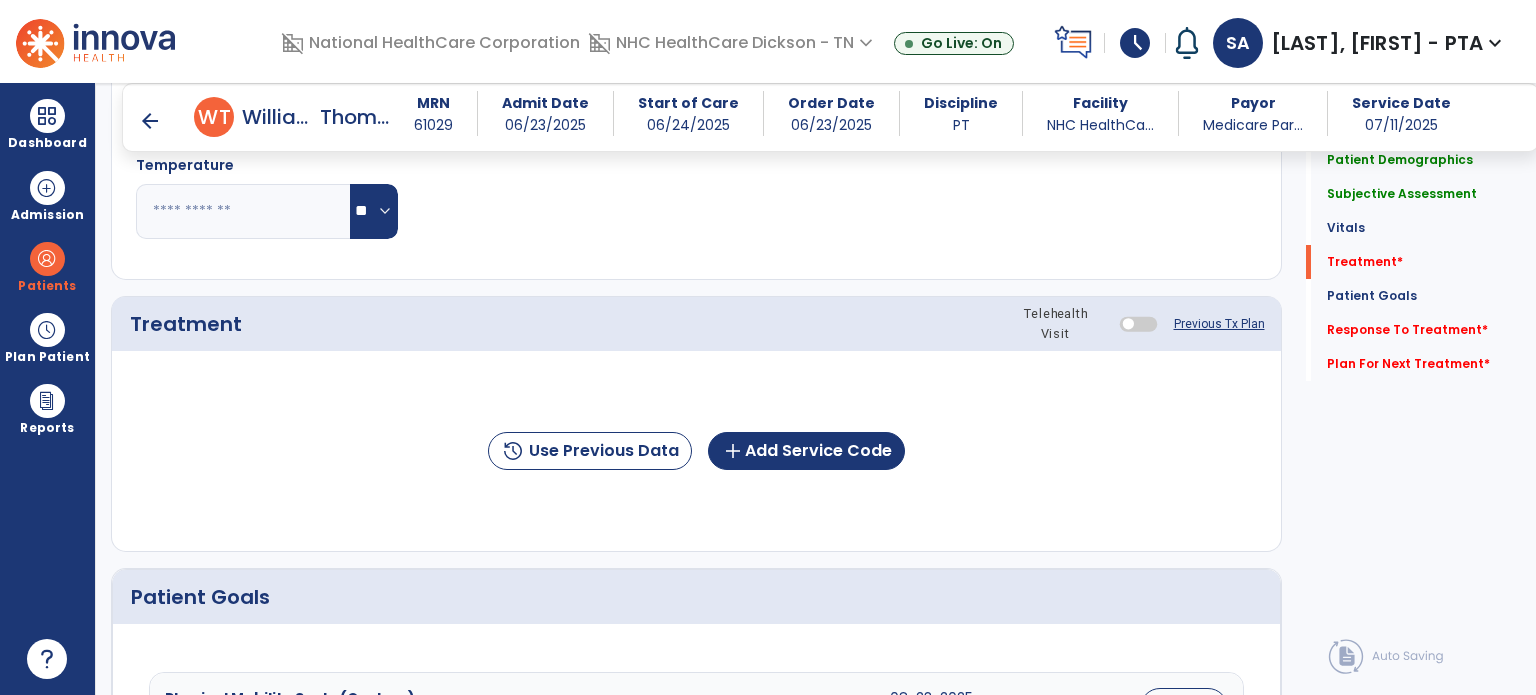 scroll, scrollTop: 1064, scrollLeft: 0, axis: vertical 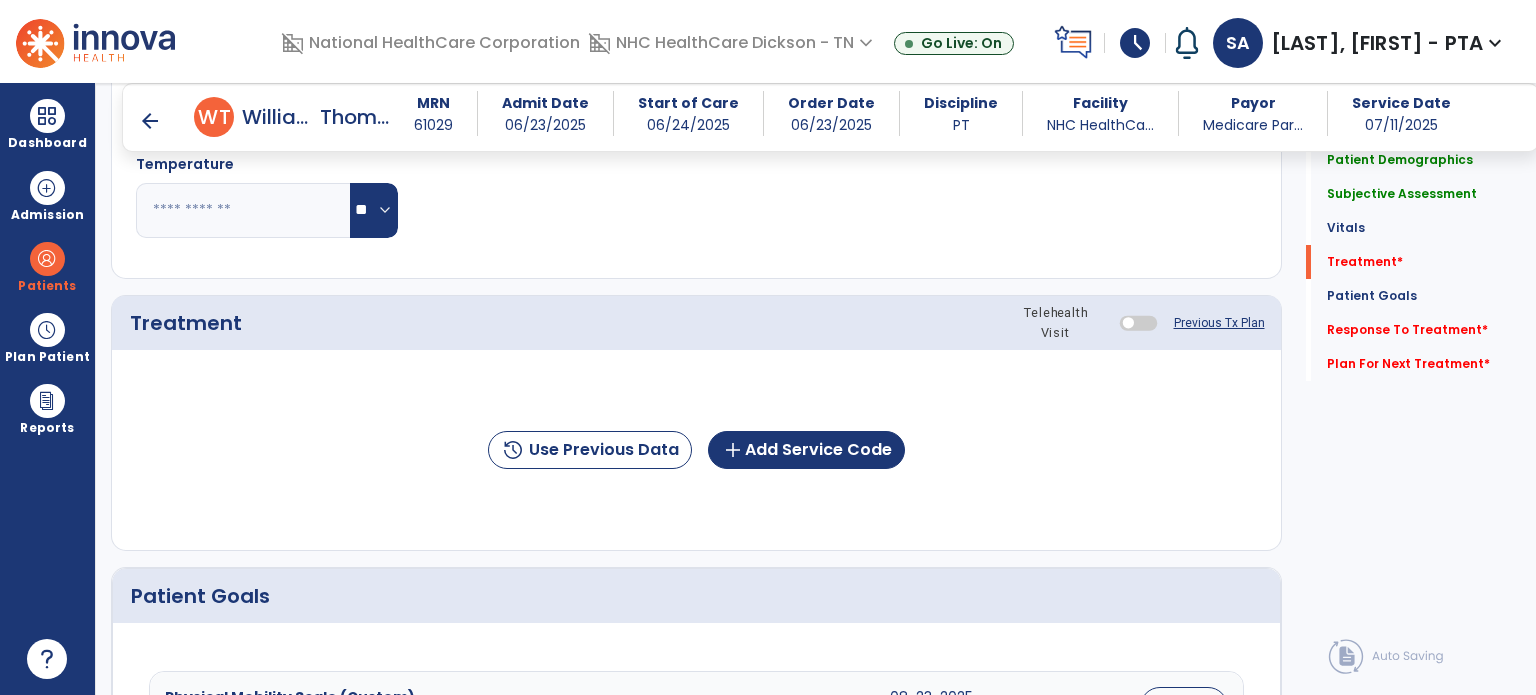 type on "**********" 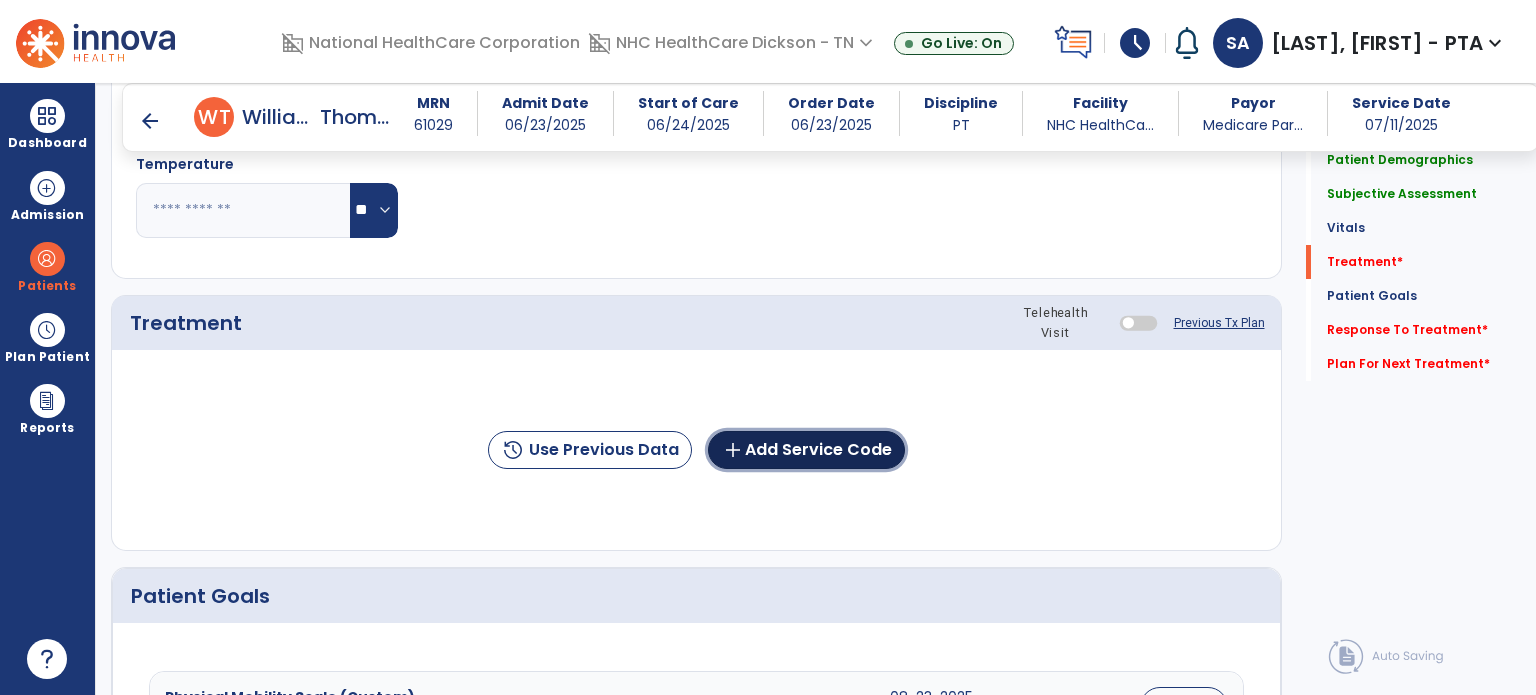 click on "add  Add Service Code" 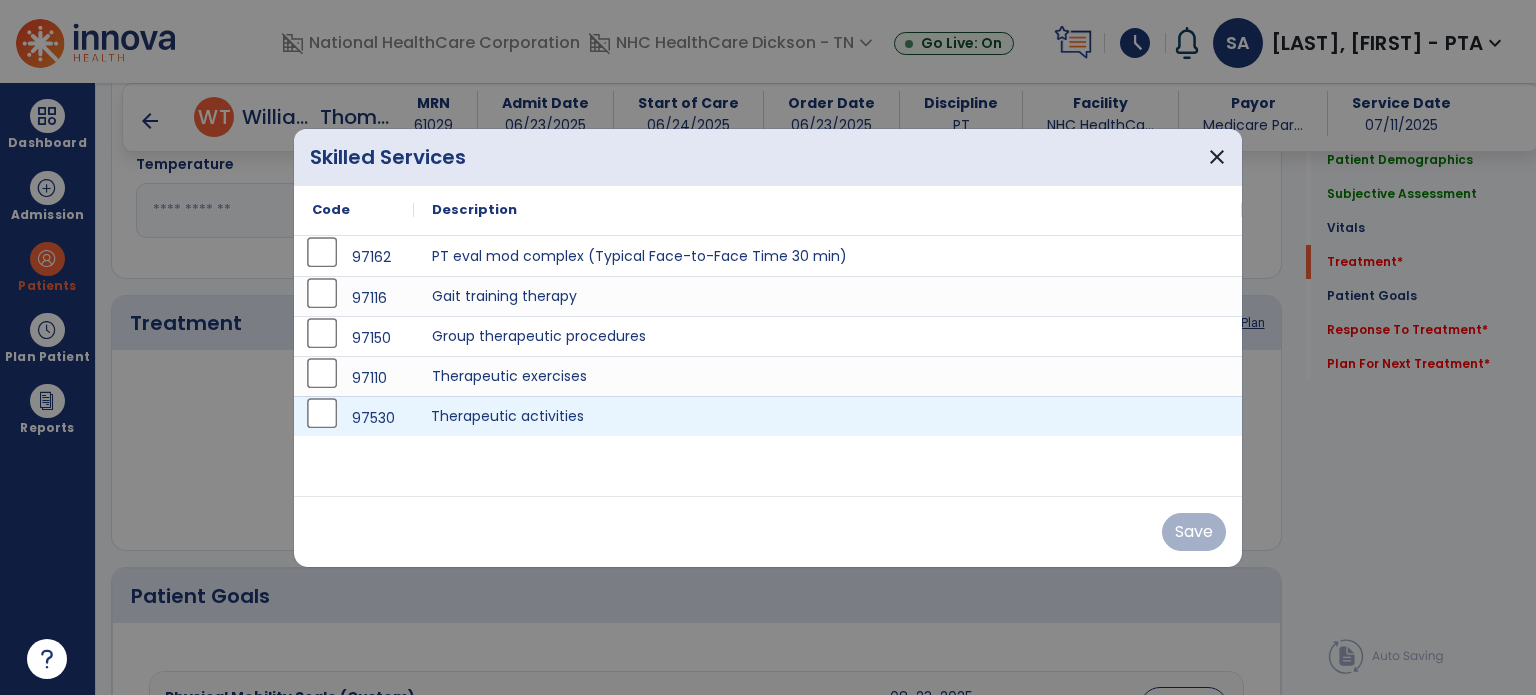 click on "Therapeutic activities" at bounding box center [828, 416] 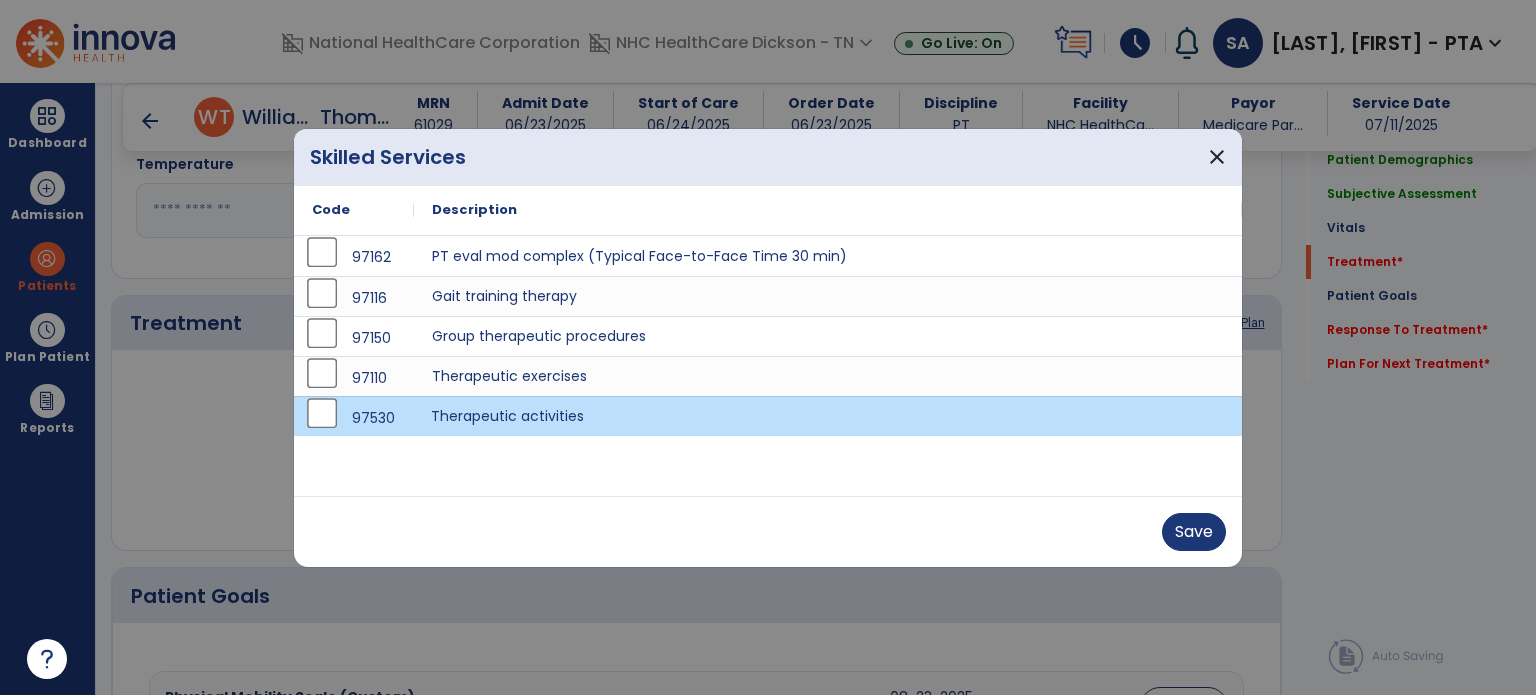 click on "Save" at bounding box center [768, 531] 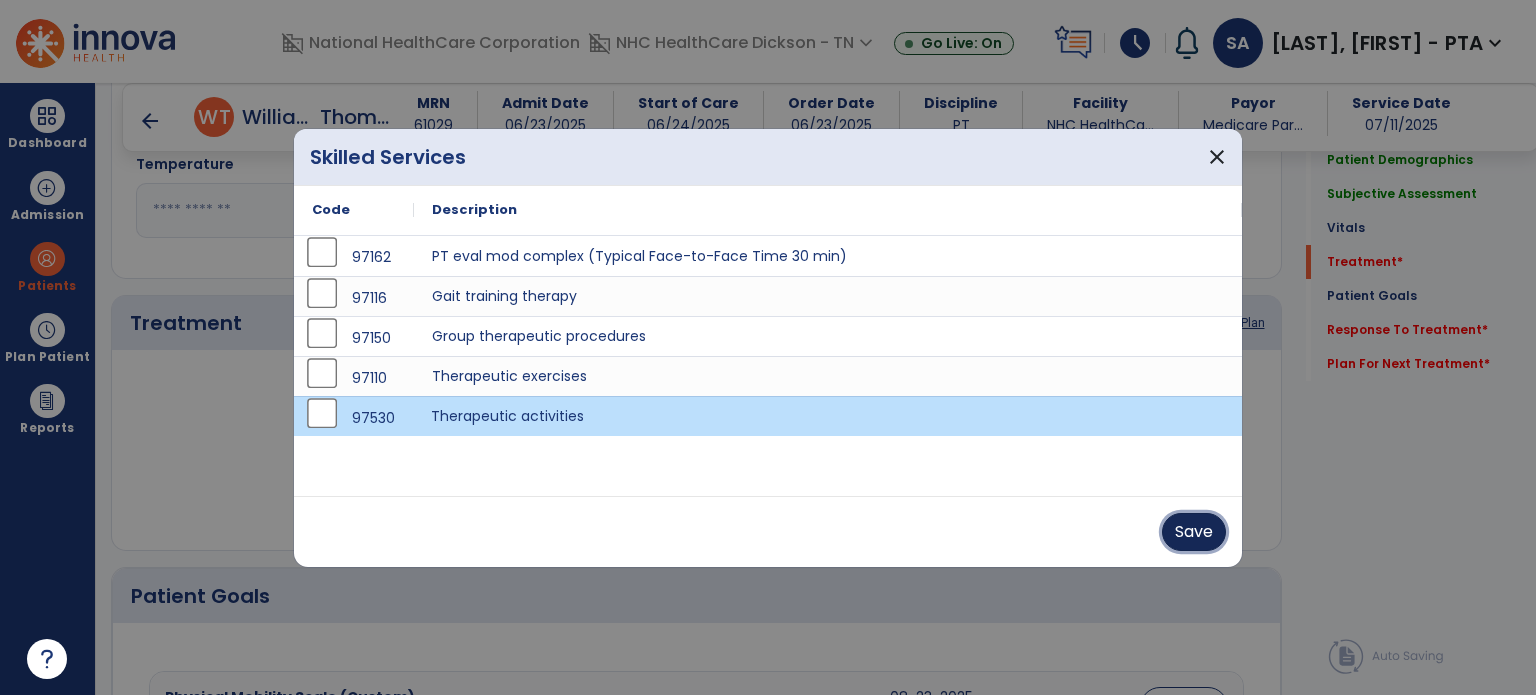 click on "Save" at bounding box center [1194, 532] 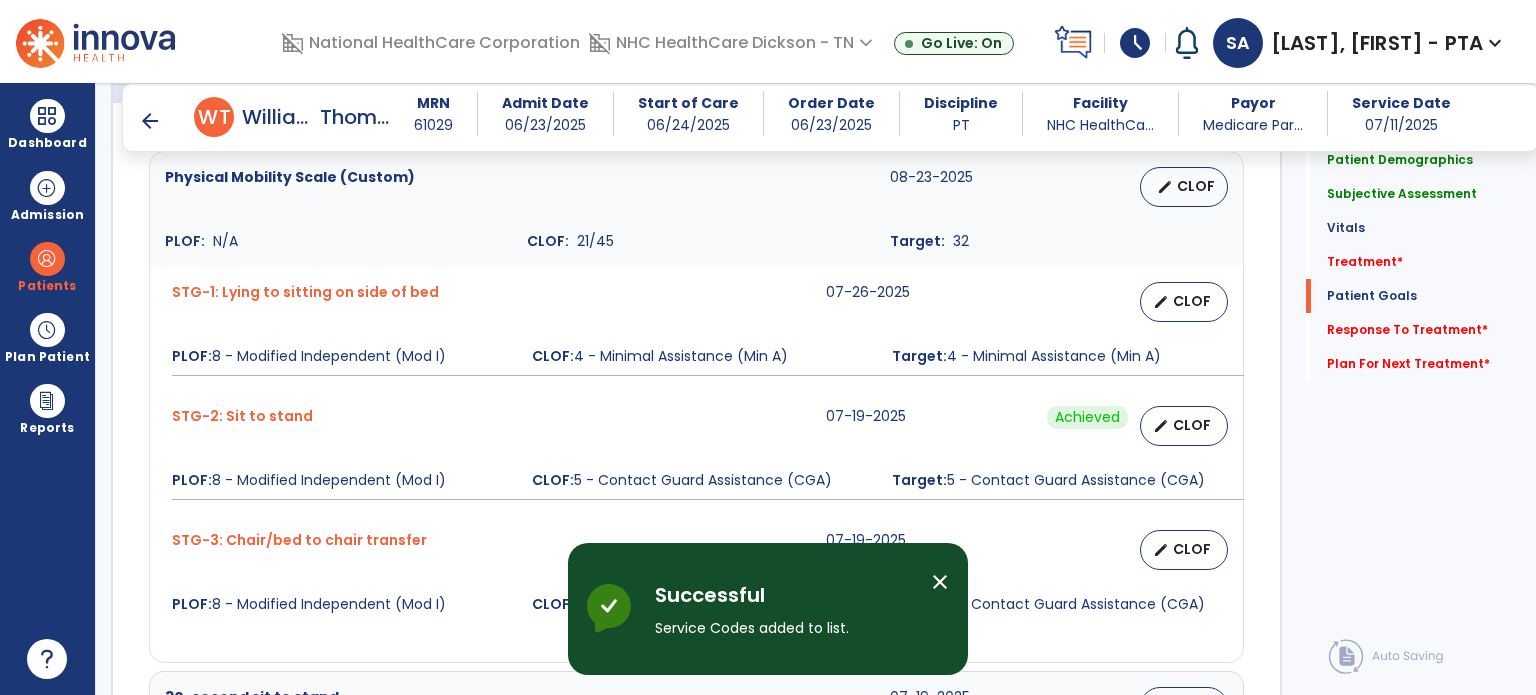 scroll, scrollTop: 1755, scrollLeft: 0, axis: vertical 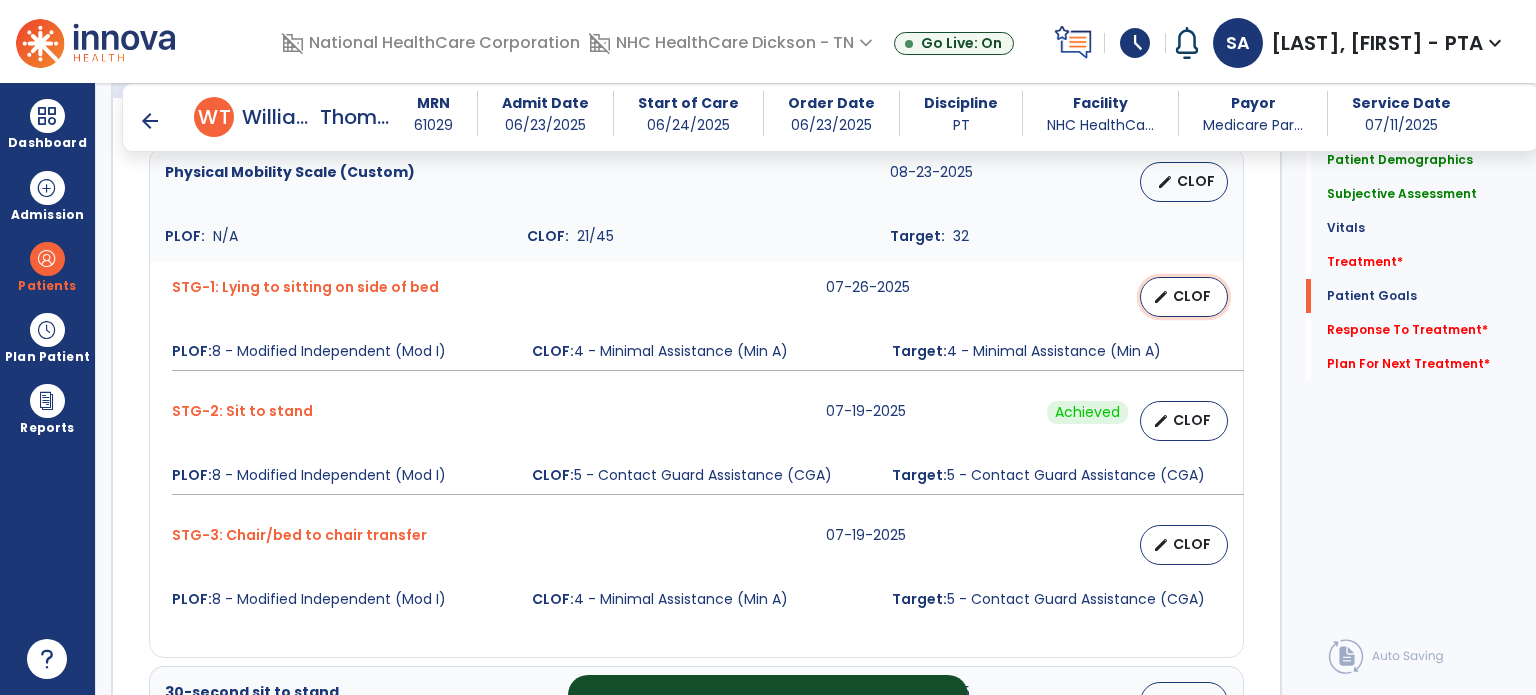 click on "edit" at bounding box center (1161, 297) 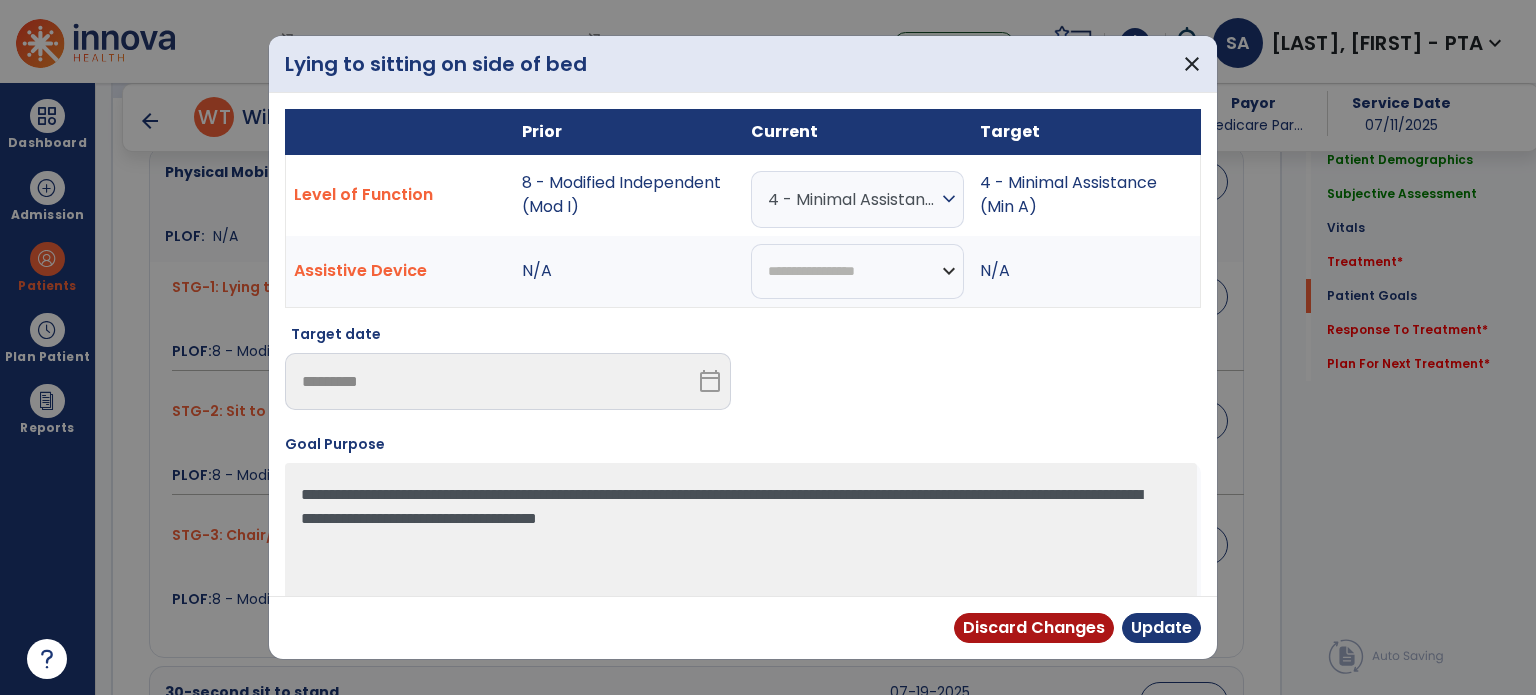 click on "4 - Minimal Assistance (Min A)" at bounding box center [852, 199] 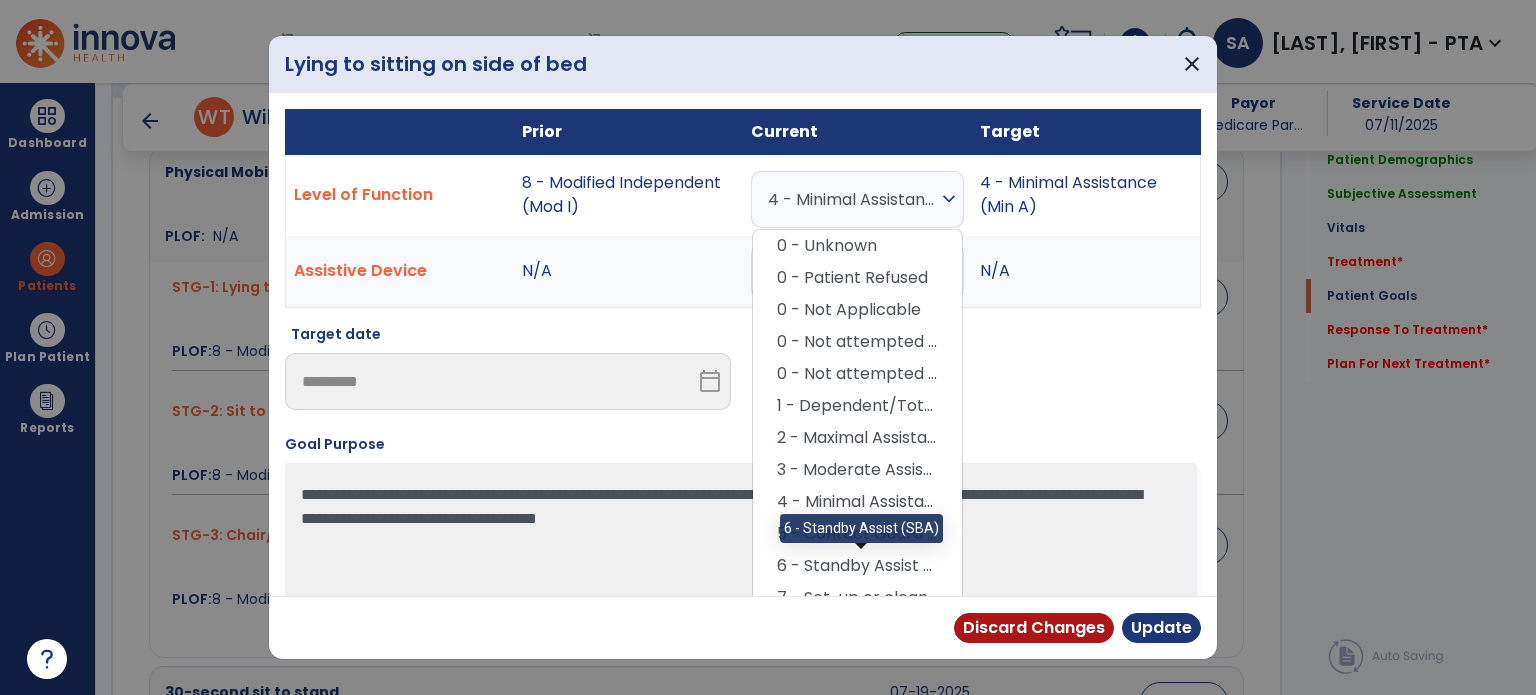 click on "6 - Standby Assist (SBA)" at bounding box center (857, 566) 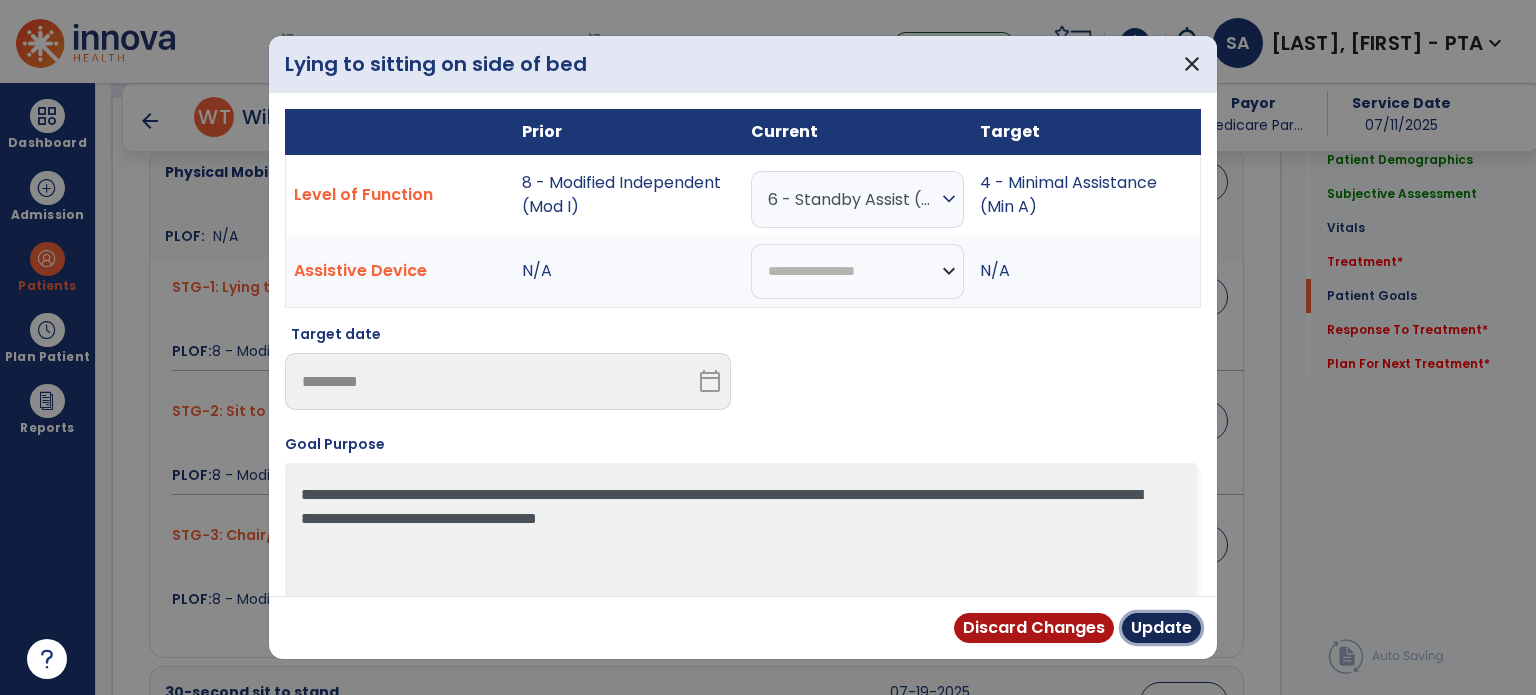 click on "Update" at bounding box center (1161, 628) 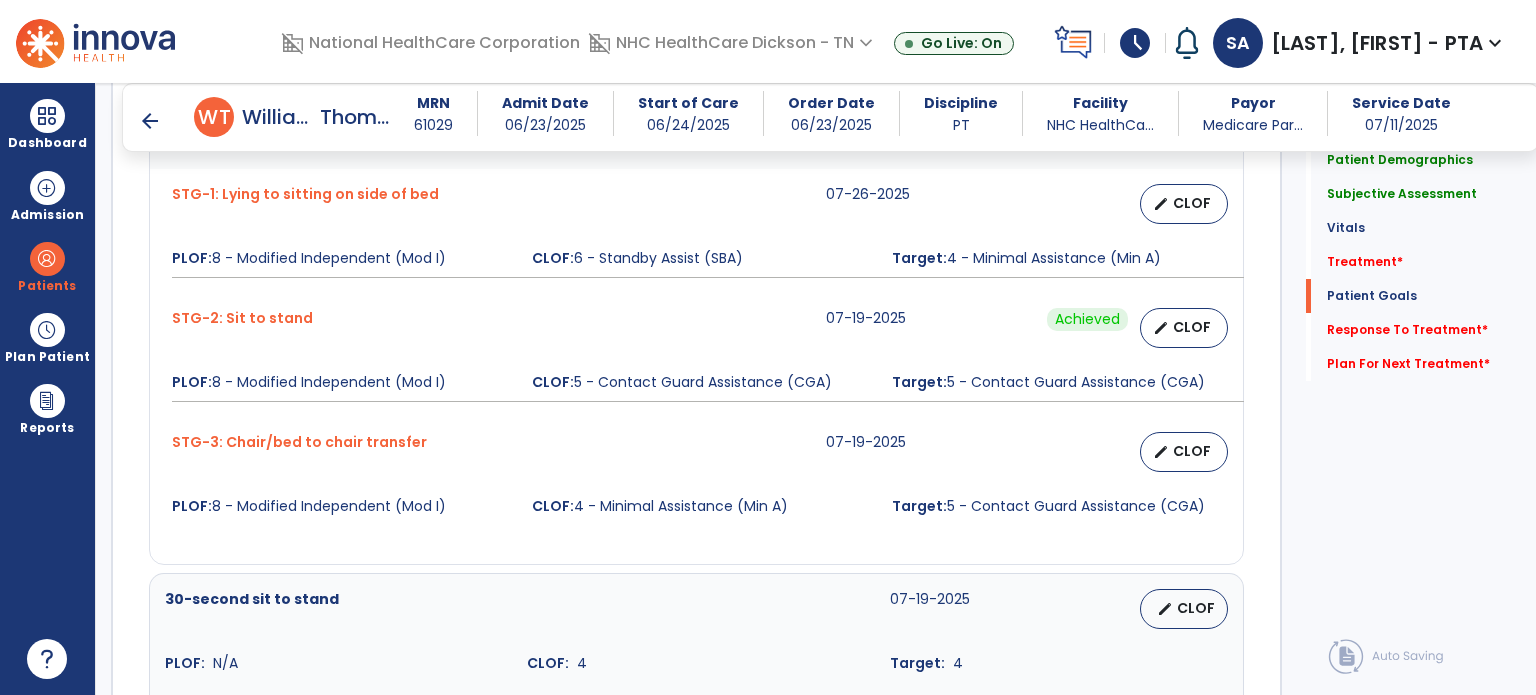 scroll, scrollTop: 1862, scrollLeft: 0, axis: vertical 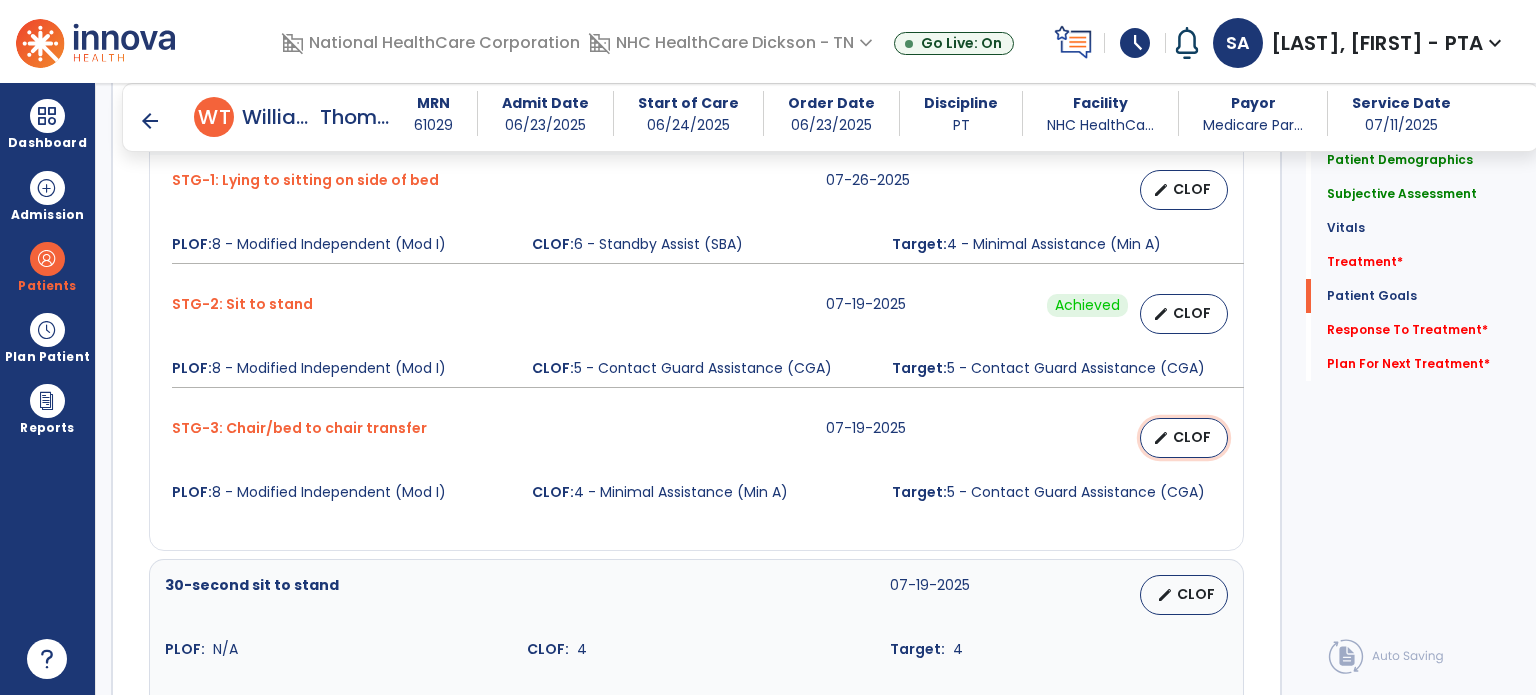 click on "CLOF" at bounding box center [1192, 437] 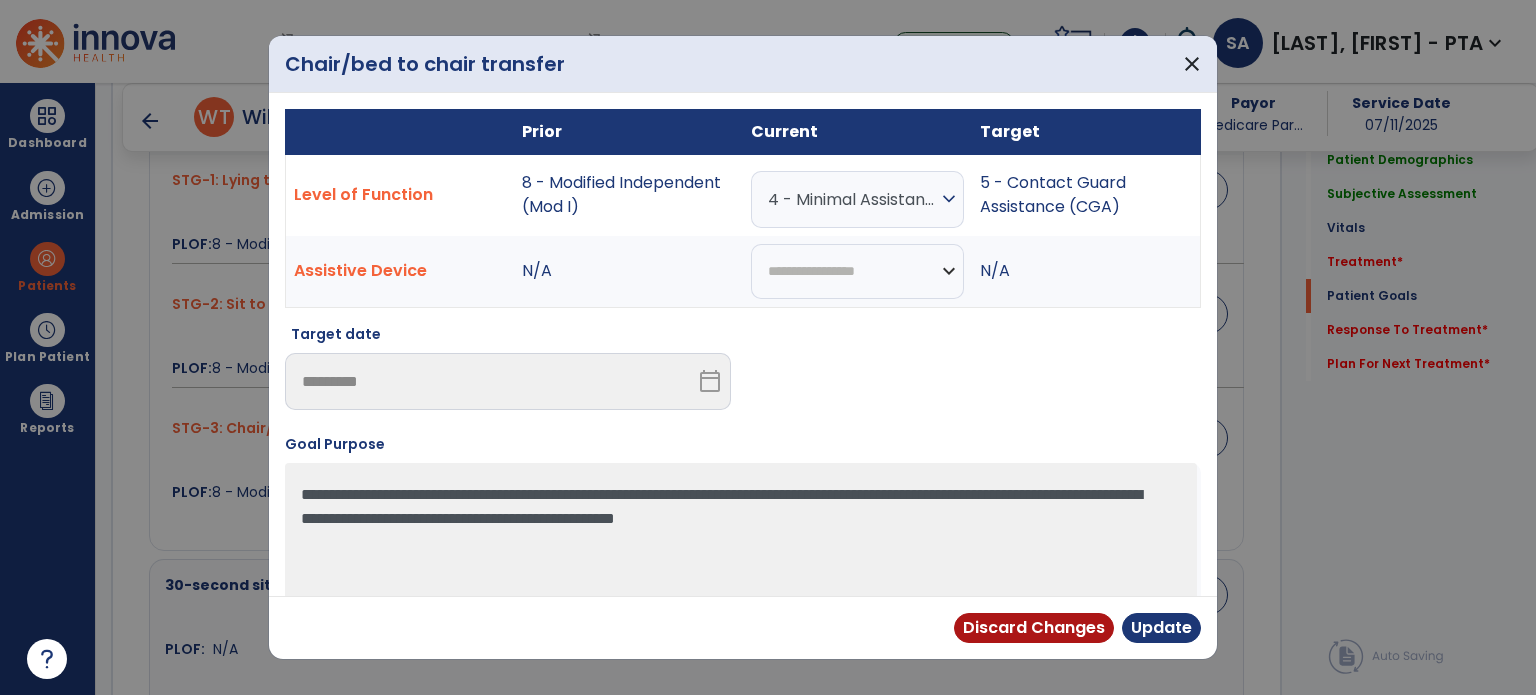 click on "4 - Minimal Assistance (Min A)" at bounding box center (852, 199) 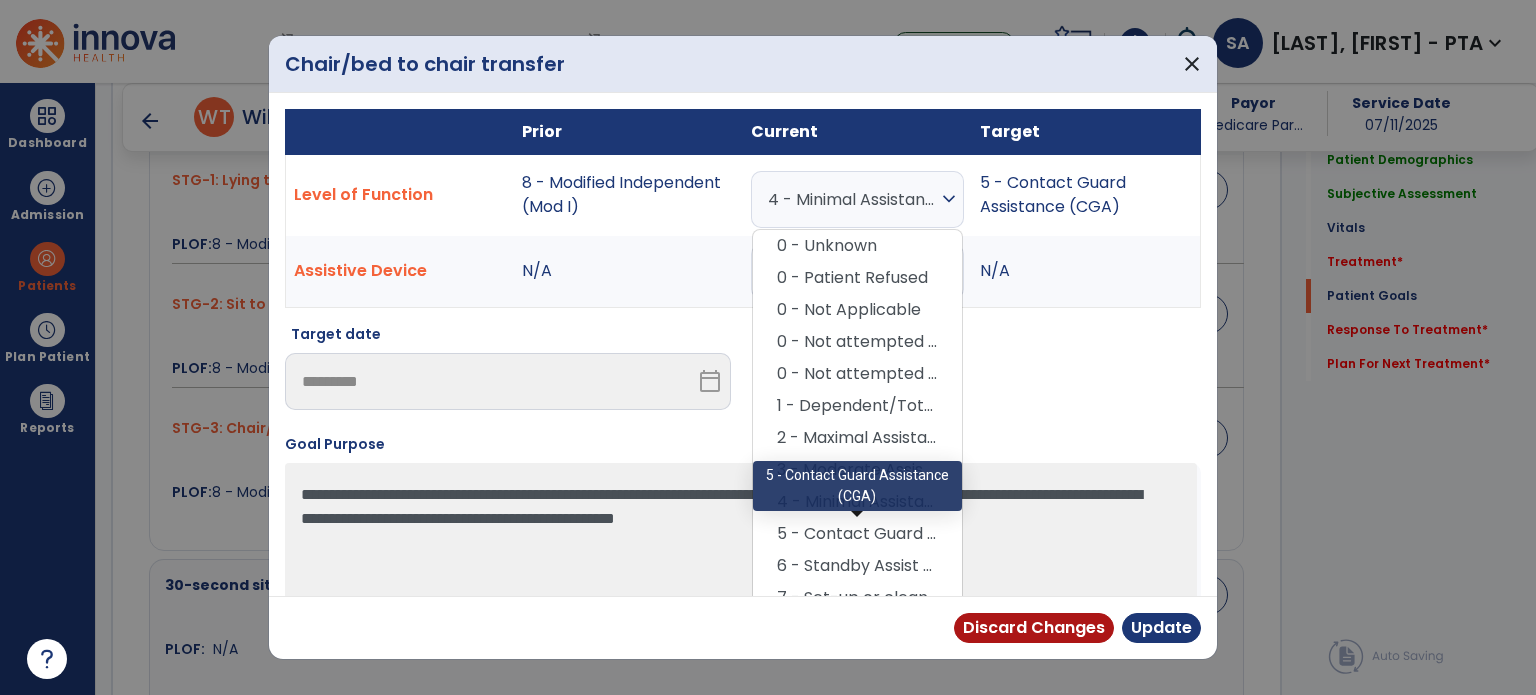 click on "5 - Contact Guard Assistance (CGA)" at bounding box center (857, 534) 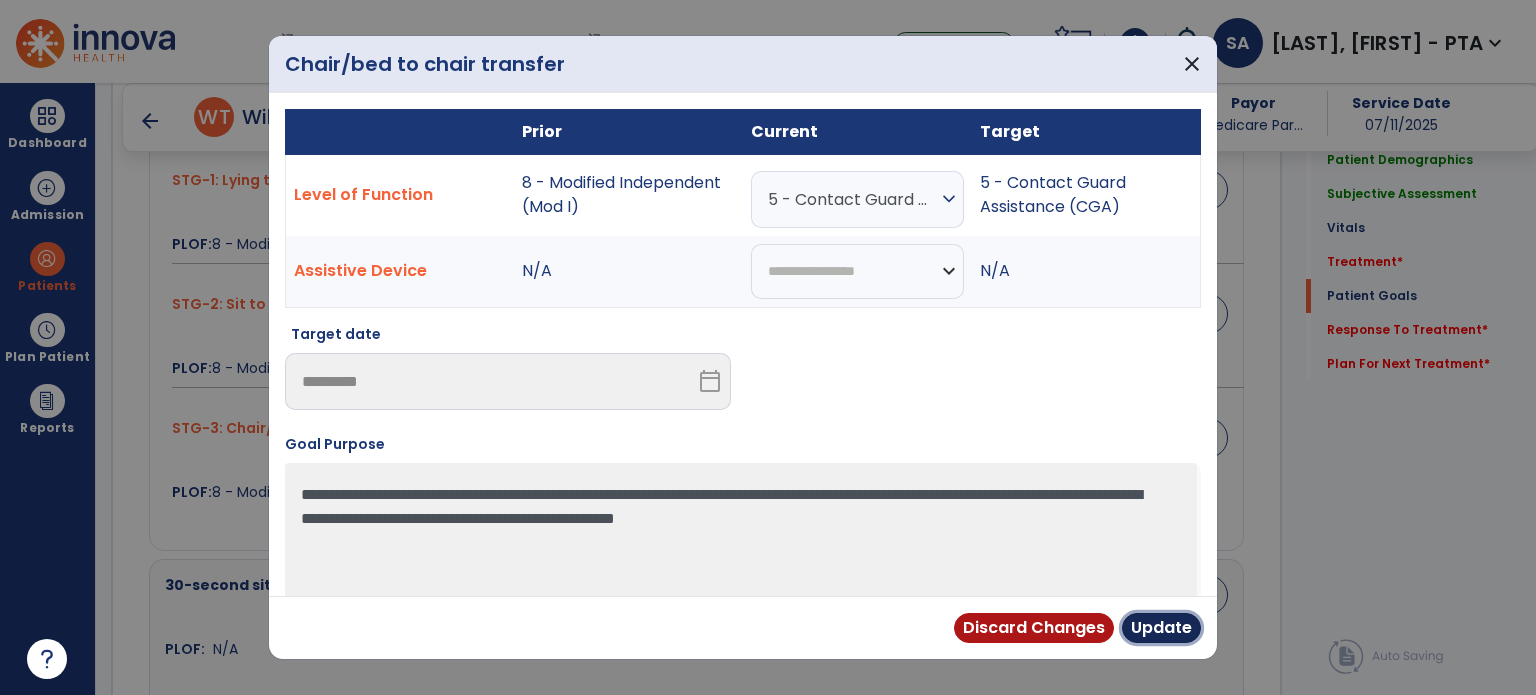 click on "Update" at bounding box center [1161, 628] 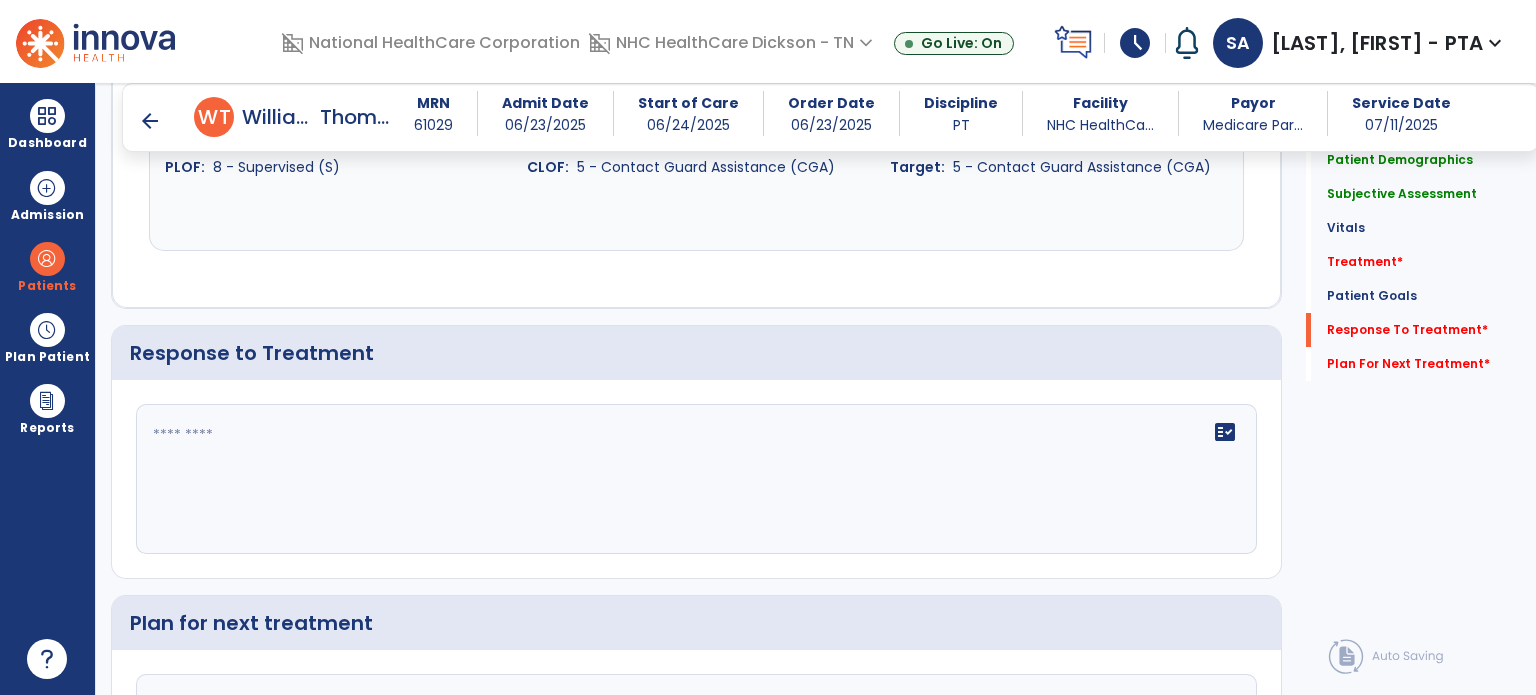scroll, scrollTop: 2543, scrollLeft: 0, axis: vertical 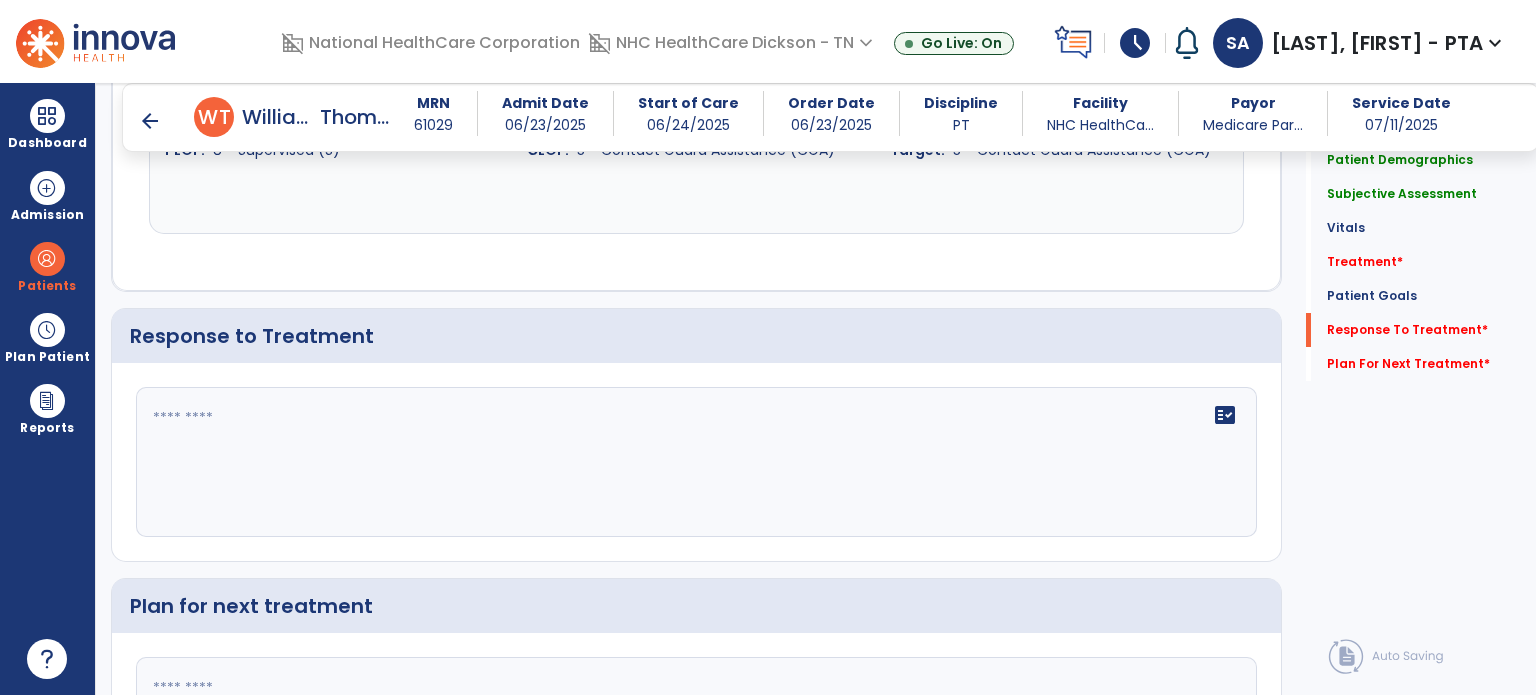 click on "fact_check" 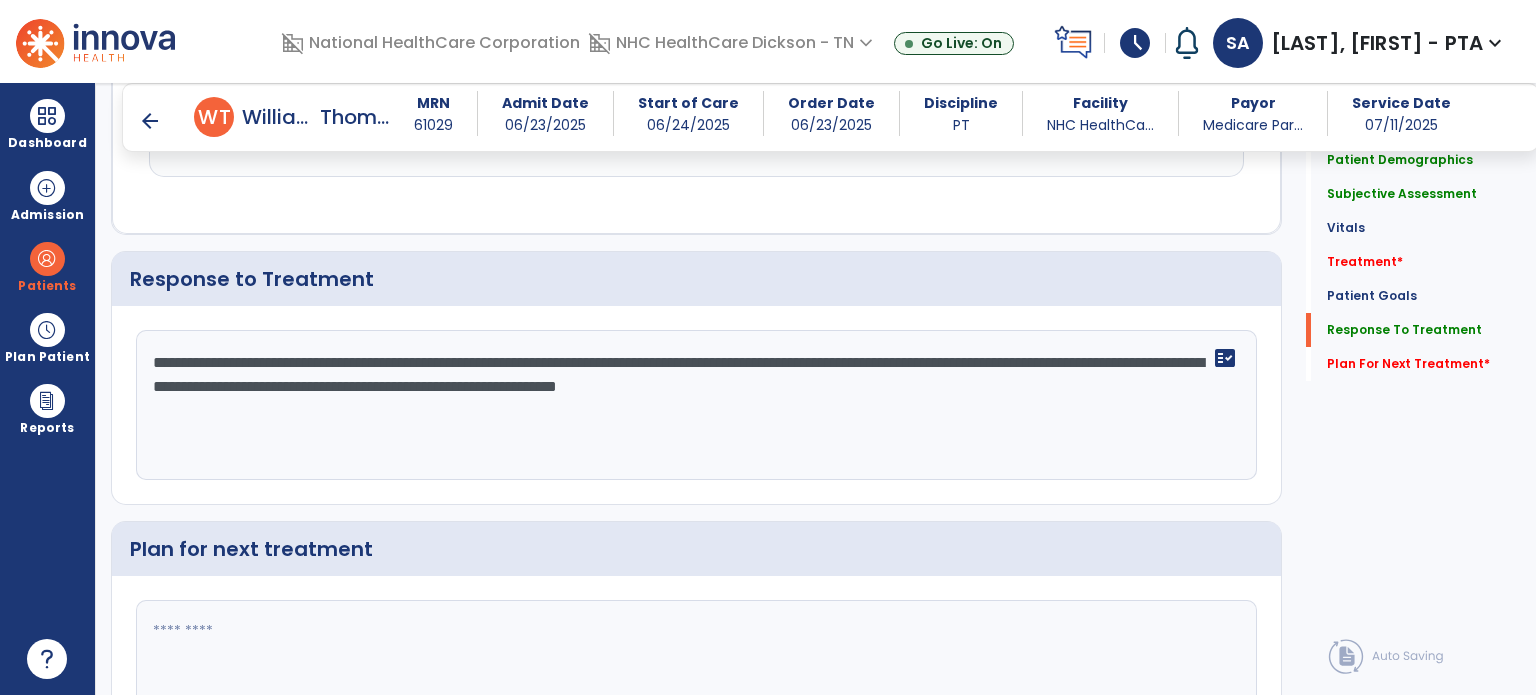 scroll, scrollTop: 2602, scrollLeft: 0, axis: vertical 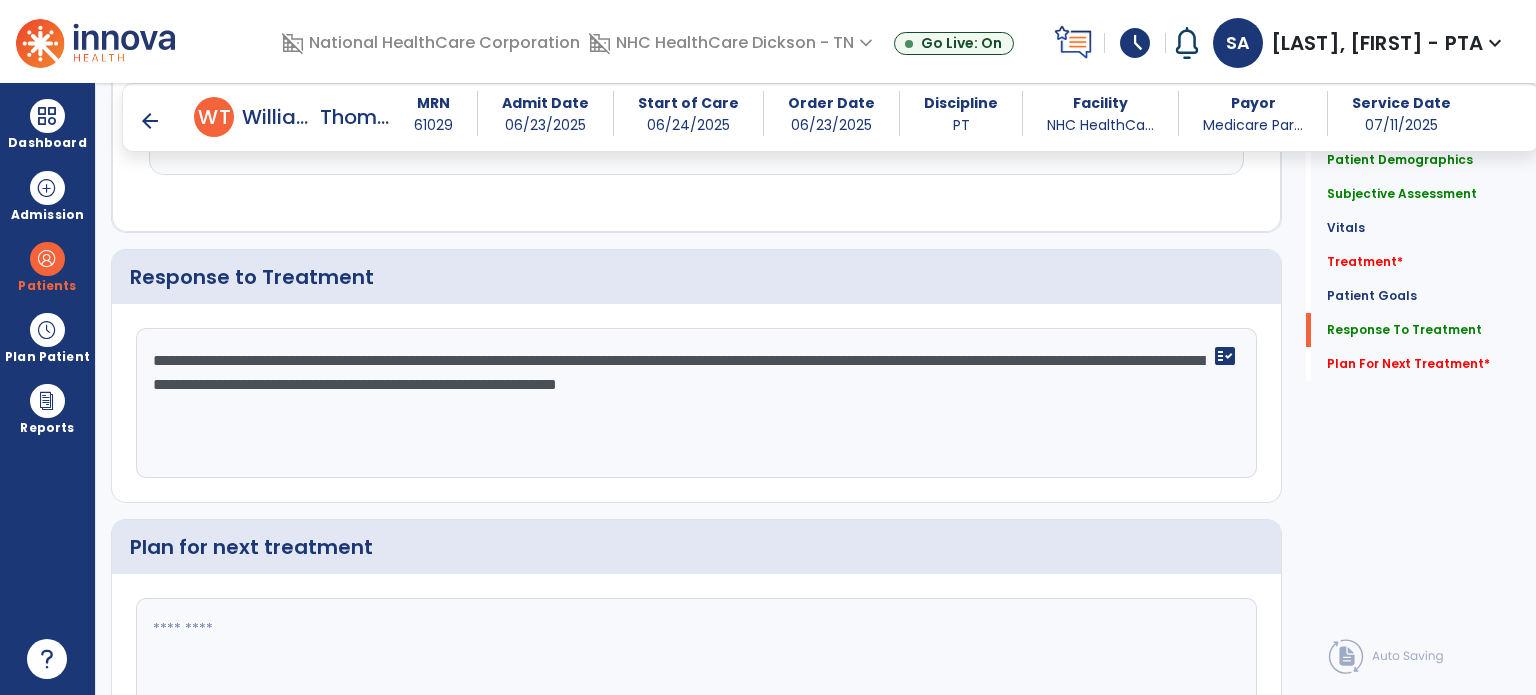 type on "**********" 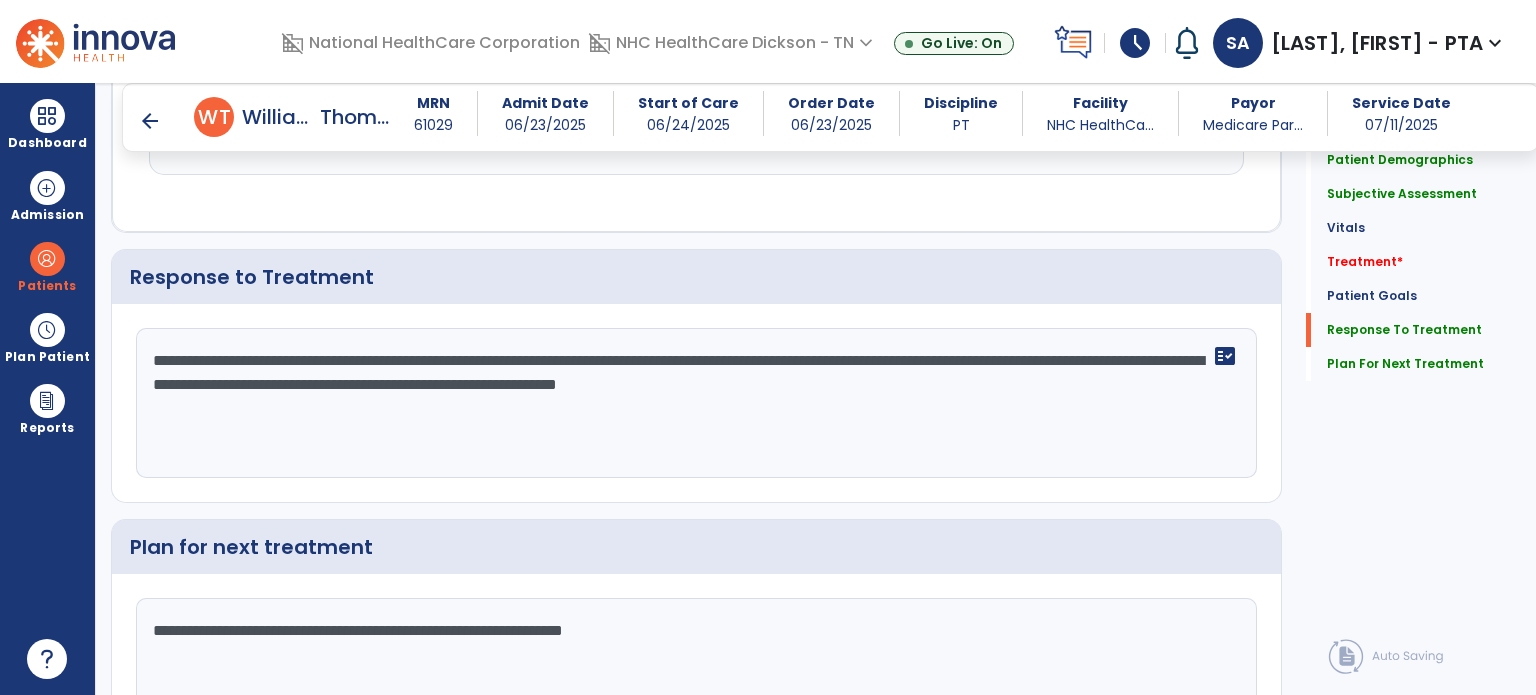 type on "**********" 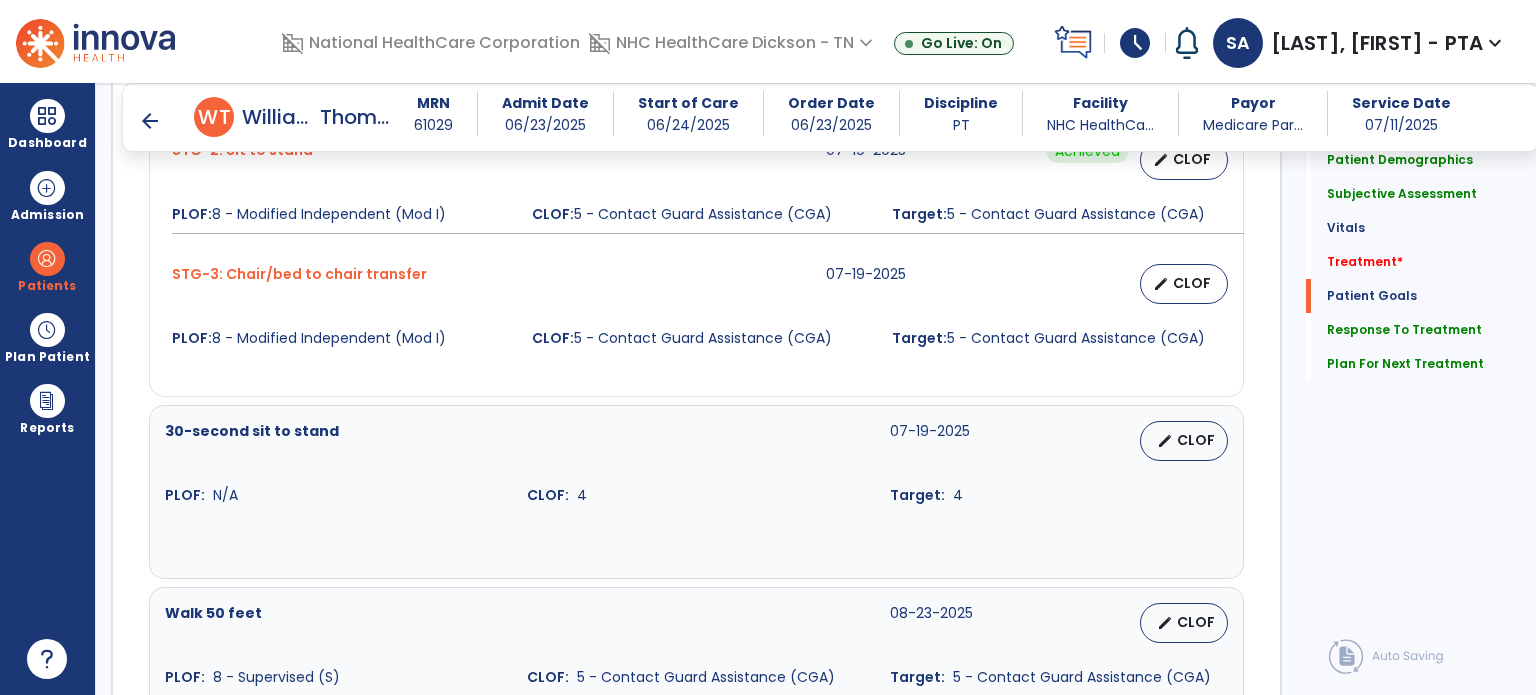 scroll, scrollTop: 1948, scrollLeft: 0, axis: vertical 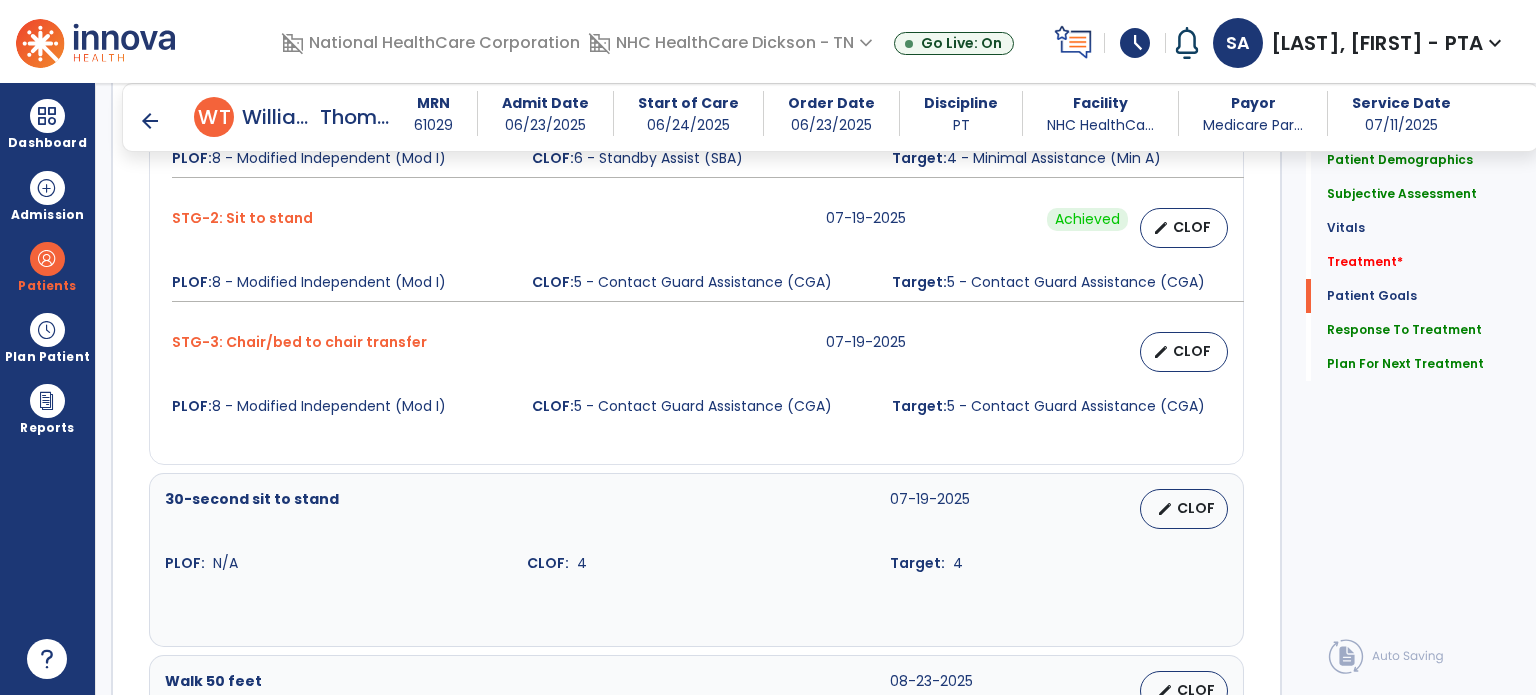 click on "CLOF:    4" at bounding box center [696, 563] 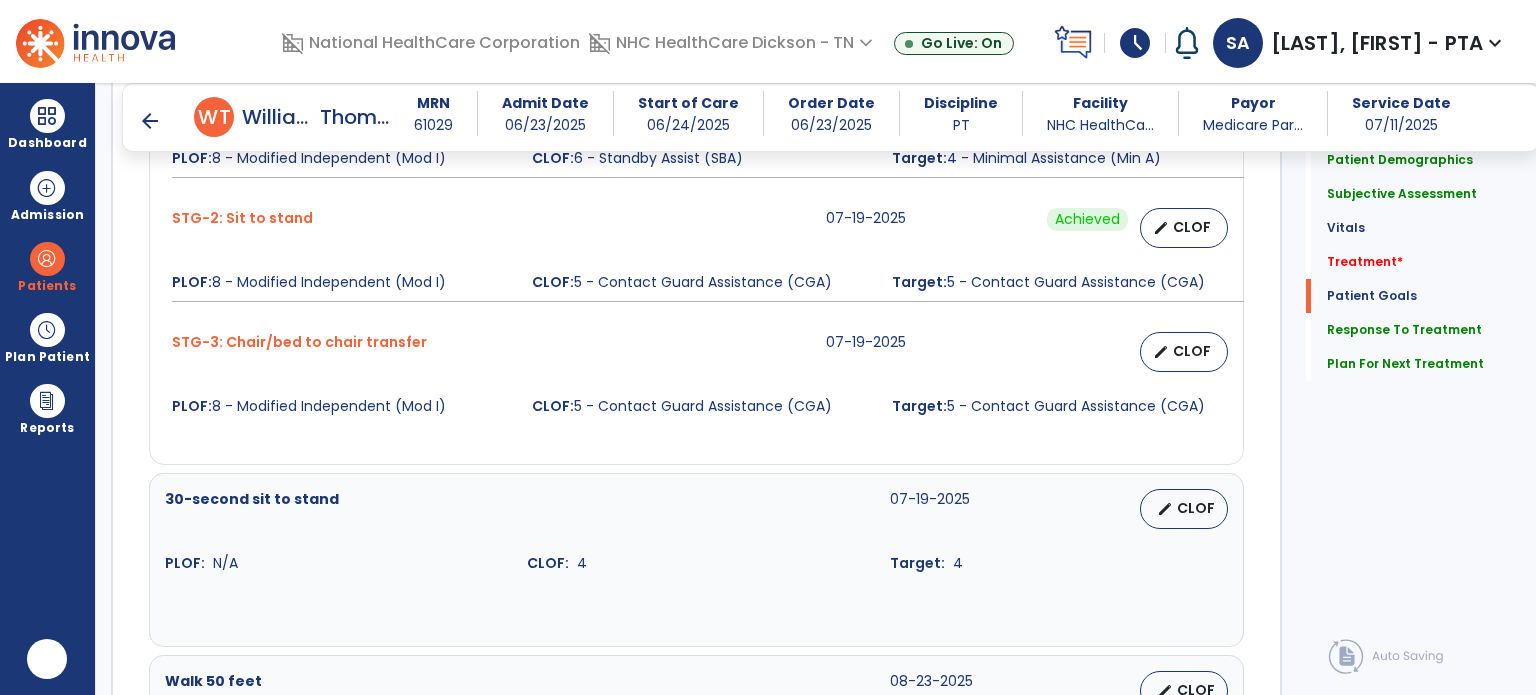 scroll, scrollTop: 0, scrollLeft: 0, axis: both 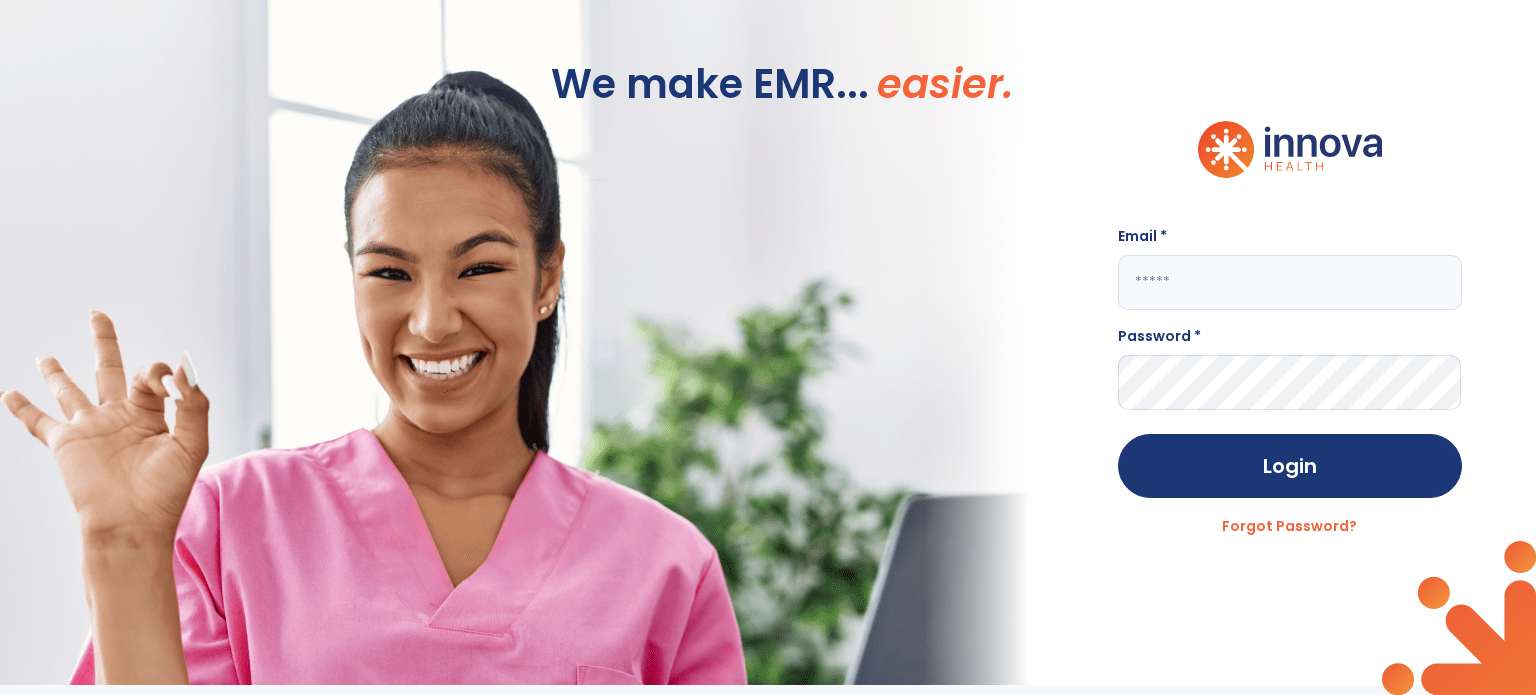 click 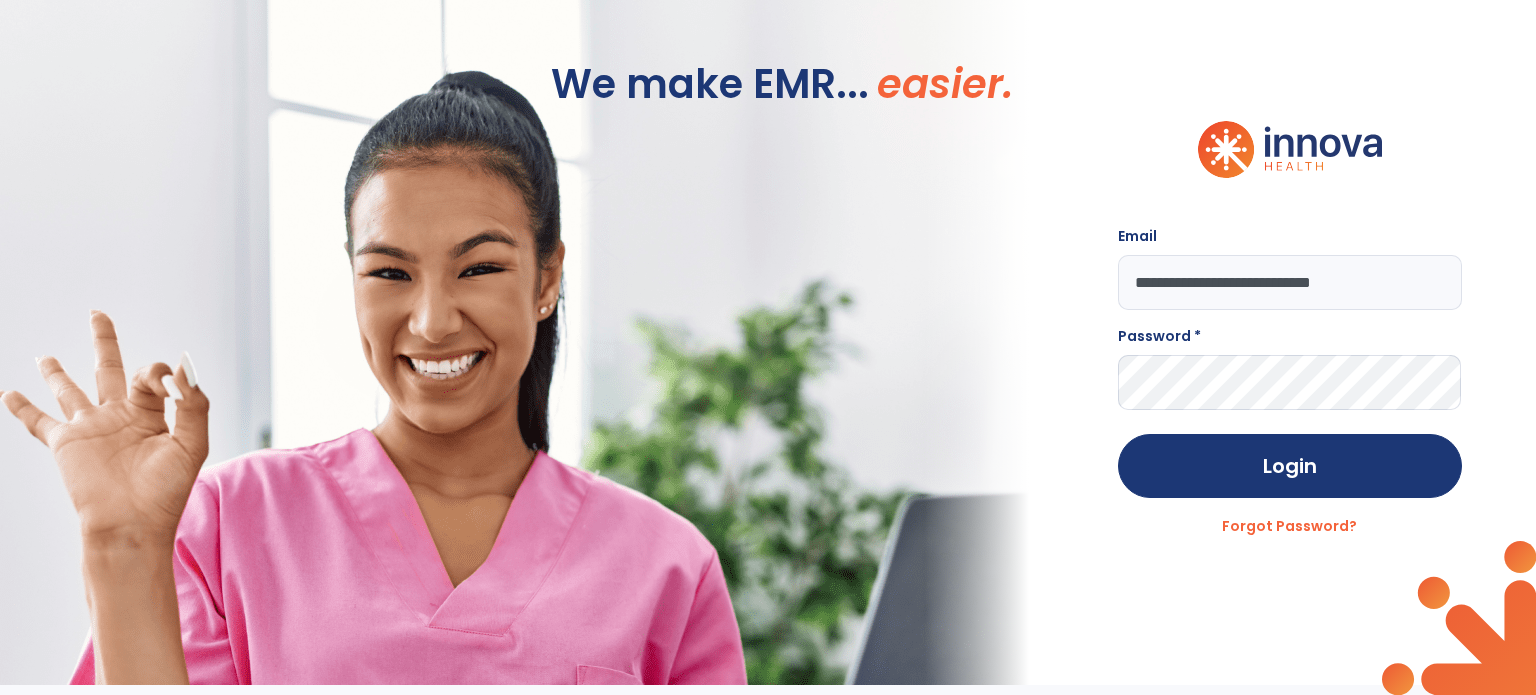 type on "**********" 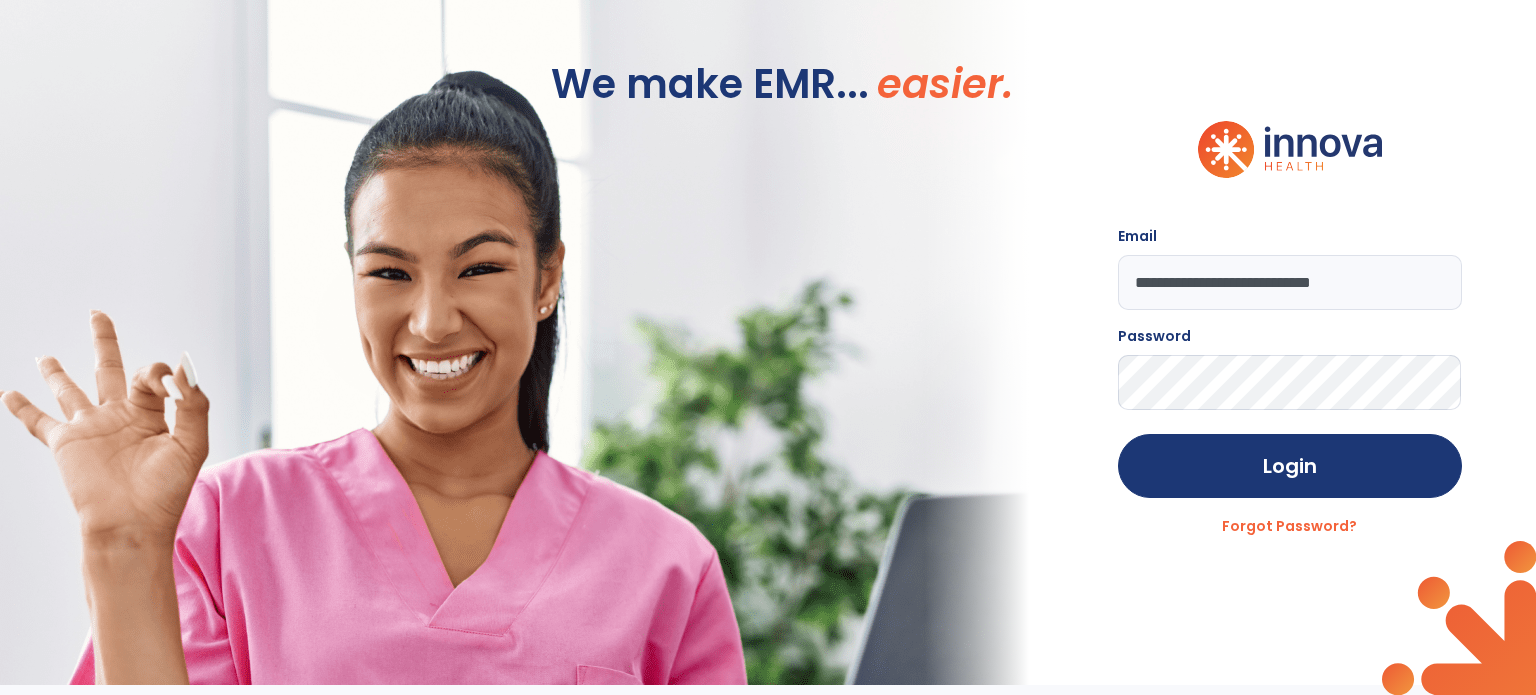 click on "Login" 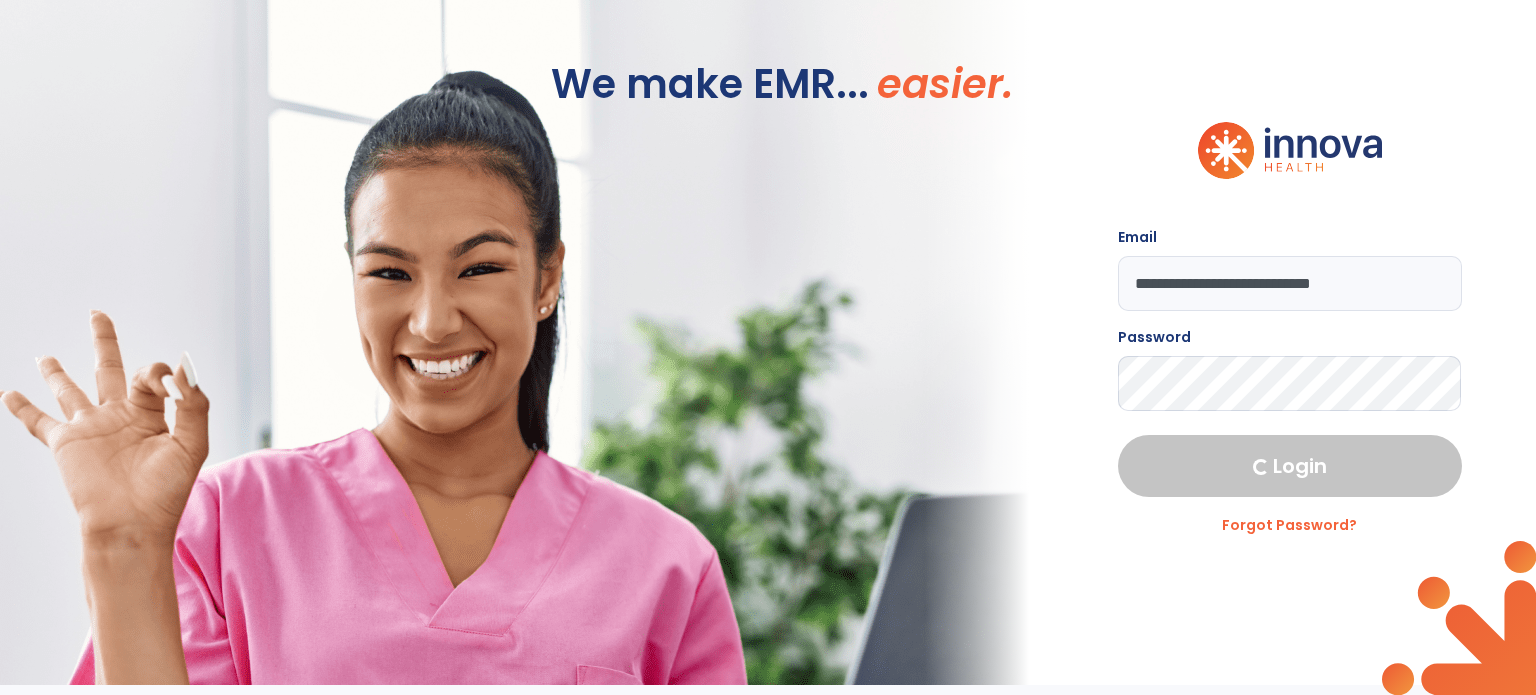 select on "****" 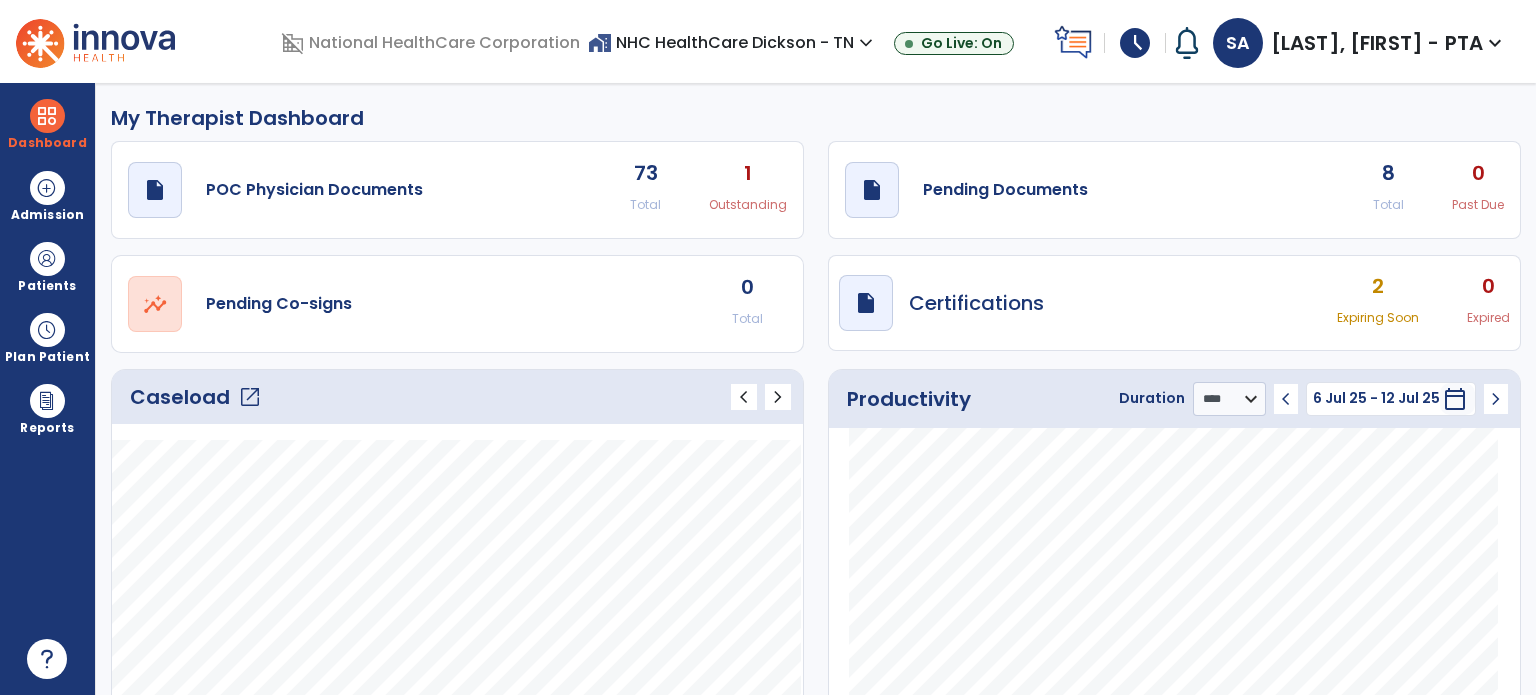 click on "draft   open_in_new  Pending Documents 8 Total 0 Past Due" 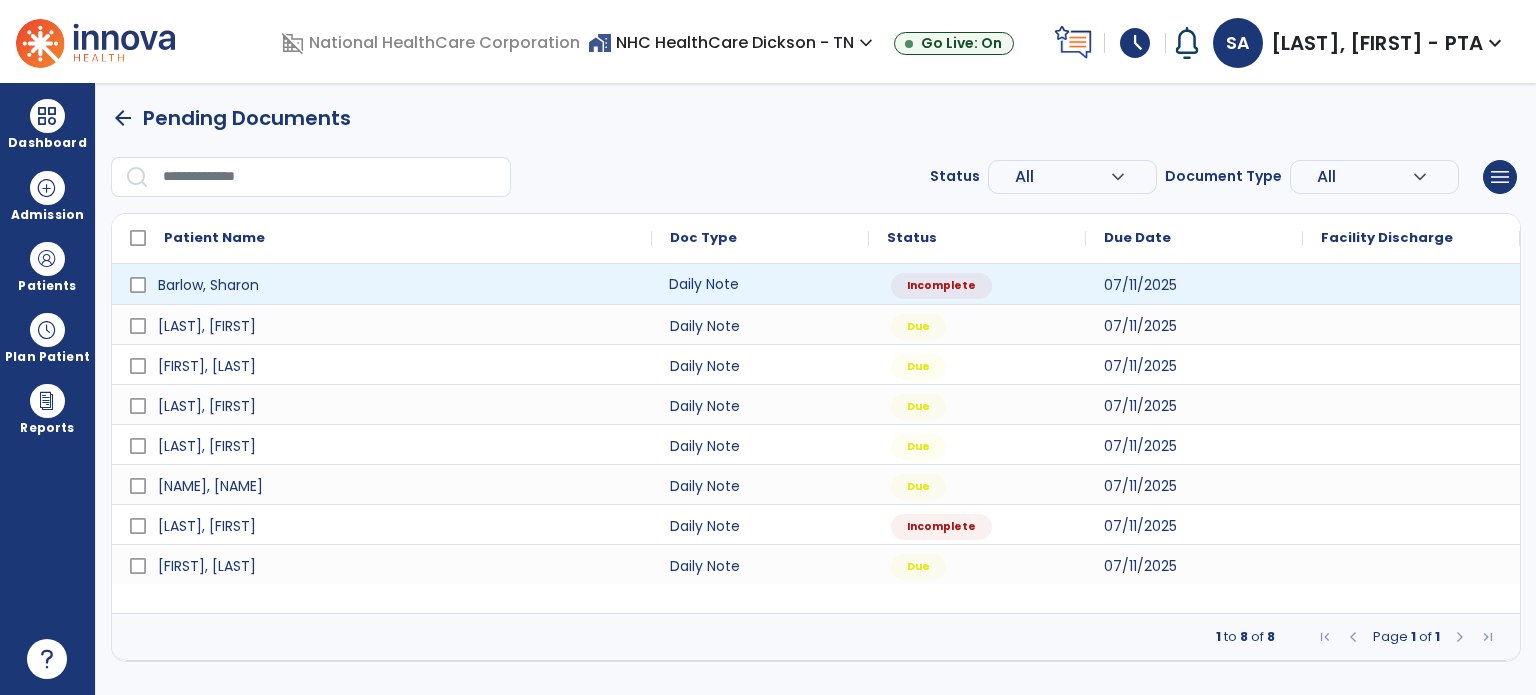 click on "Daily Note" at bounding box center (760, 284) 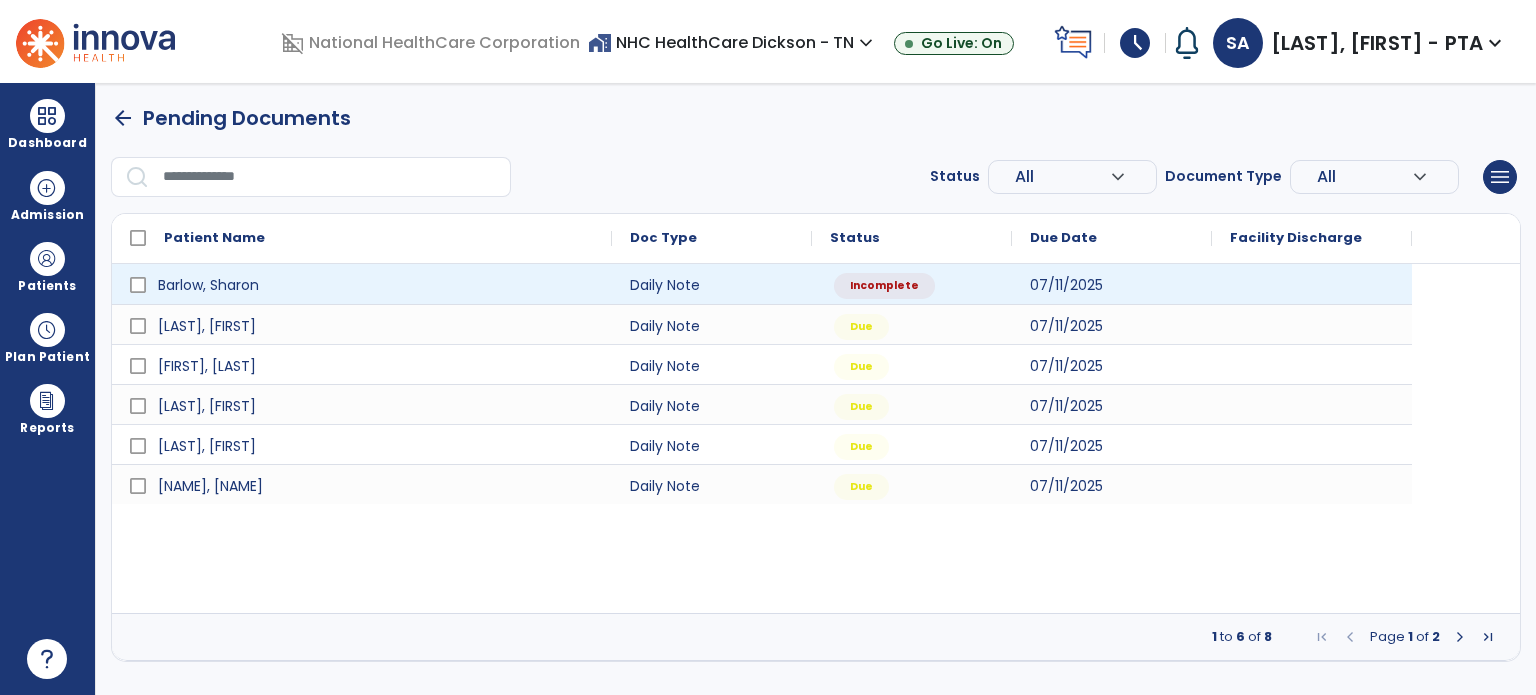 select on "*" 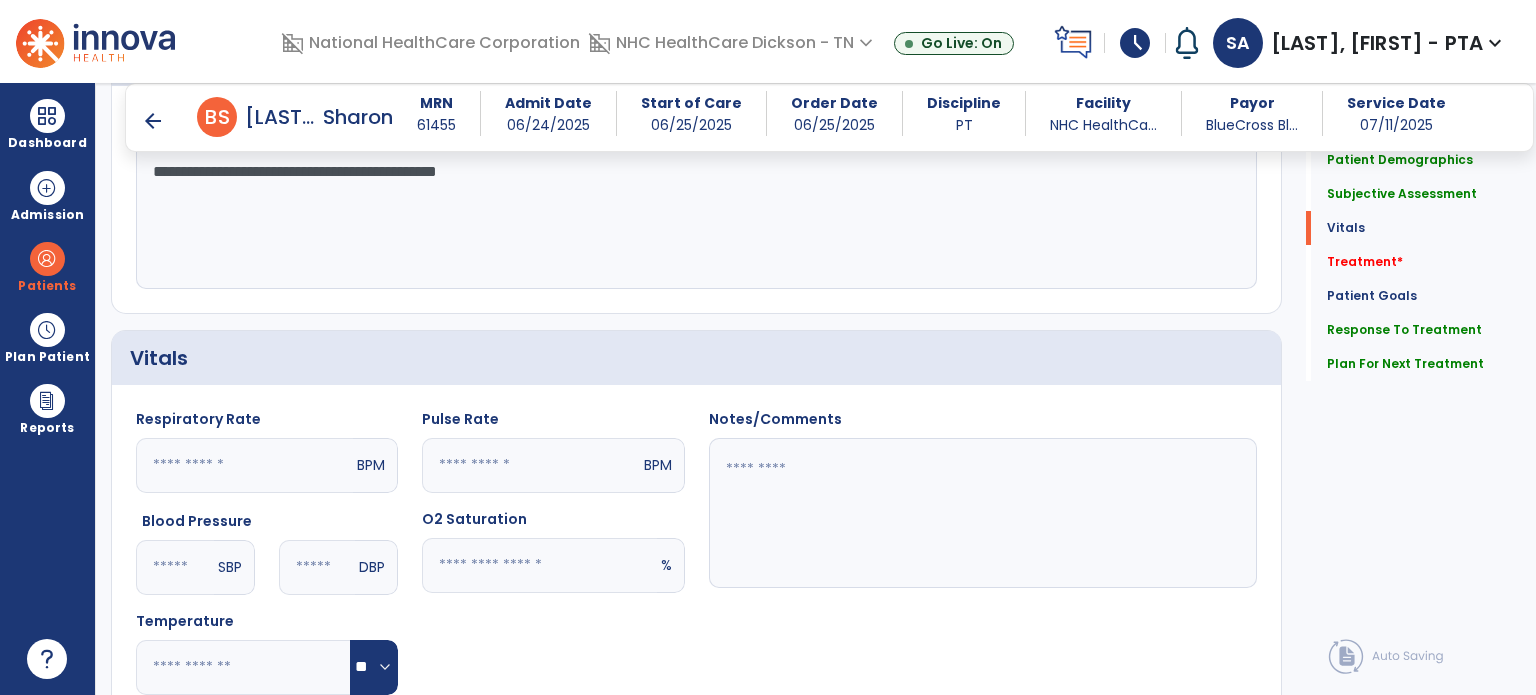 scroll, scrollTop: 772, scrollLeft: 0, axis: vertical 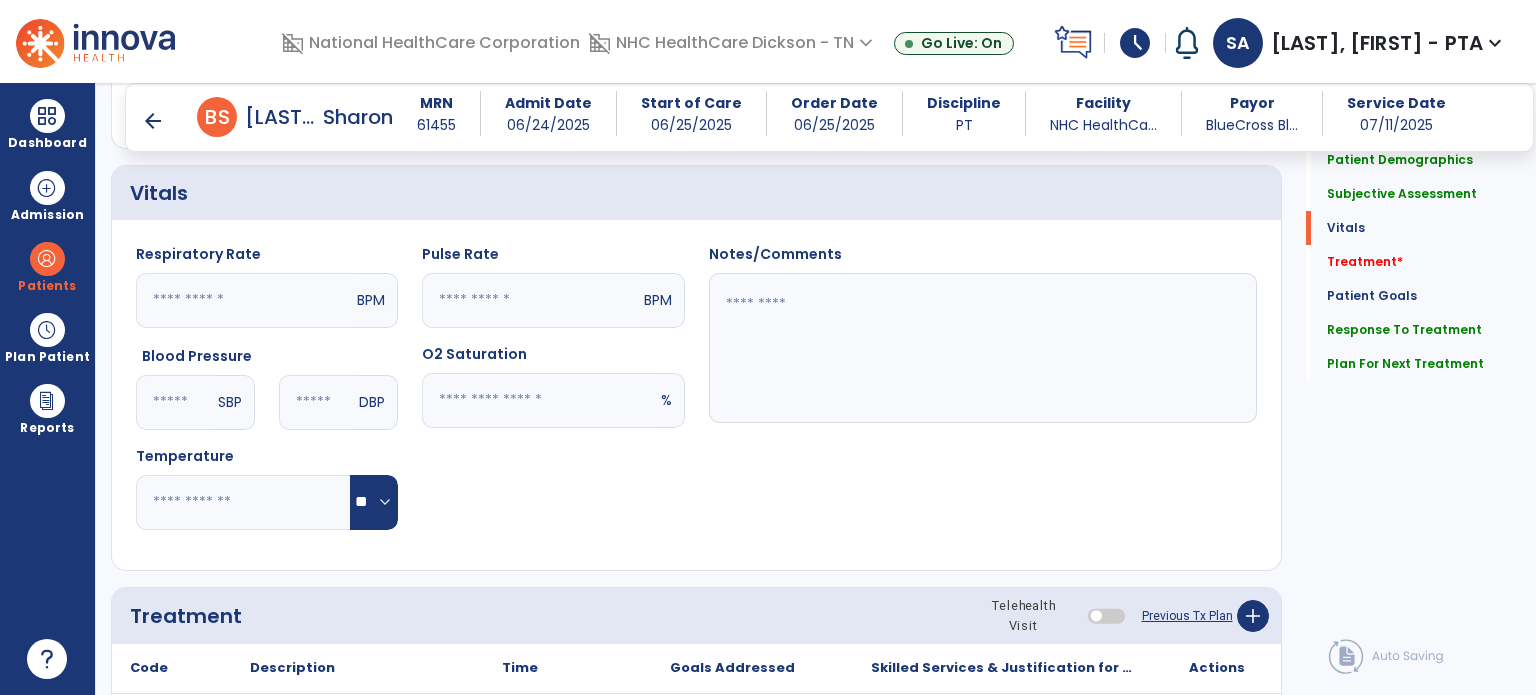 click on "Vitals" 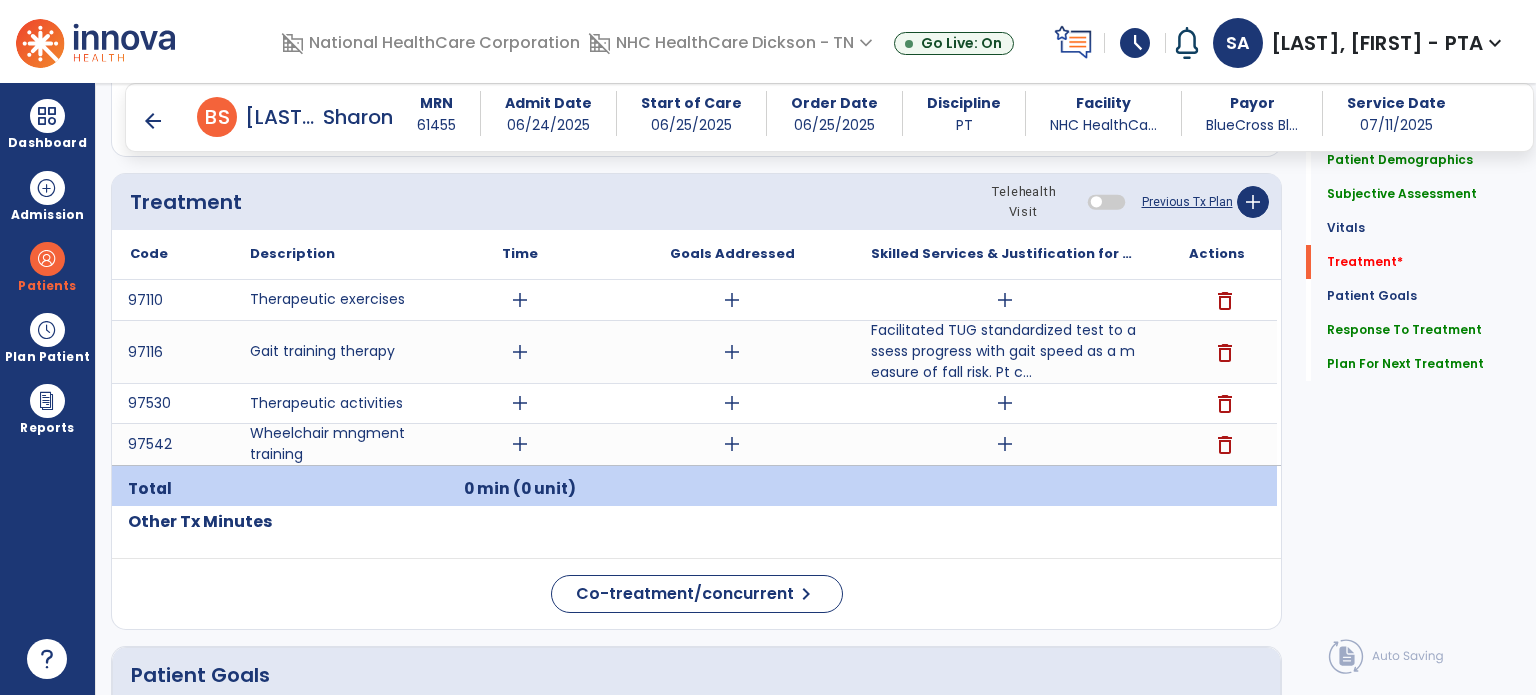 scroll, scrollTop: 1192, scrollLeft: 0, axis: vertical 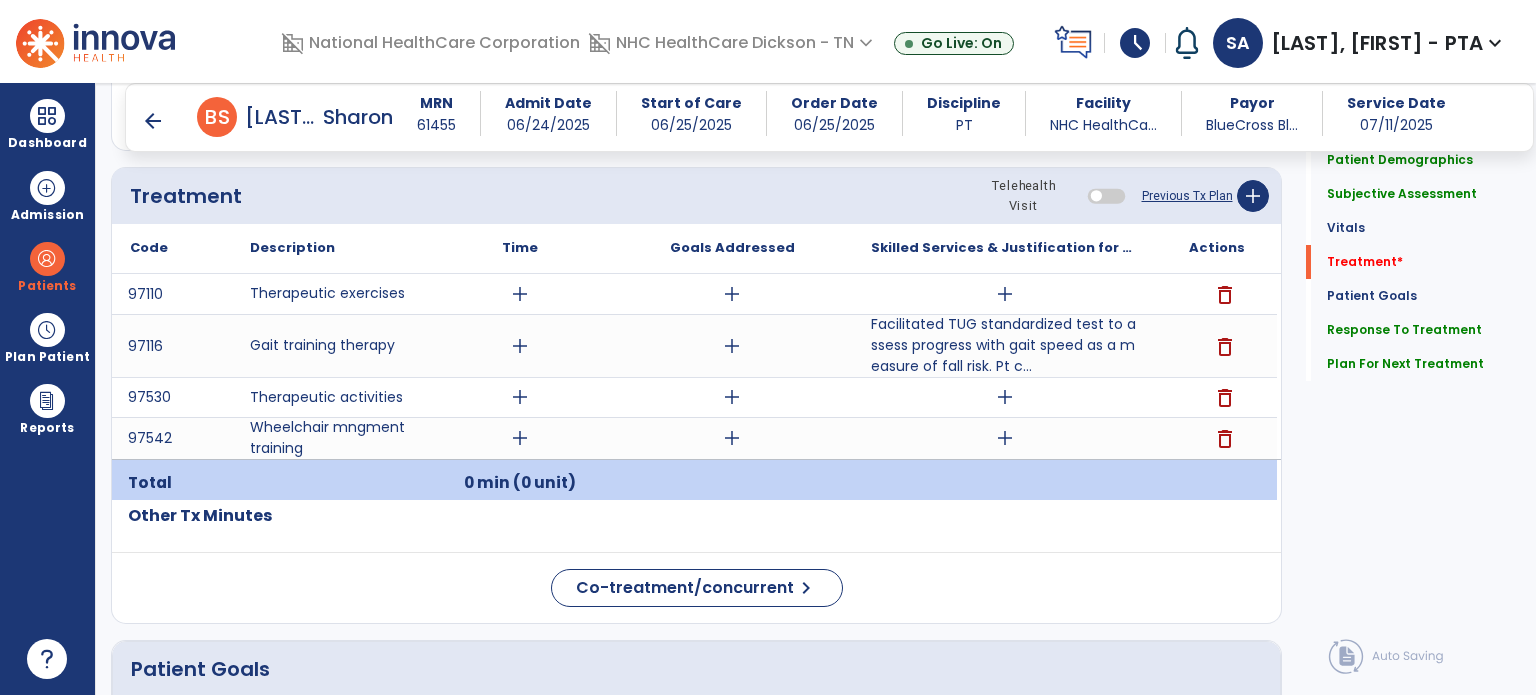 click at bounding box center [1216, 483] 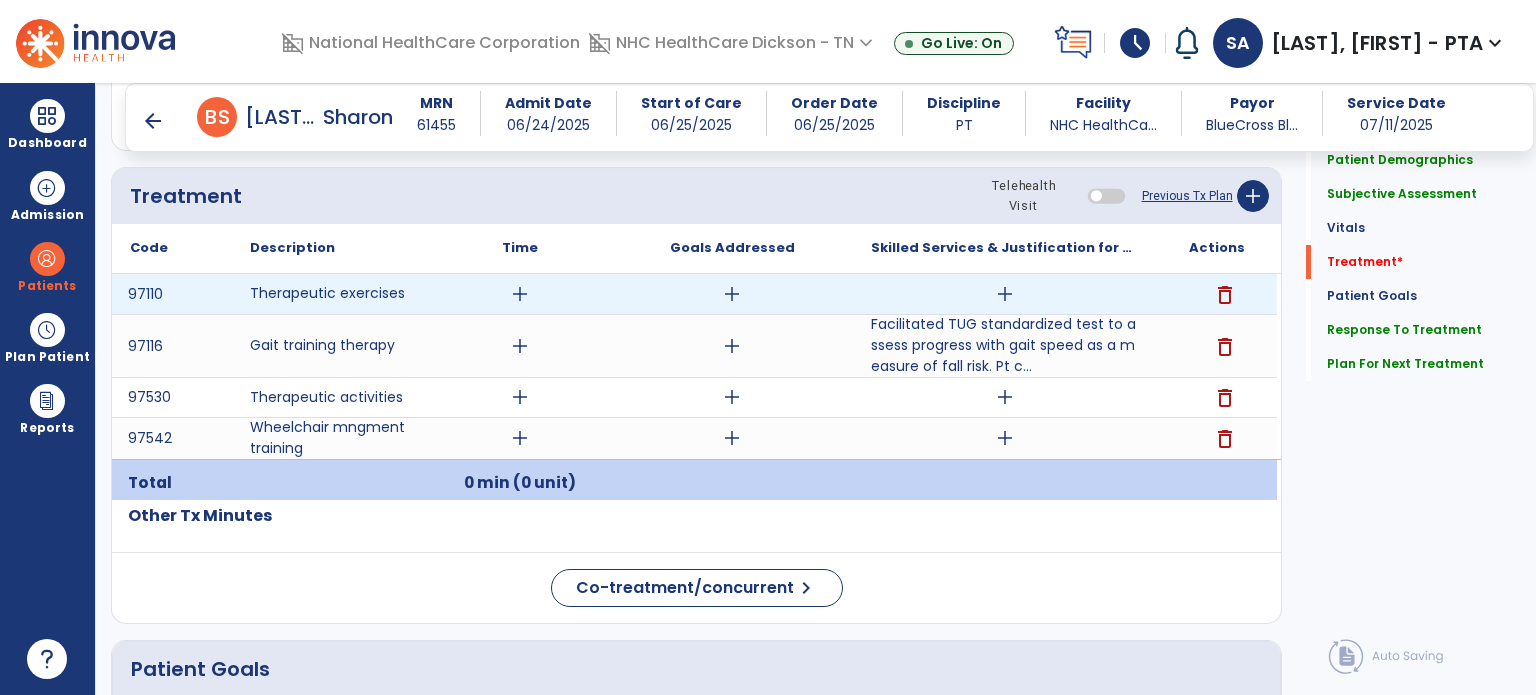 click on "add" at bounding box center (1005, 294) 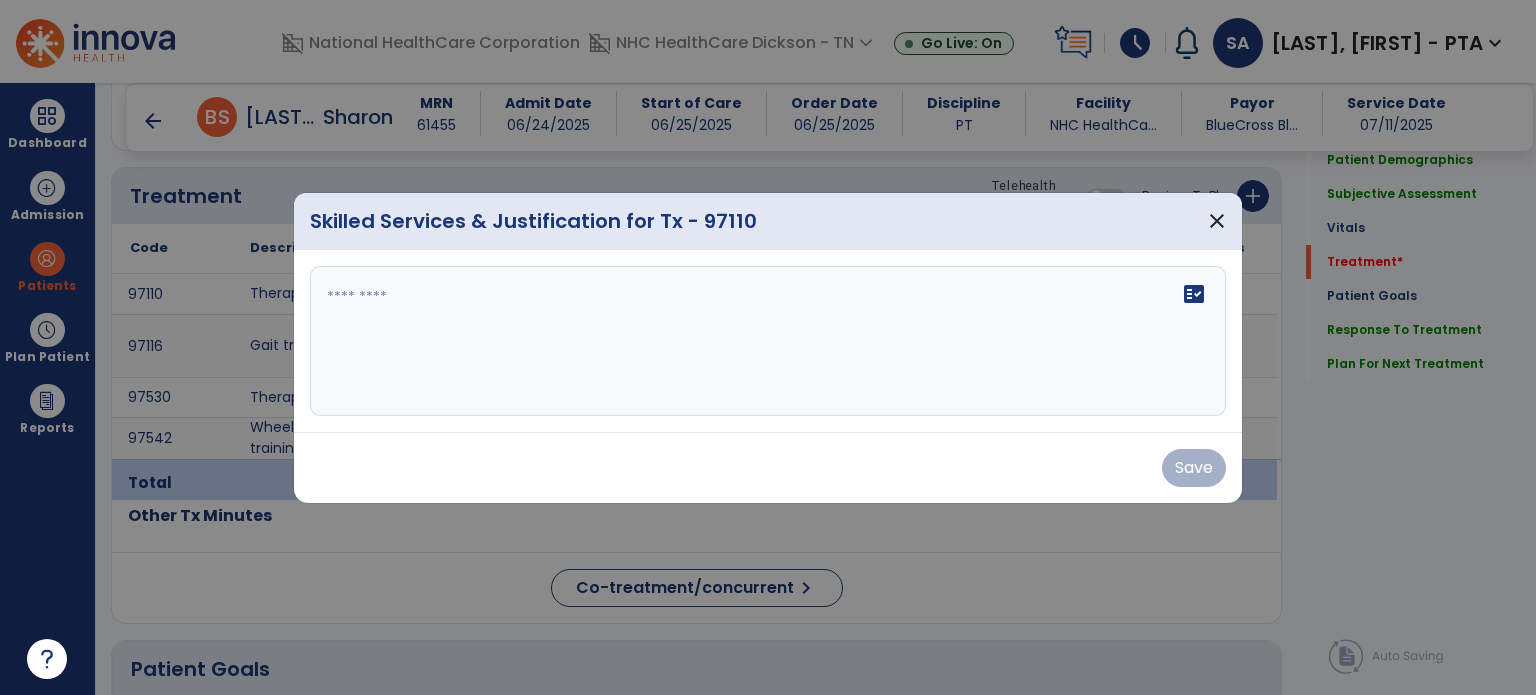 click at bounding box center (768, 341) 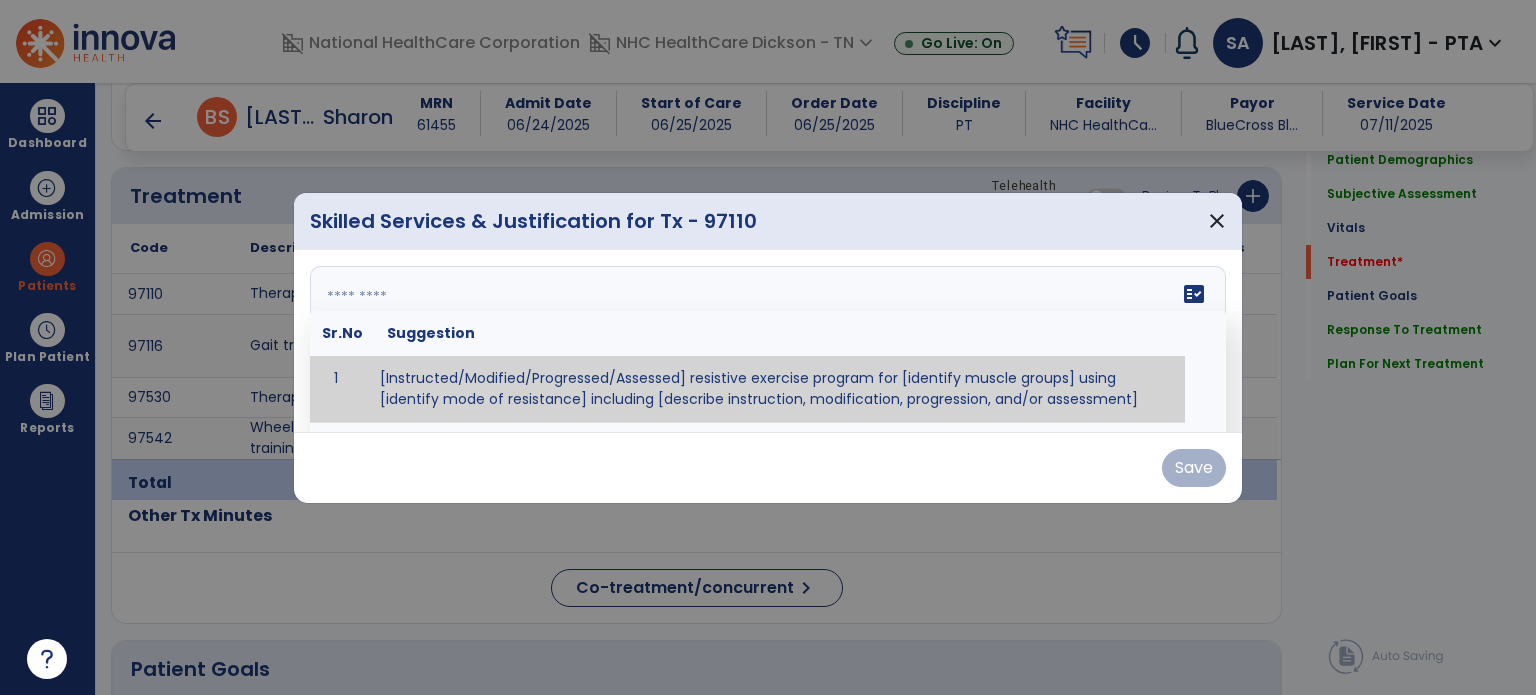 paste on "**********" 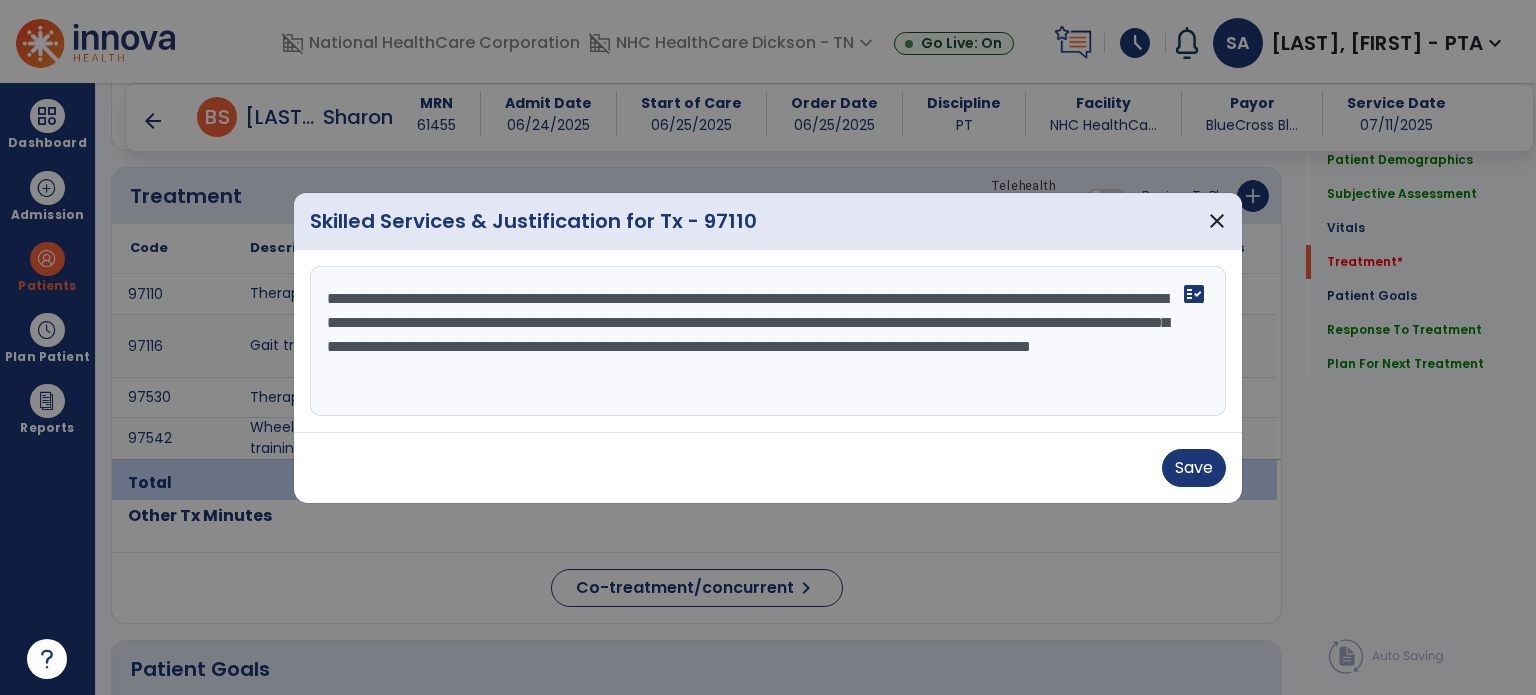 click on "**********" at bounding box center (768, 341) 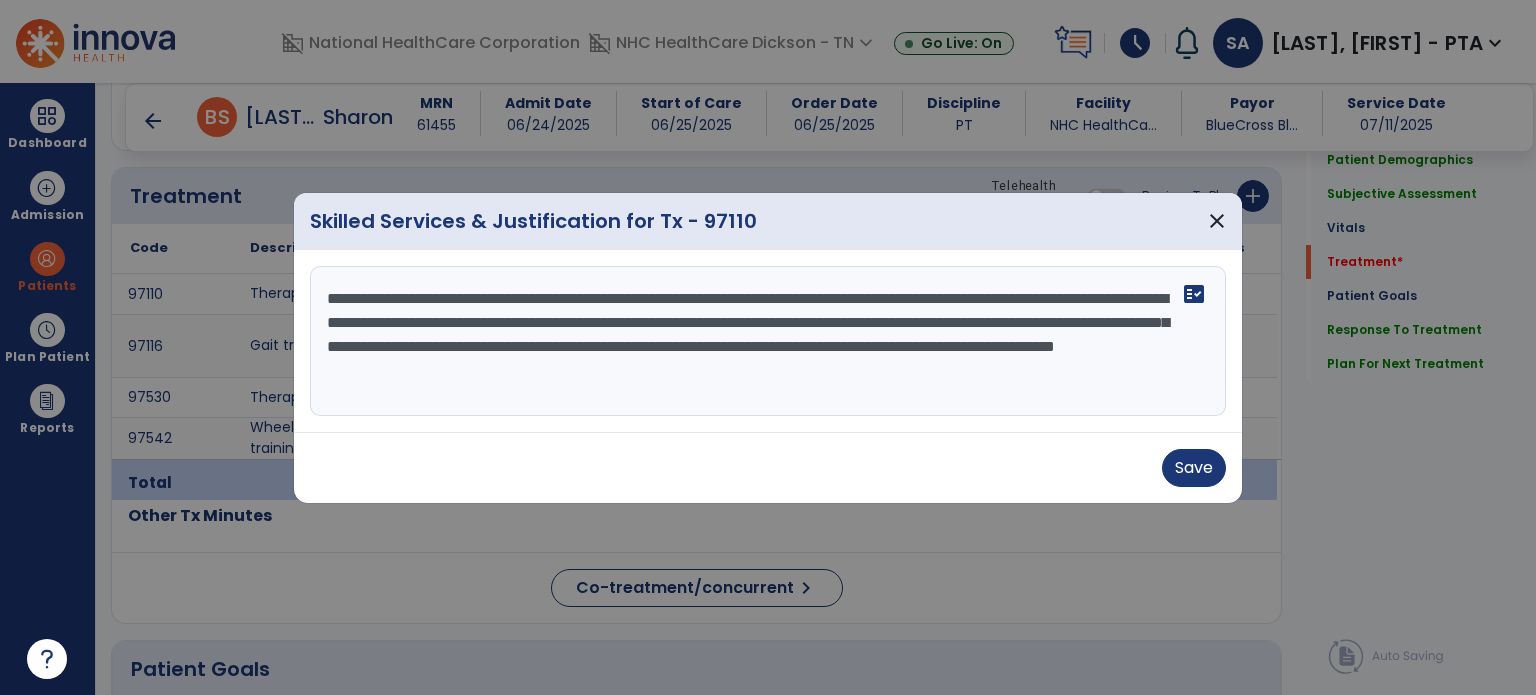 click on "**********" at bounding box center [768, 341] 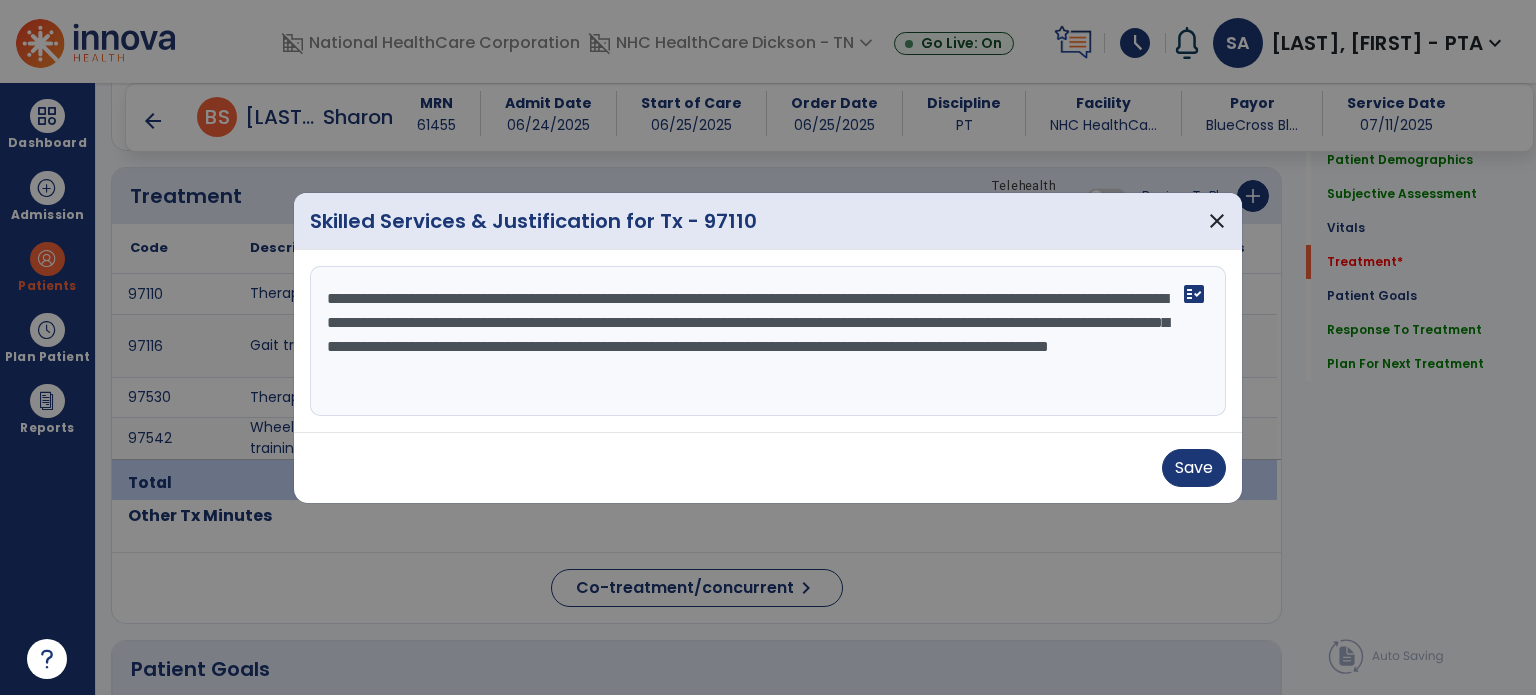 drag, startPoint x: 680, startPoint y: 319, endPoint x: 638, endPoint y: 317, distance: 42.047592 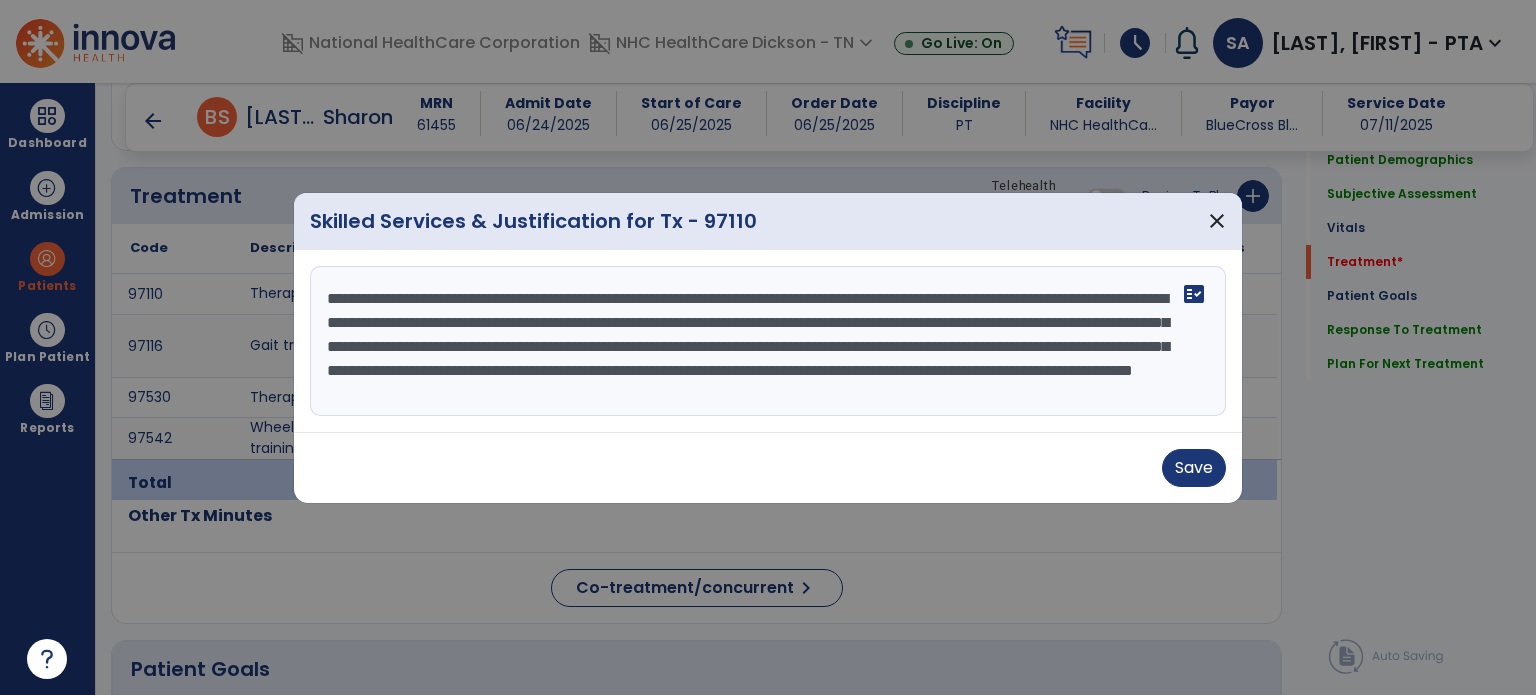 scroll, scrollTop: 15, scrollLeft: 0, axis: vertical 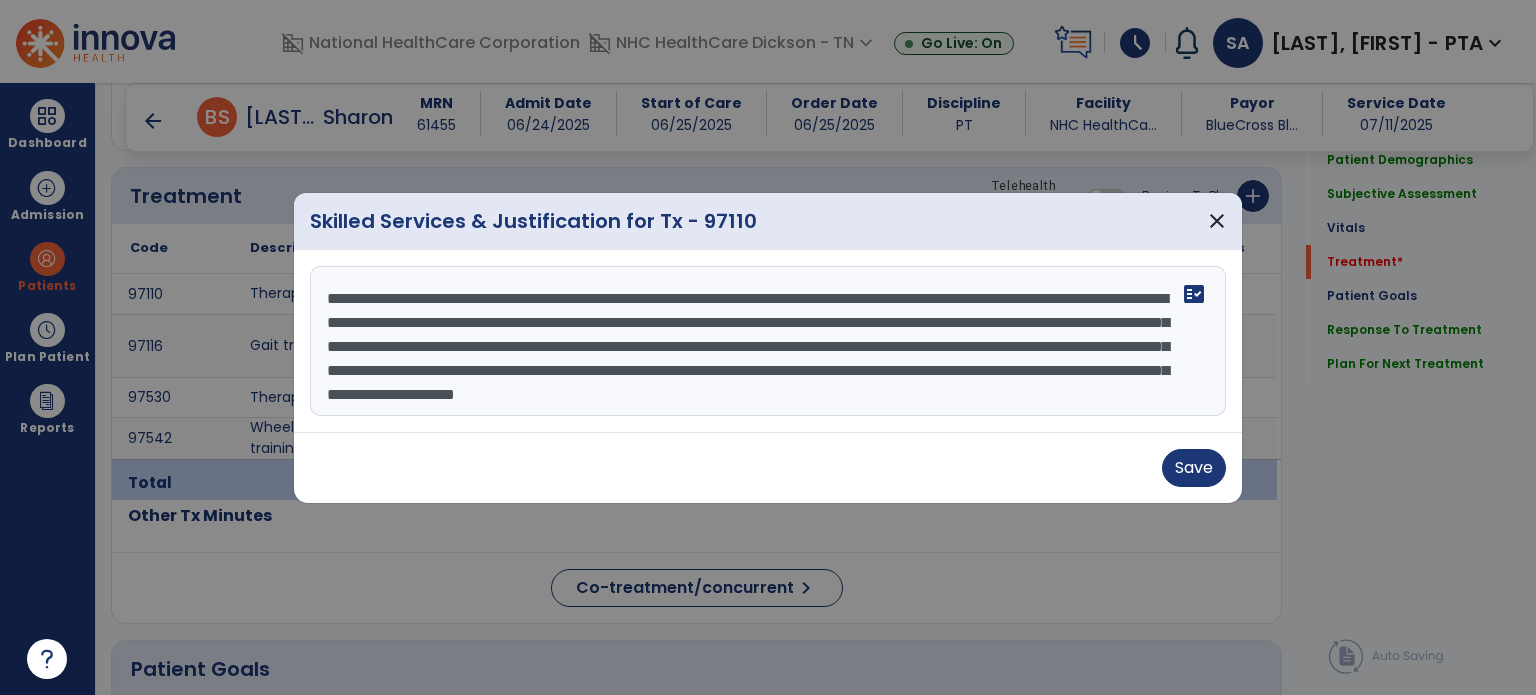 click on "**********" at bounding box center (768, 341) 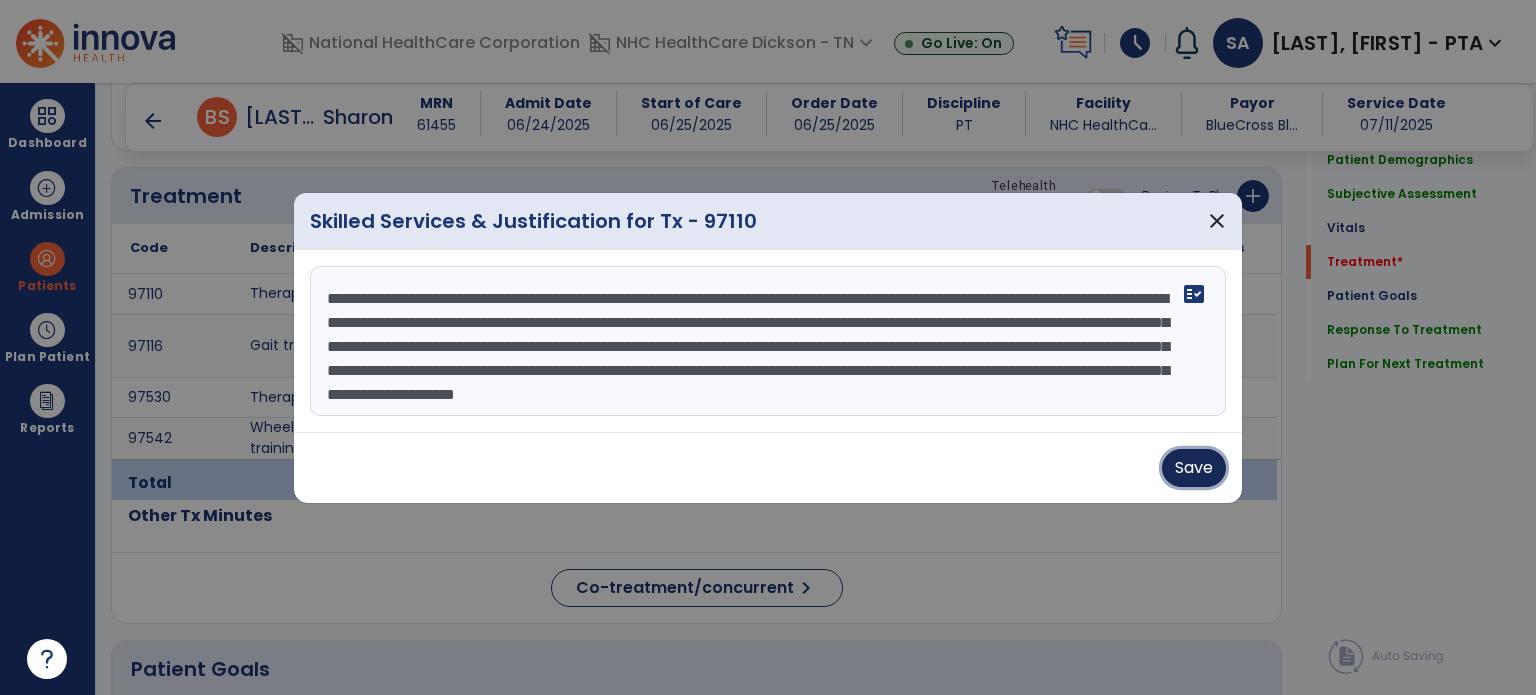 click on "Save" at bounding box center [1194, 468] 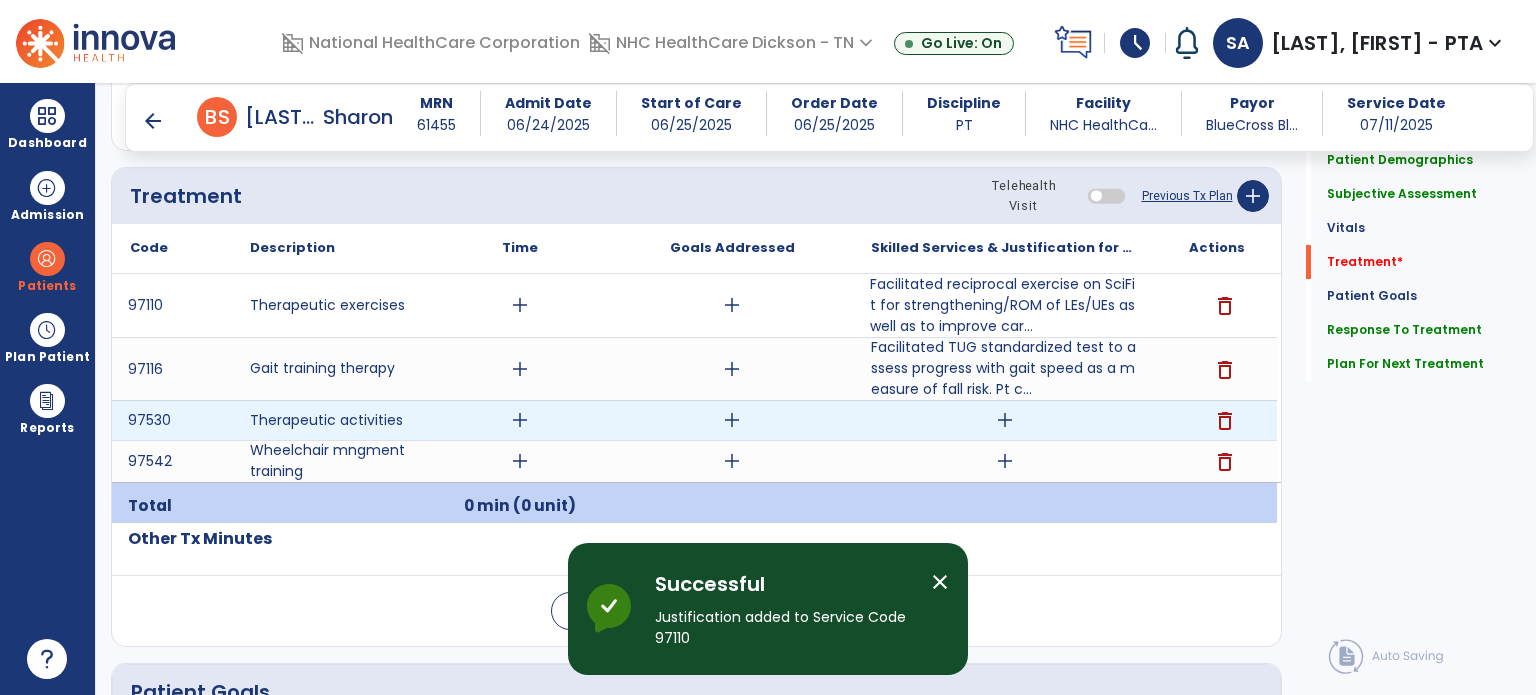 click on "add" at bounding box center [1005, 420] 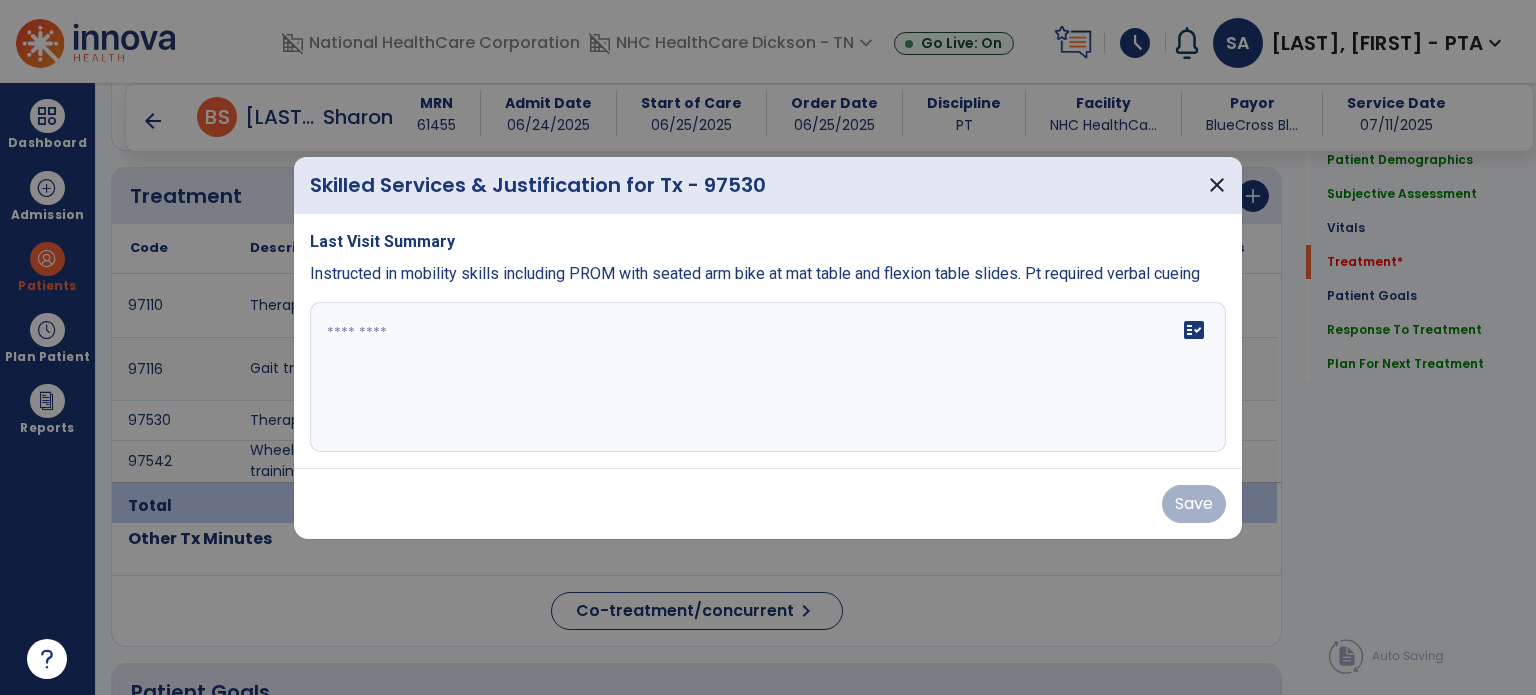 click at bounding box center [768, 377] 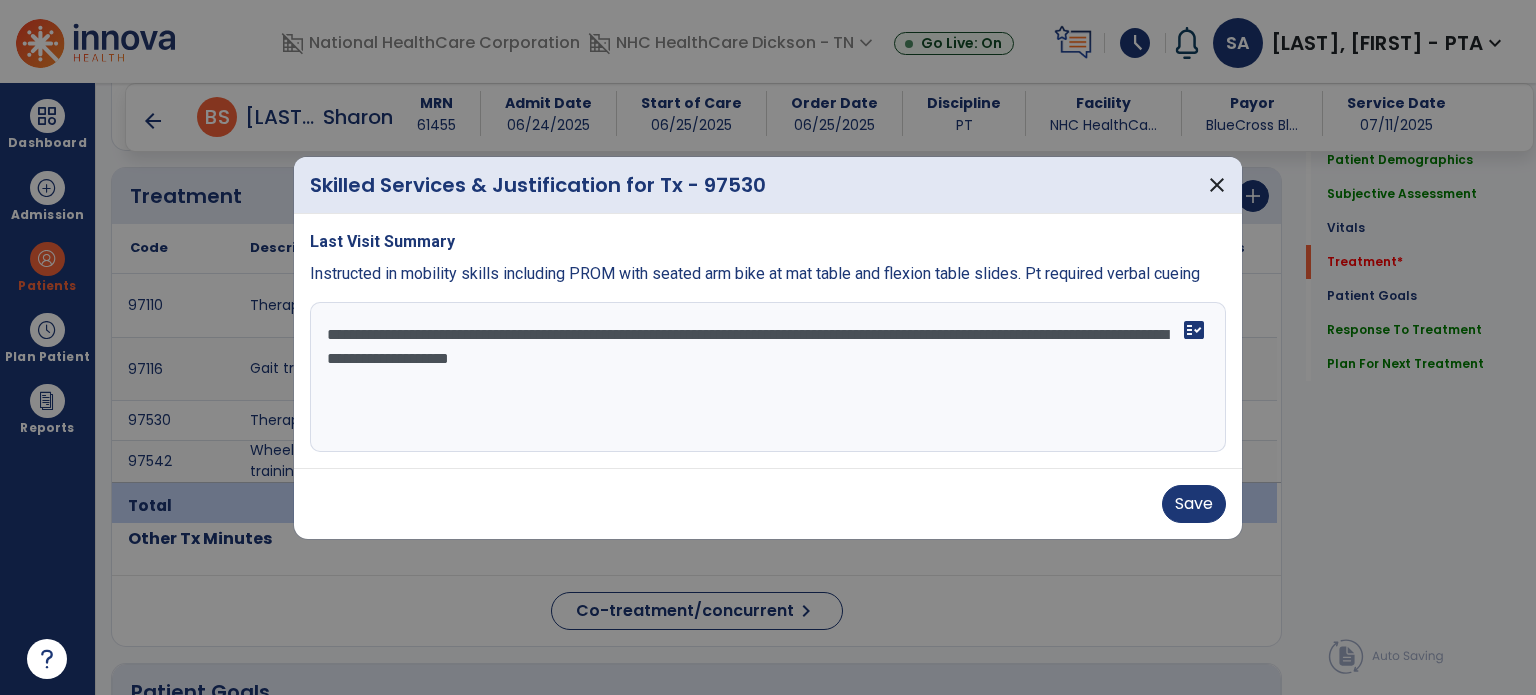 type on "**********" 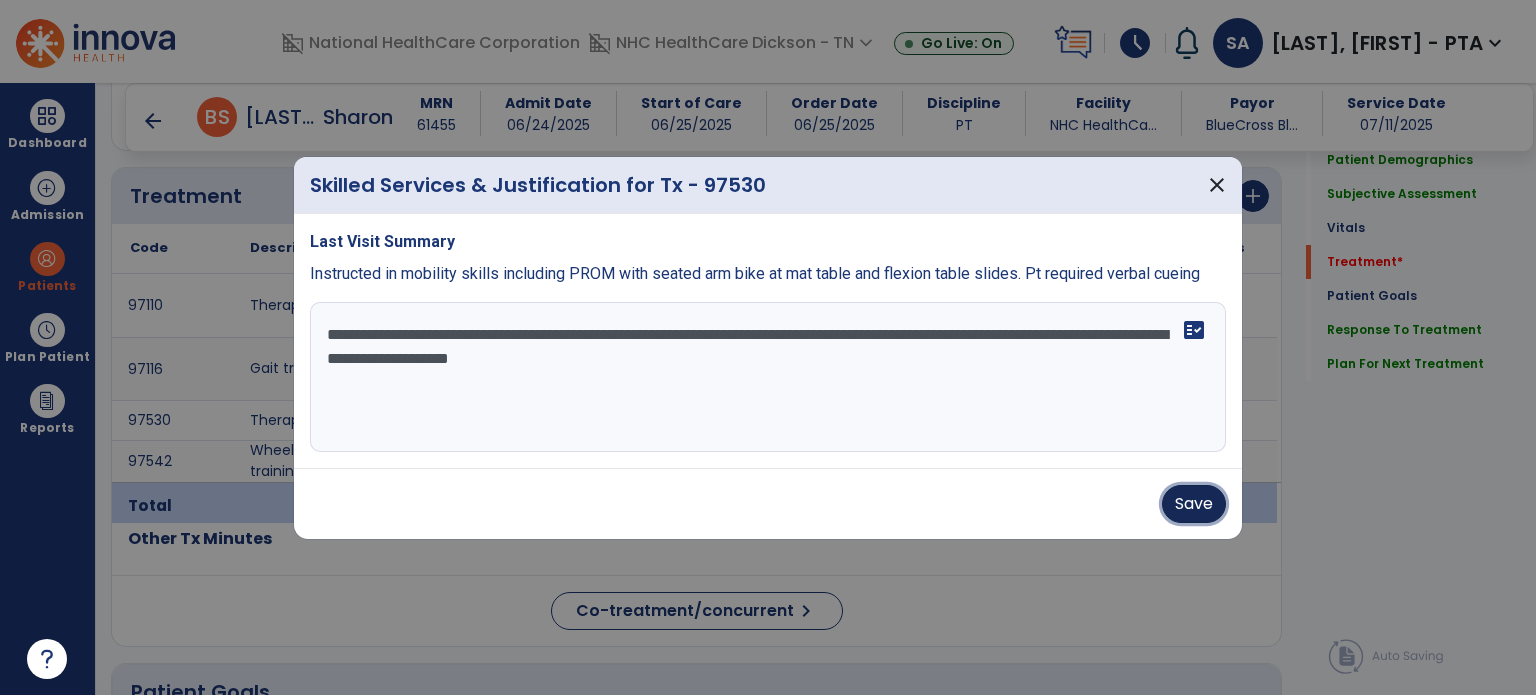 click on "Save" at bounding box center (1194, 504) 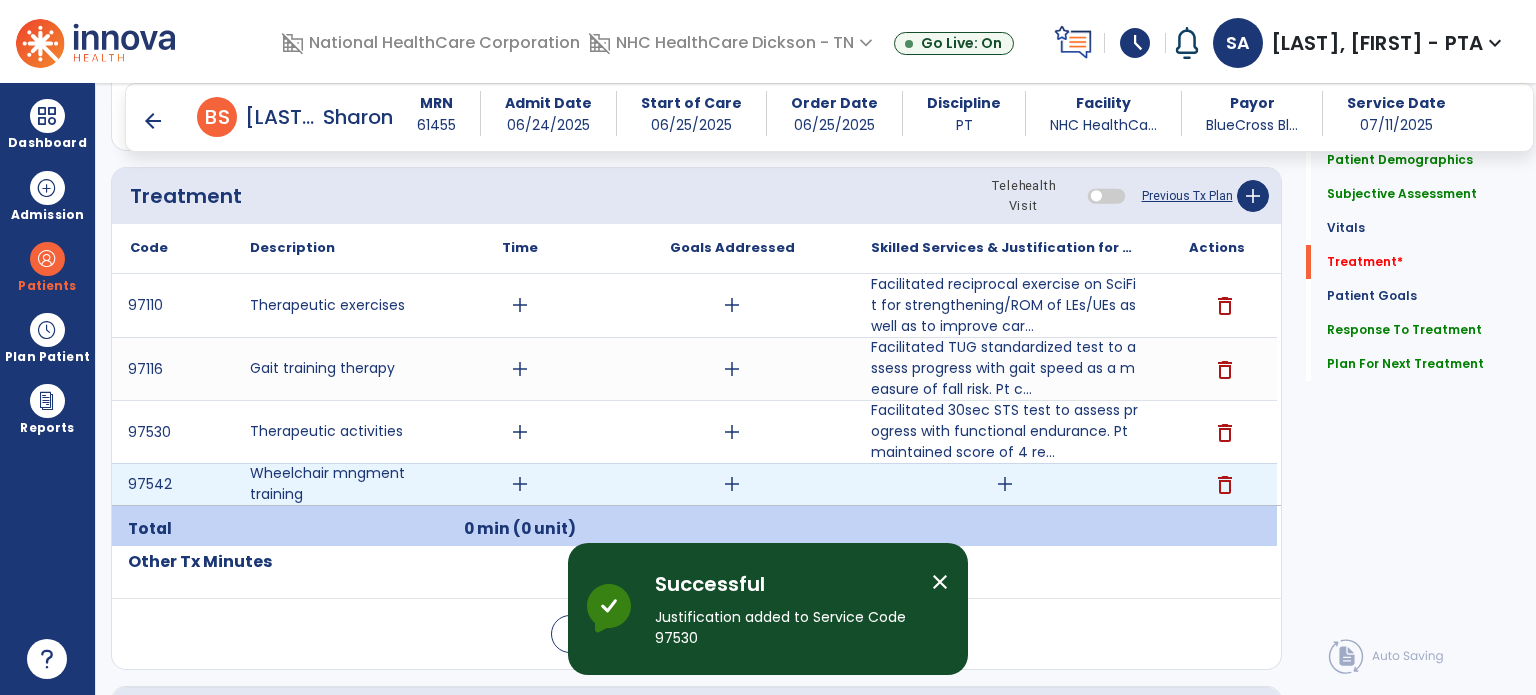 click on "add" at bounding box center (1005, 484) 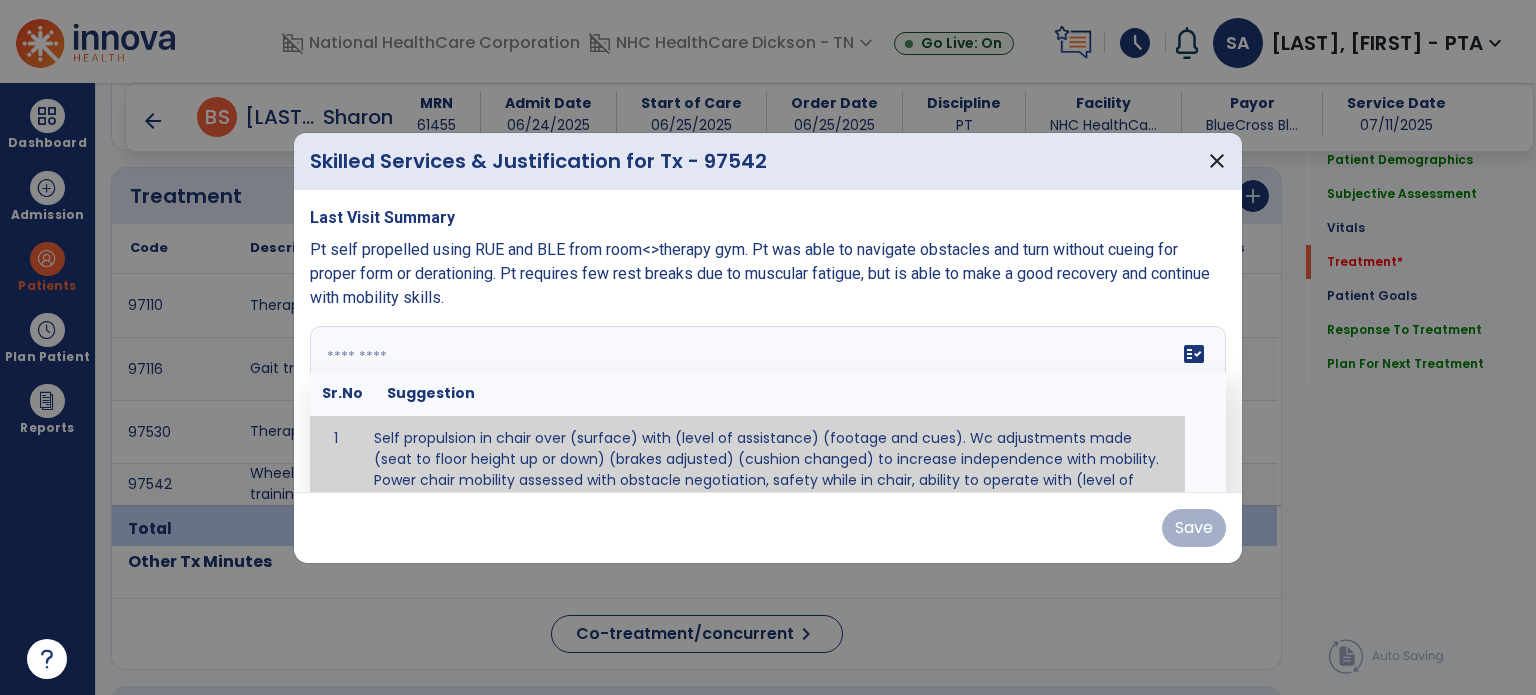 click on "fact_check  Sr.No Suggestion 1 Self propulsion in chair over (surface) with (level of assistance) (footage and cues). Wc adjustments made (seat to floor height up or down) (brakes adjusted) (cushion changed) to increase independence with mobility. Power chair mobility assessed with obstacle negotiation, safety while in chair, ability to operate with (level of assistance).  postural alignment, facilitation of normal mvmt, postural control, prevention of skin breakdown, trunk stabilization." at bounding box center (768, 401) 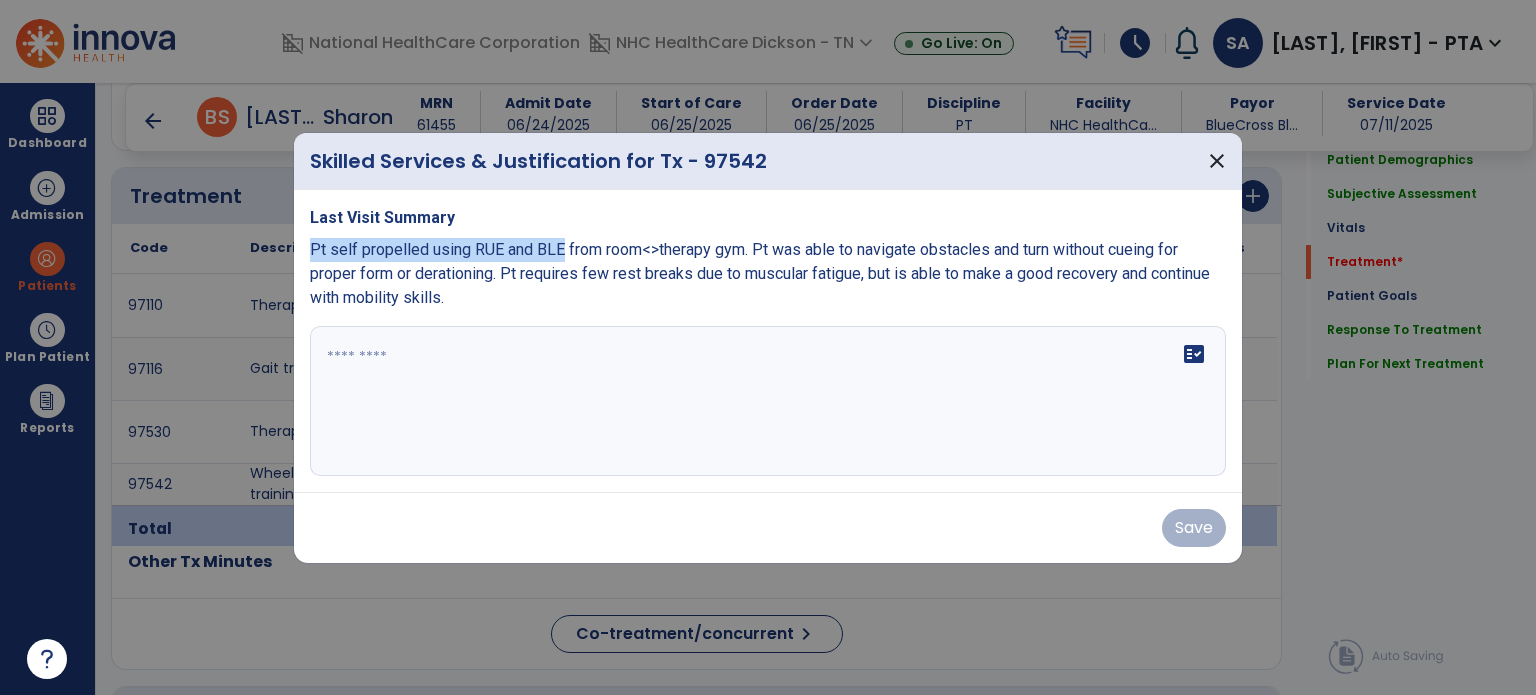 drag, startPoint x: 309, startPoint y: 247, endPoint x: 560, endPoint y: 254, distance: 251.0976 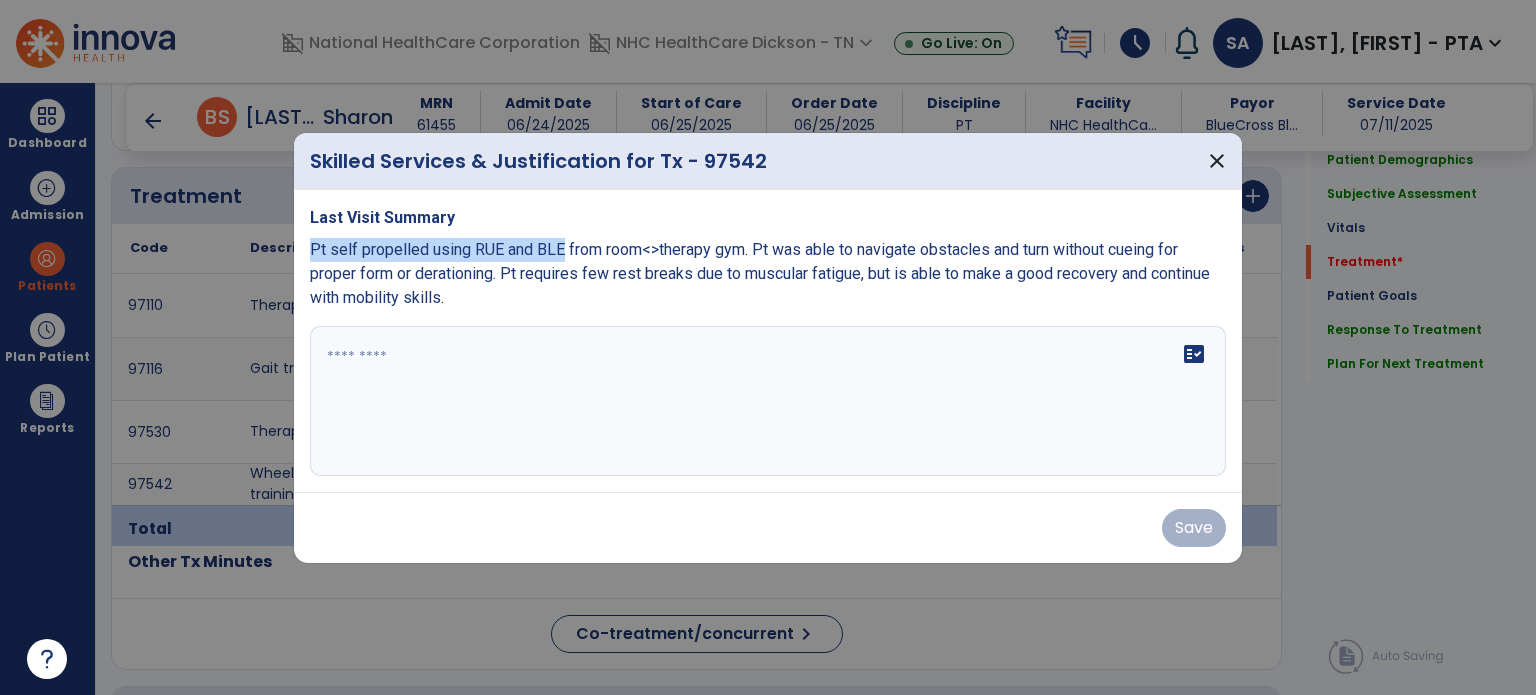 click on "Pt self propelled using RUE and BLE from room<>therapy gym. Pt was able to navigate obstacles and turn without cueing for proper form or derationing. Pt requires few rest breaks due to muscular fatigue, but is able to make a good recovery and continue with mobility skills." at bounding box center (760, 273) 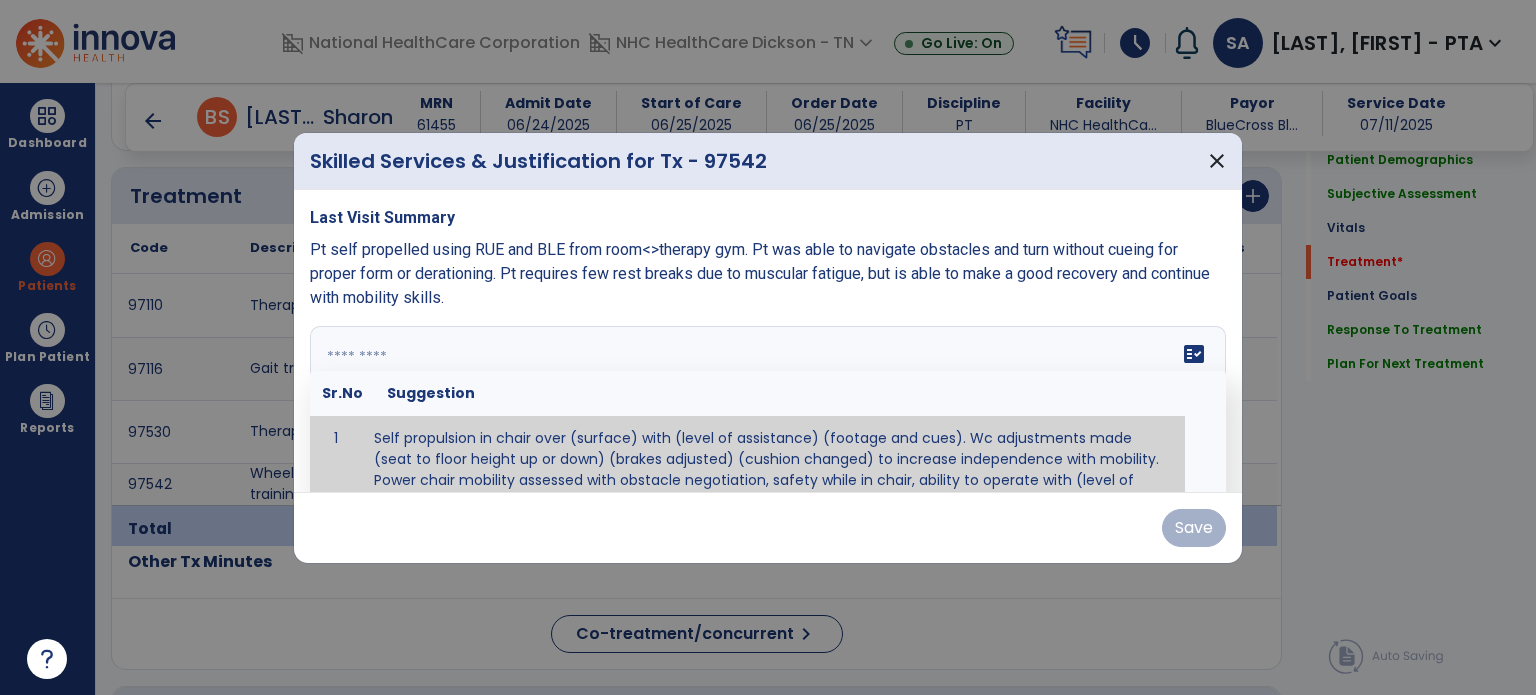 click on "fact_check  Sr.No Suggestion 1 Self propulsion in chair over (surface) with (level of assistance) (footage and cues). Wc adjustments made (seat to floor height up or down) (brakes adjusted) (cushion changed) to increase independence with mobility. Power chair mobility assessed with obstacle negotiation, safety while in chair, ability to operate with (level of assistance).  postural alignment, facilitation of normal mvmt, postural control, prevention of skin breakdown, trunk stabilization." at bounding box center [768, 401] 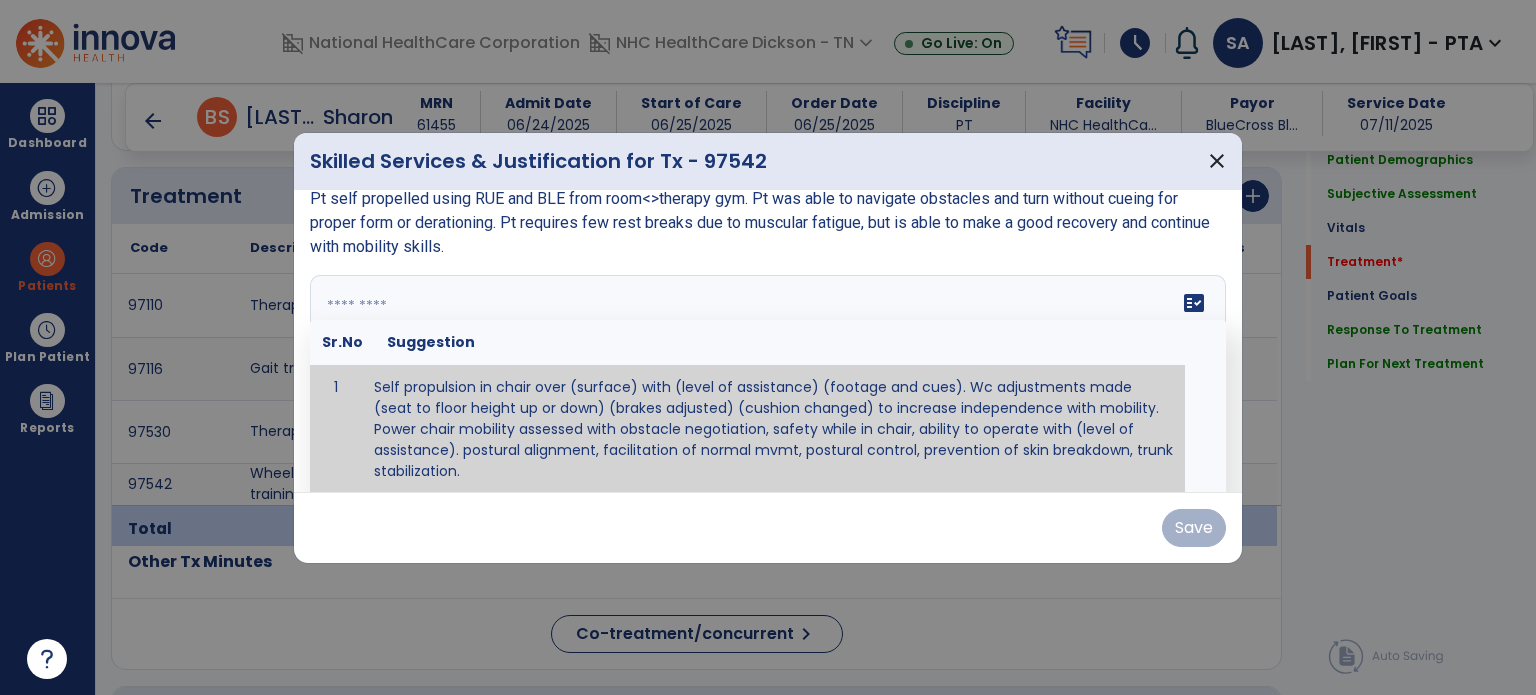 paste on "**********" 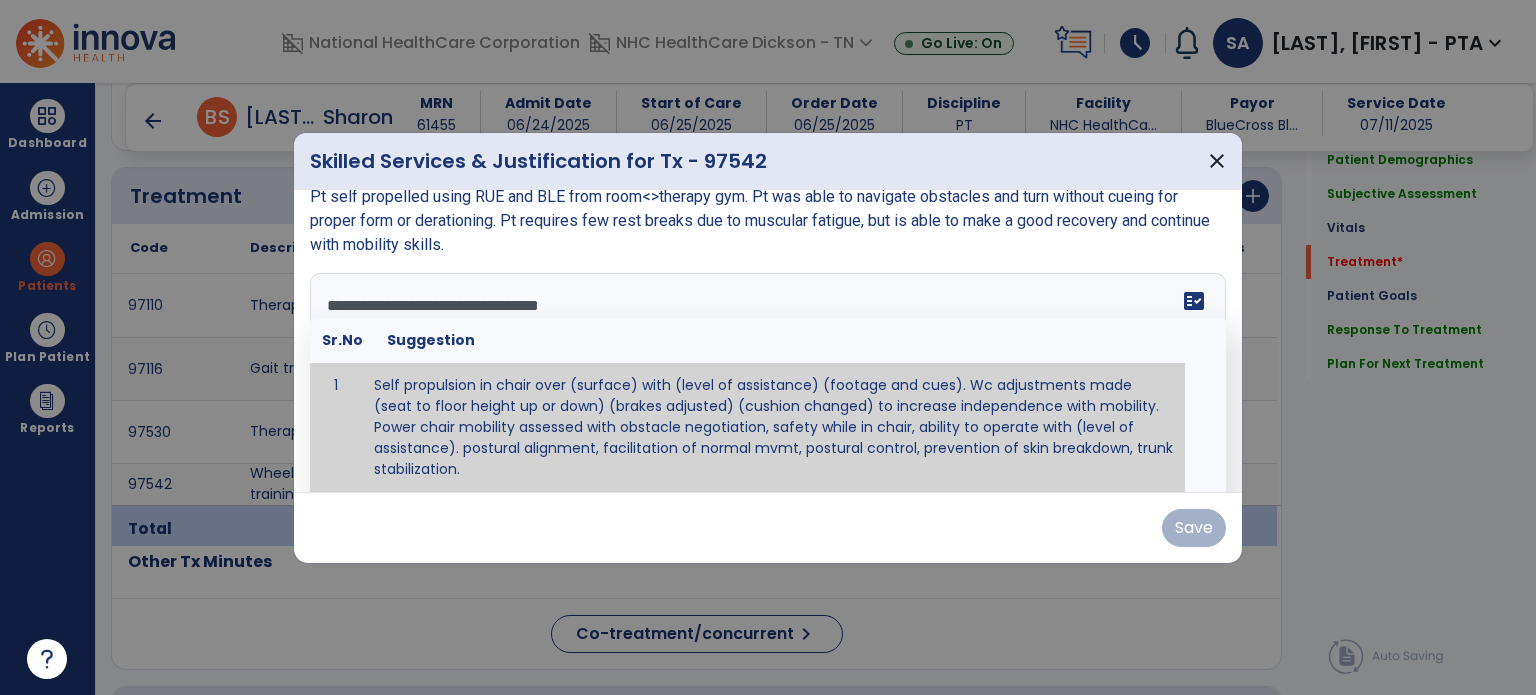 scroll, scrollTop: 0, scrollLeft: 0, axis: both 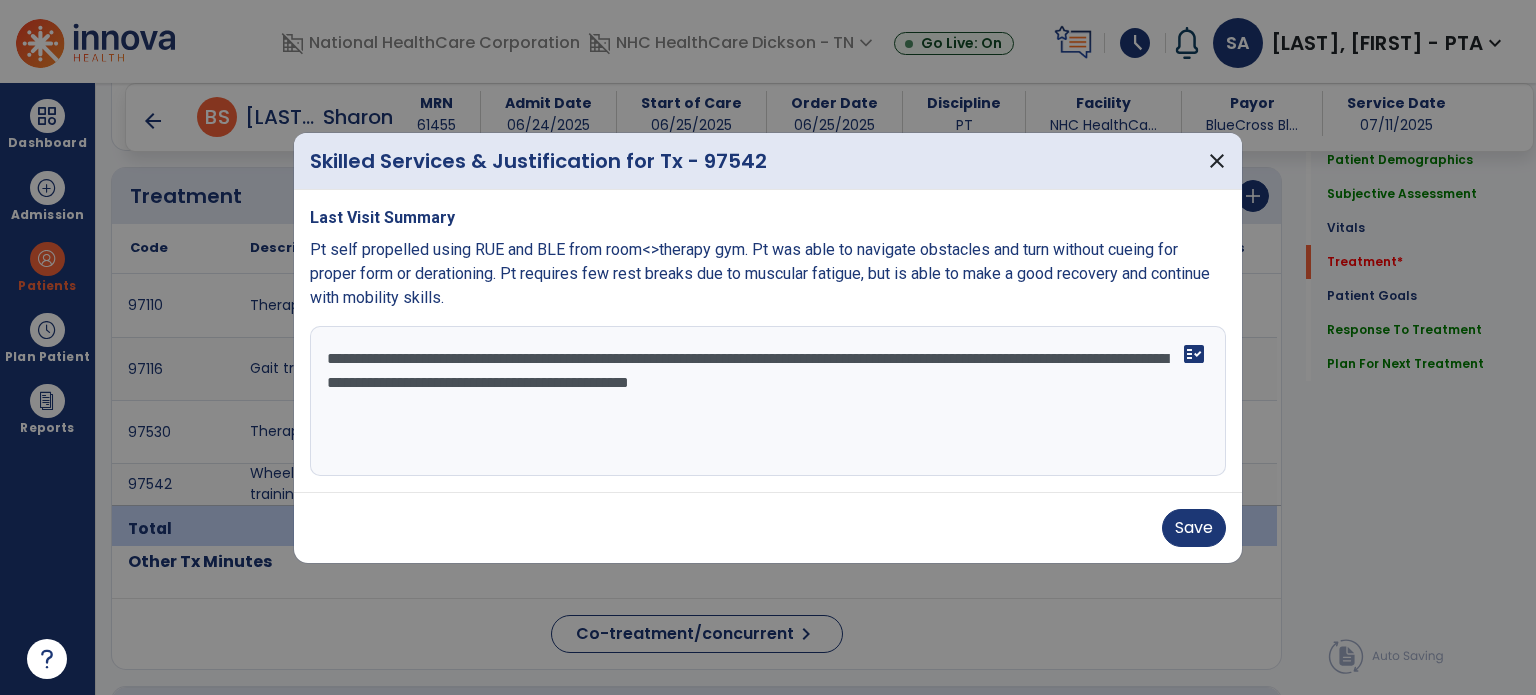 type on "**********" 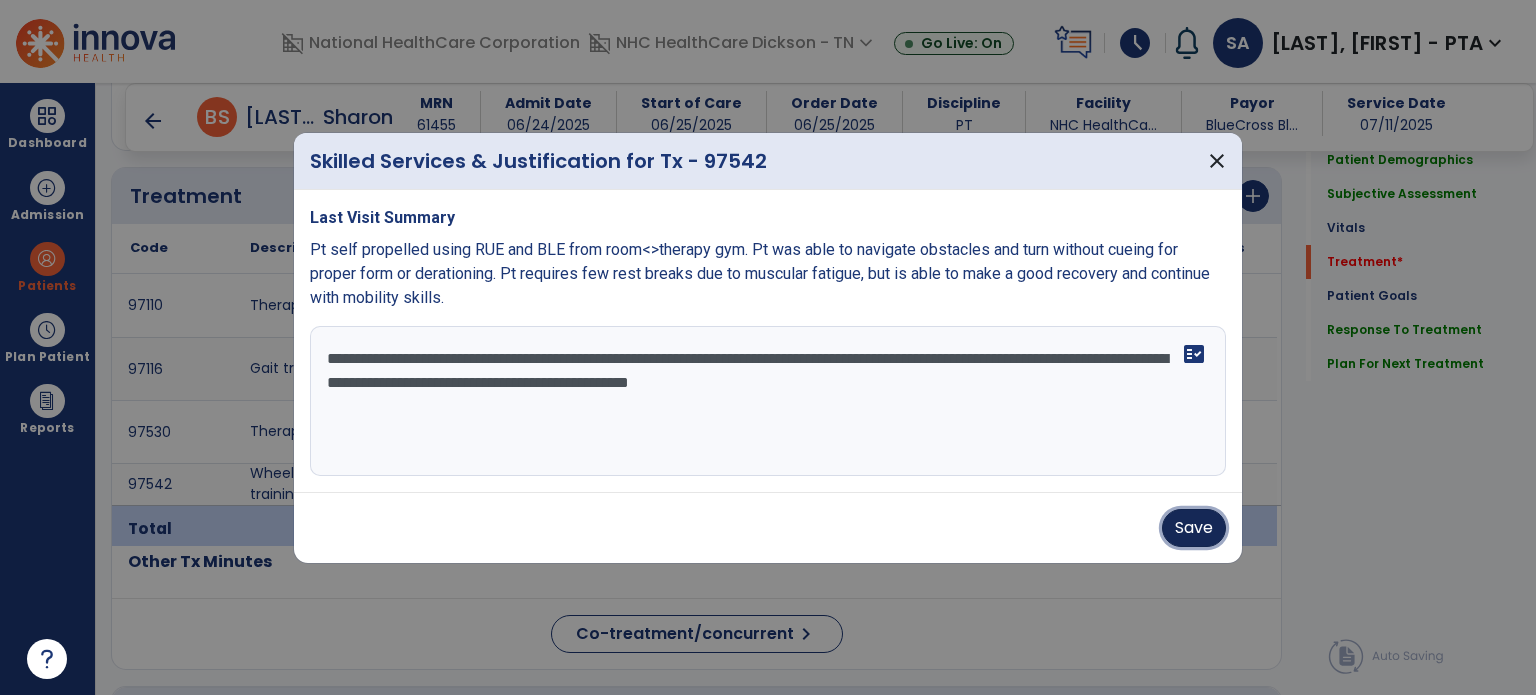click on "Save" at bounding box center [1194, 528] 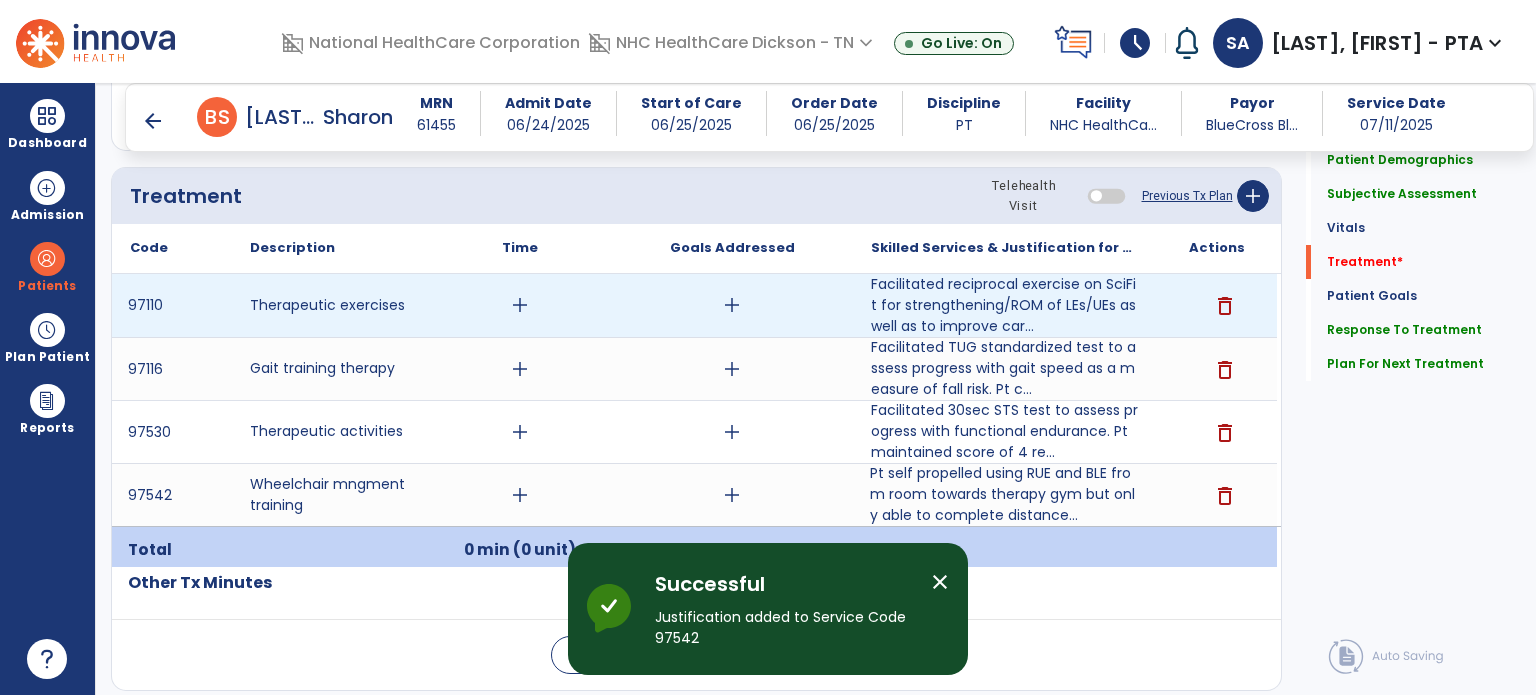 click on "add" at bounding box center [520, 305] 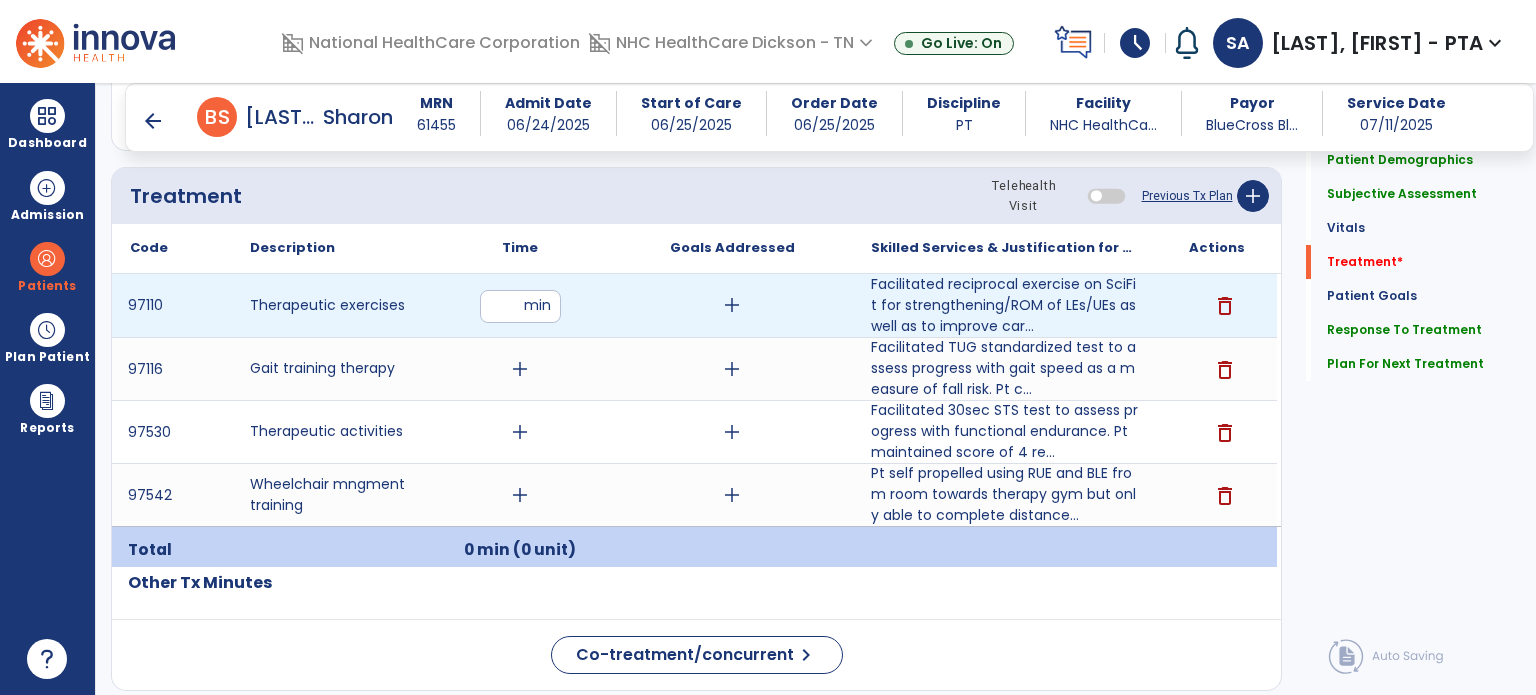 type on "**" 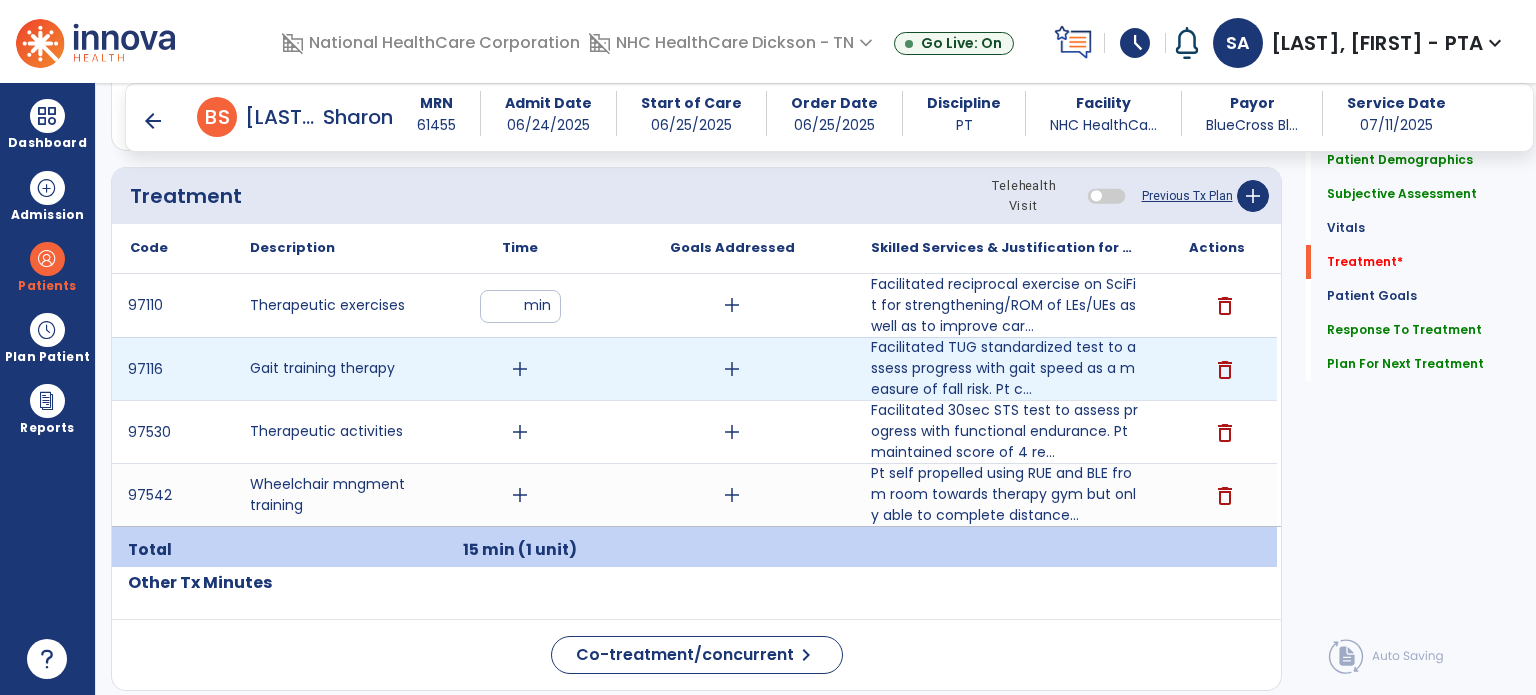 click on "add" at bounding box center (520, 369) 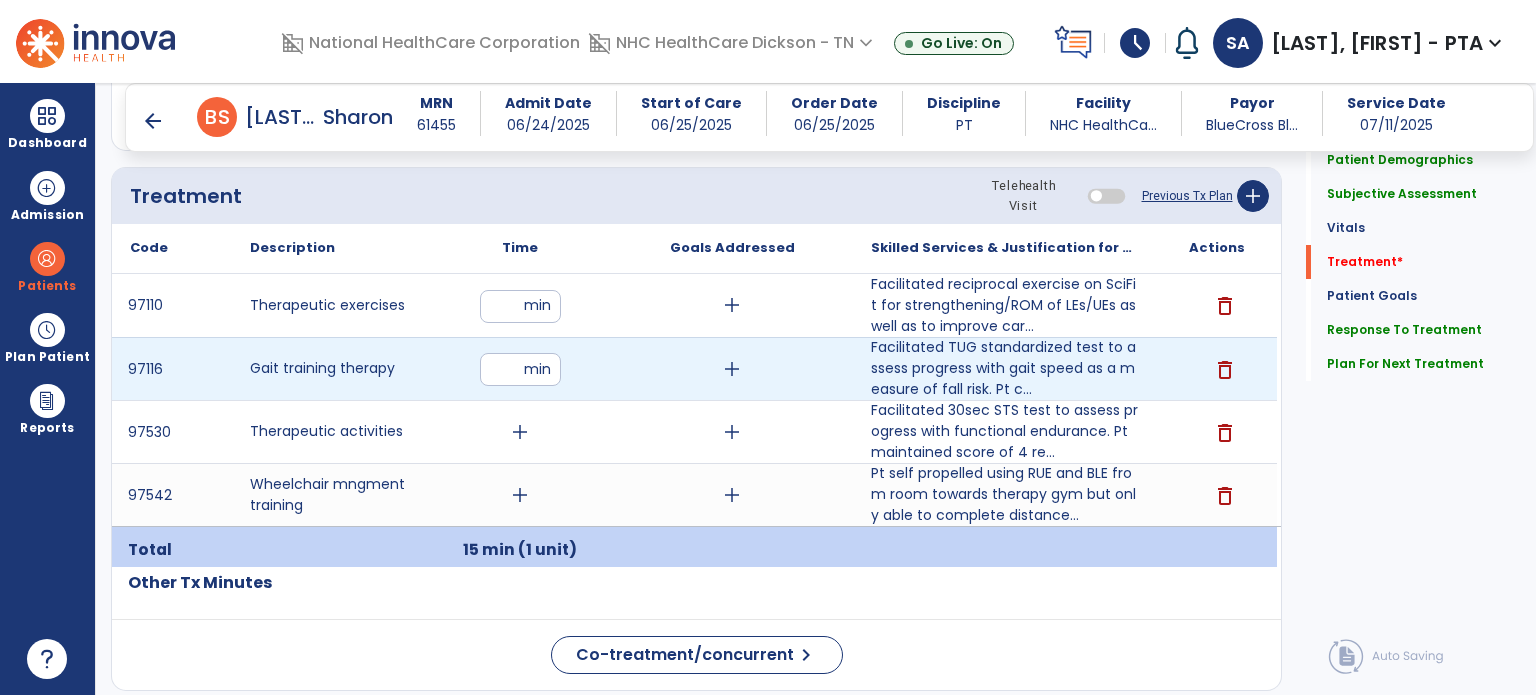 type on "*" 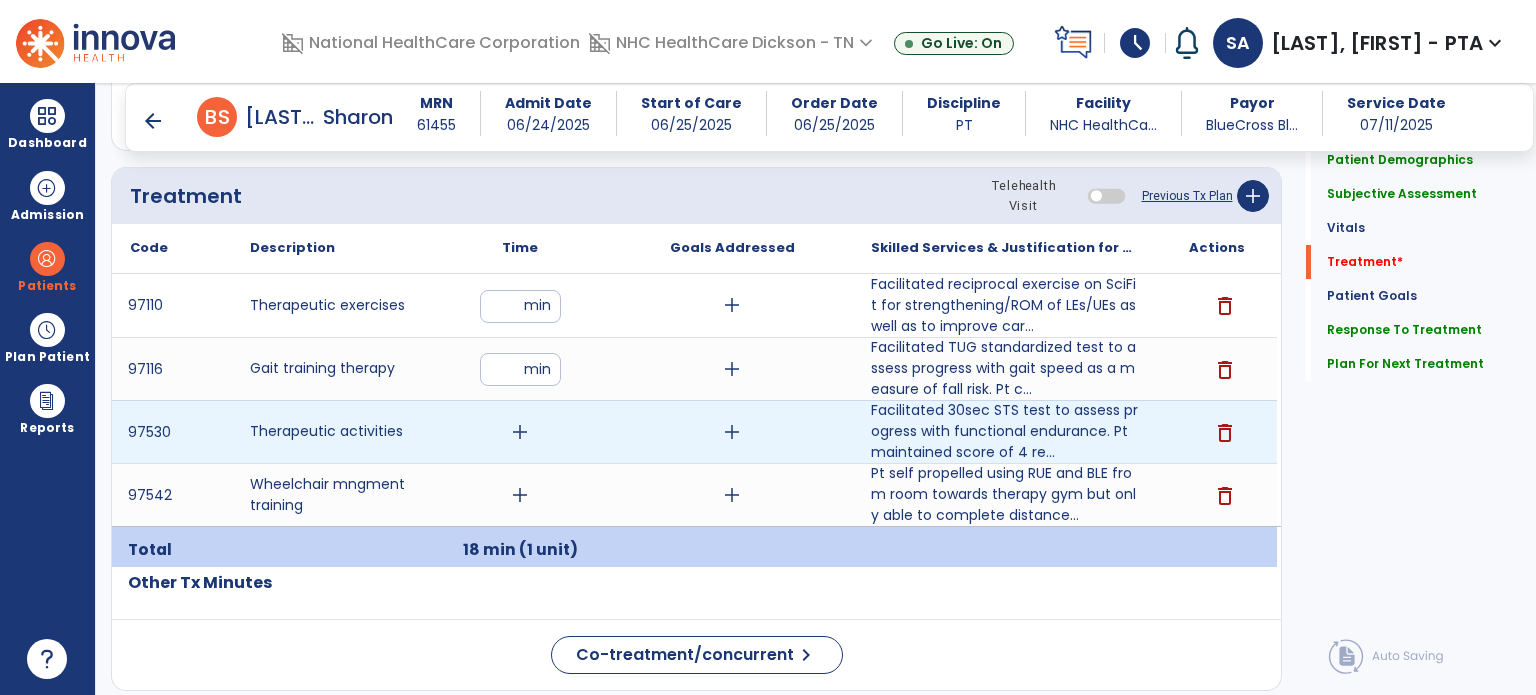 click on "add" at bounding box center [520, 432] 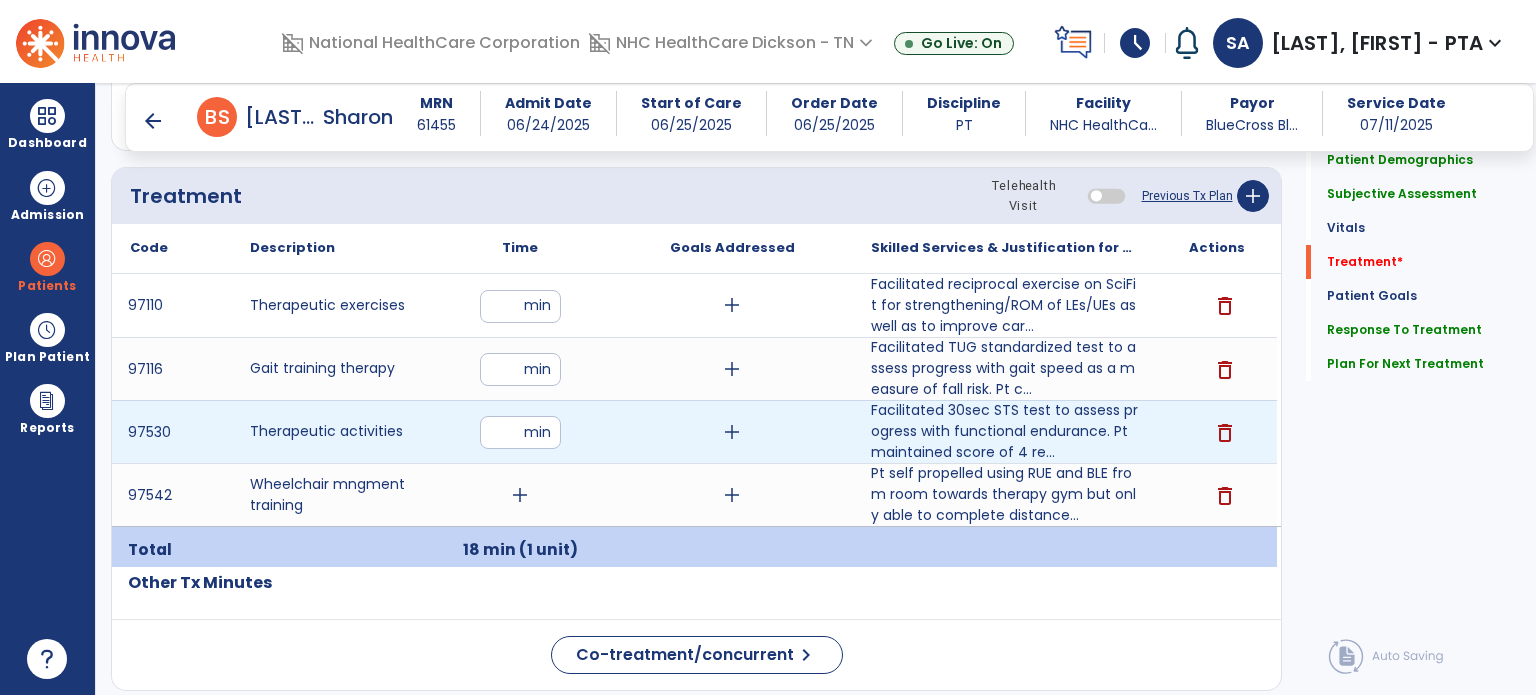 type on "*" 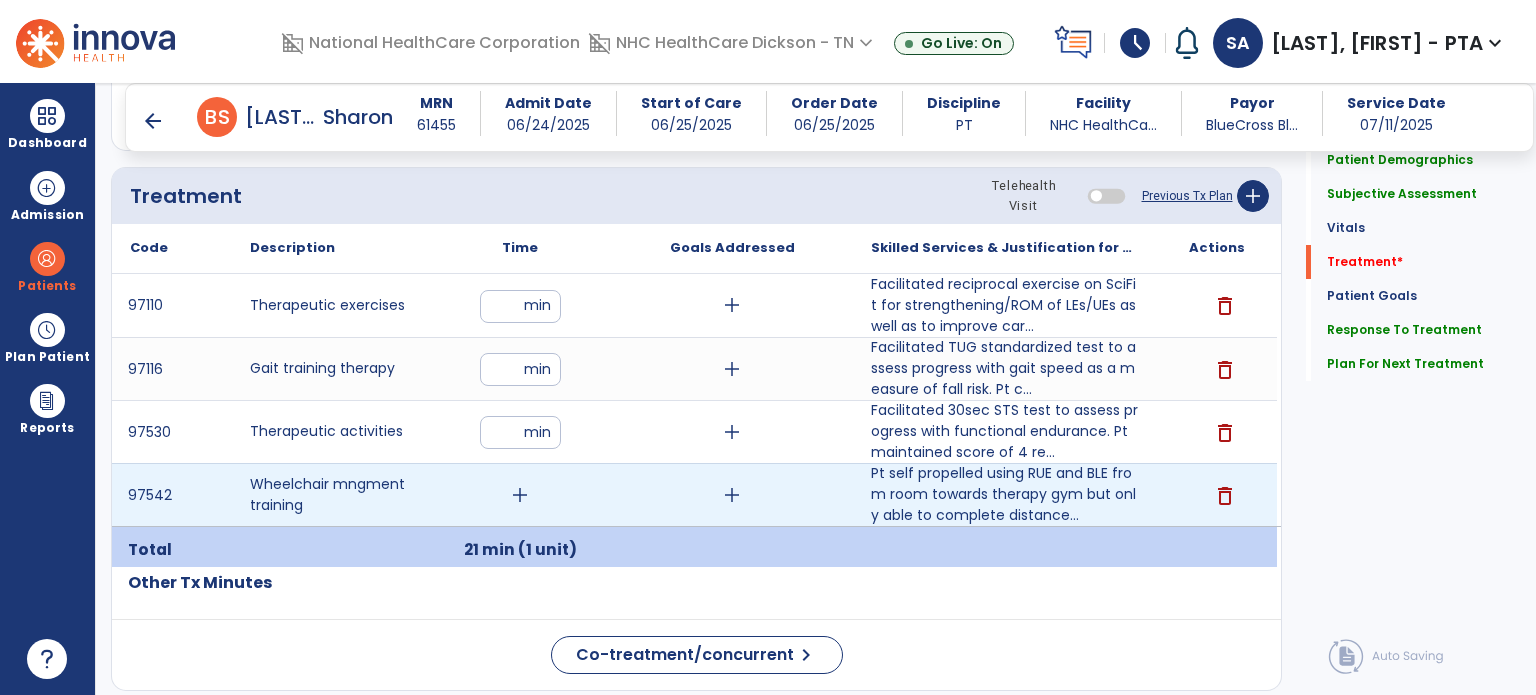 click on "add" at bounding box center [520, 495] 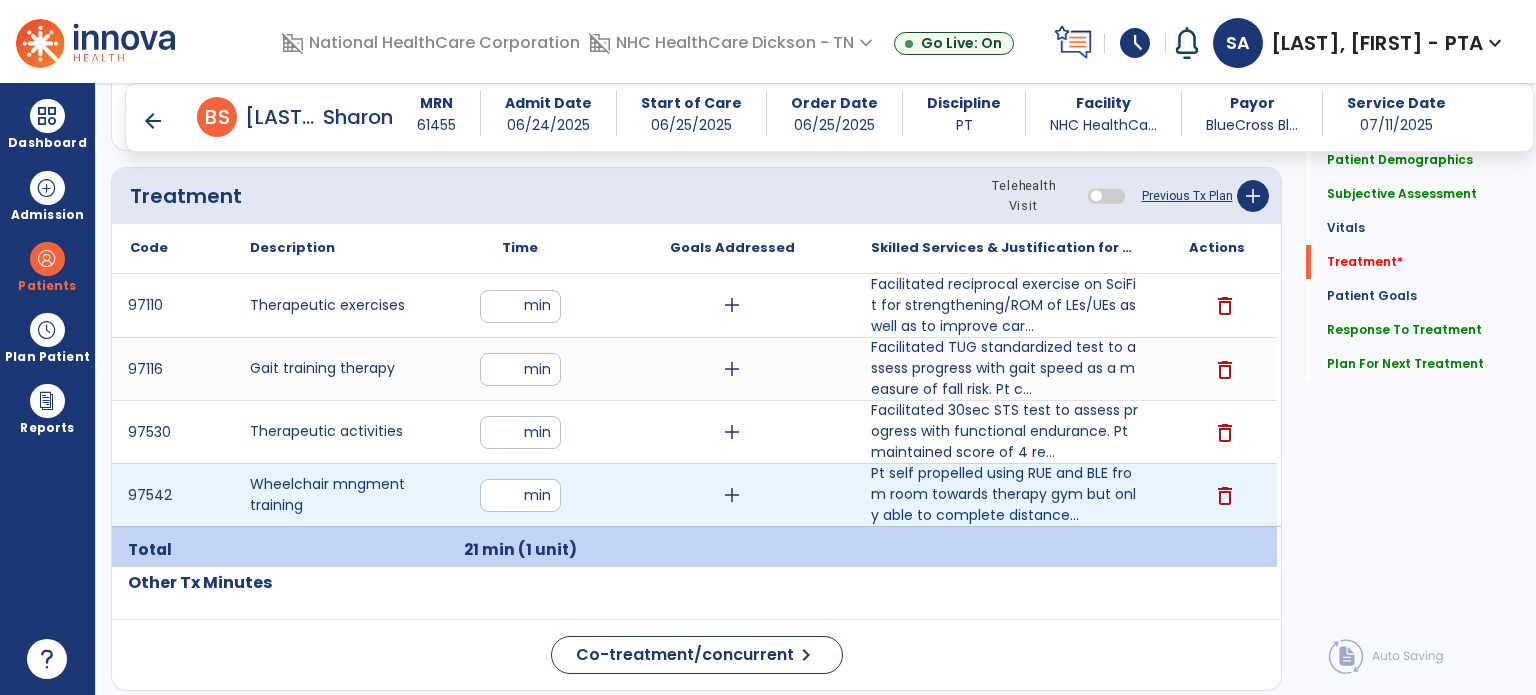 type on "*" 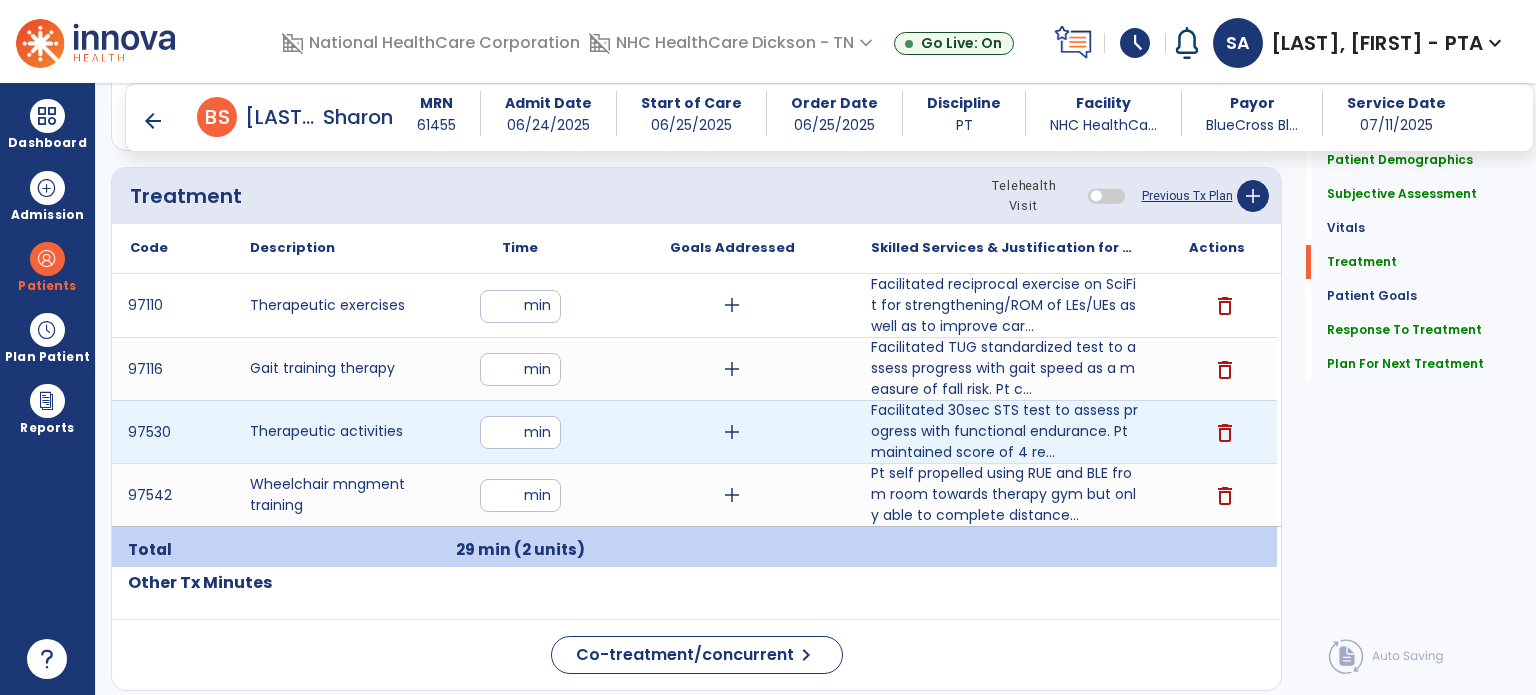 click on "*" at bounding box center [520, 432] 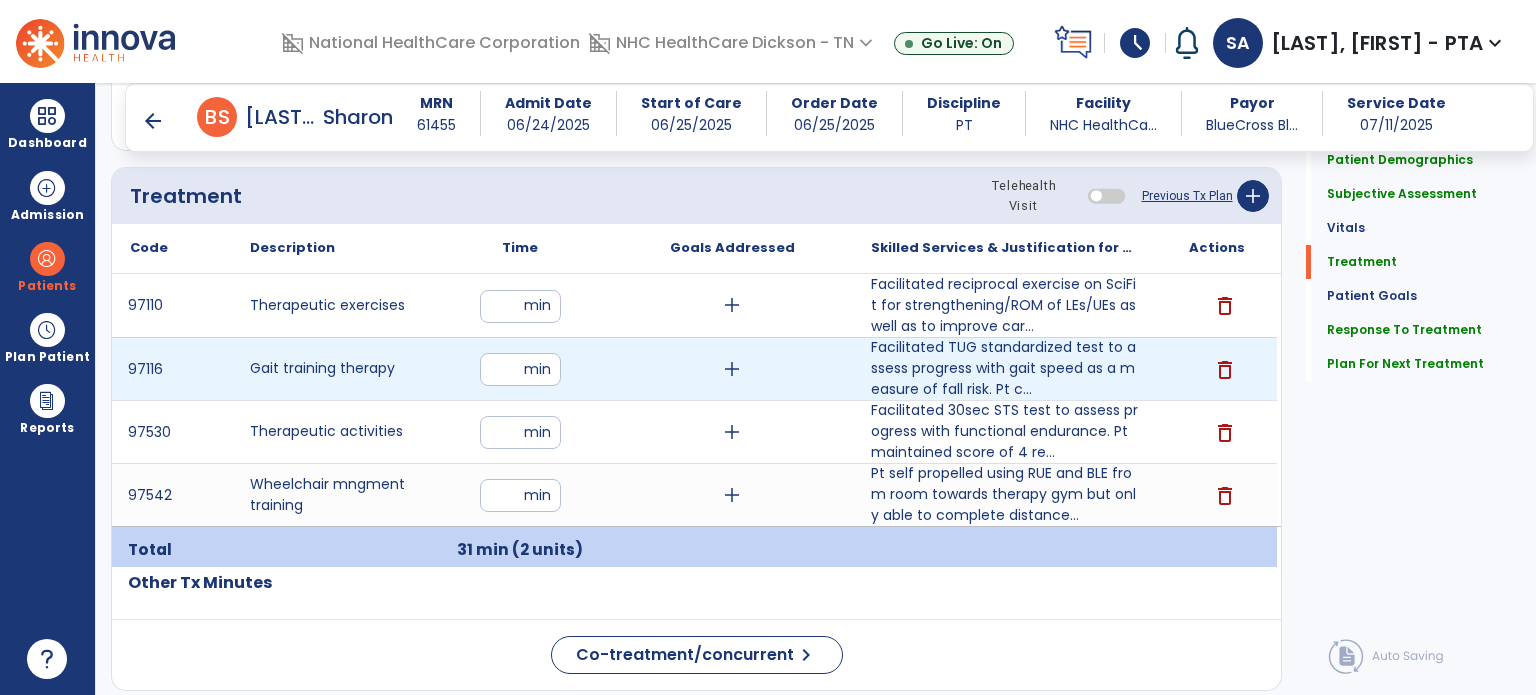 click on "*" at bounding box center [520, 369] 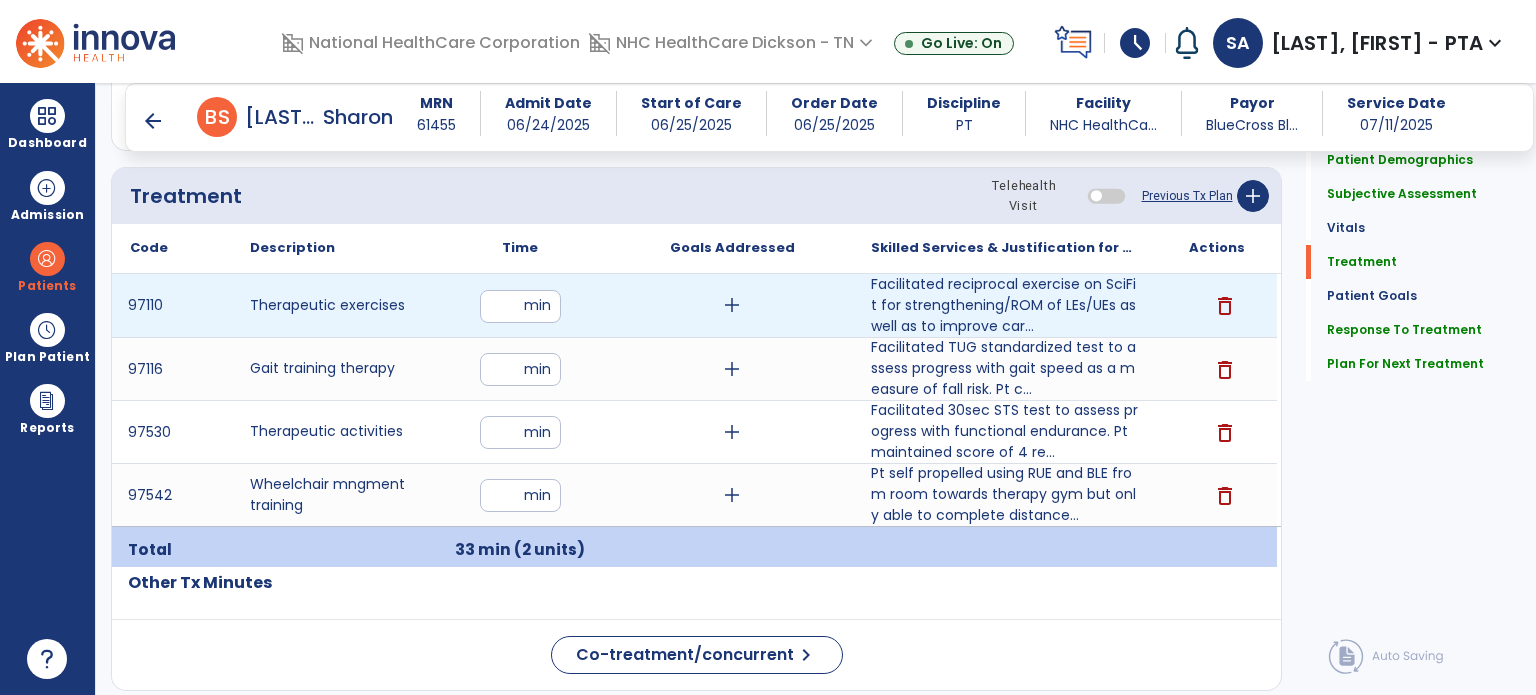 click on "**" at bounding box center [520, 306] 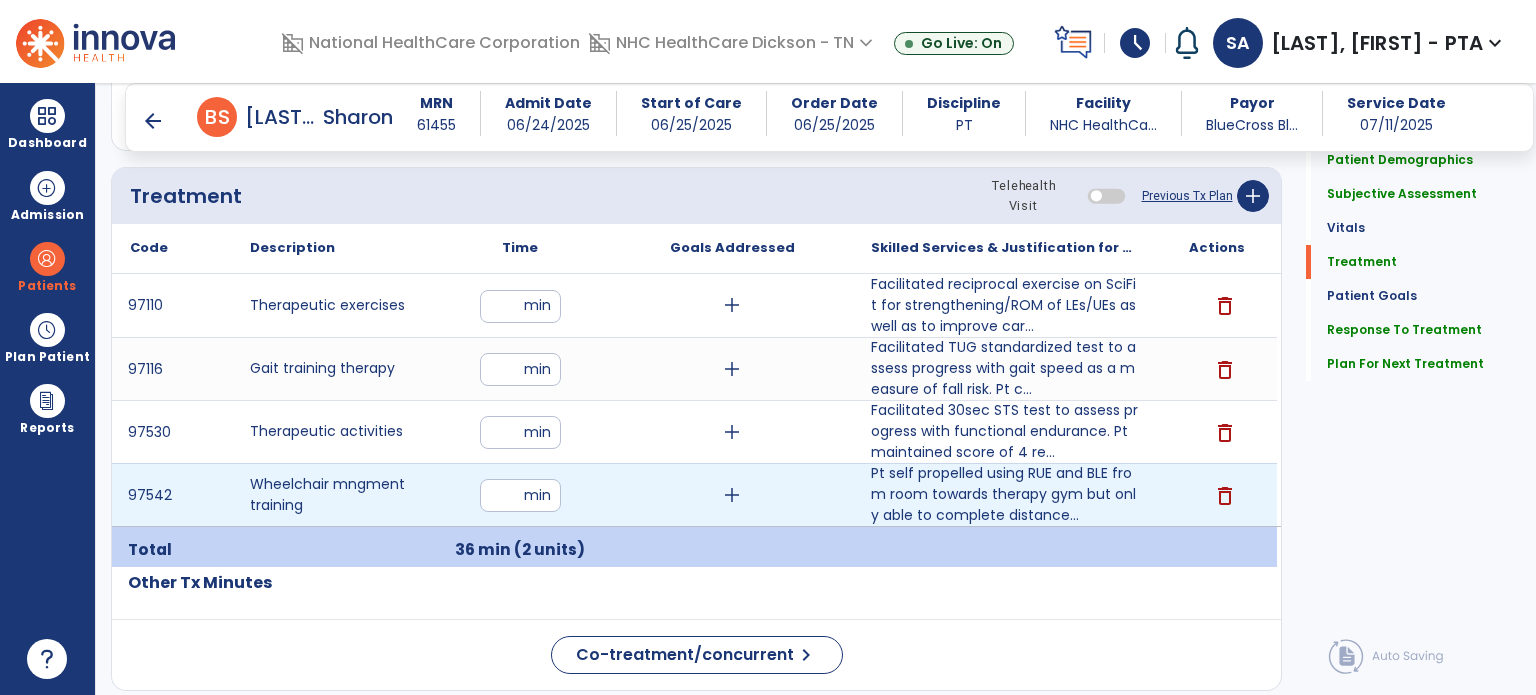 click on "*" at bounding box center (520, 495) 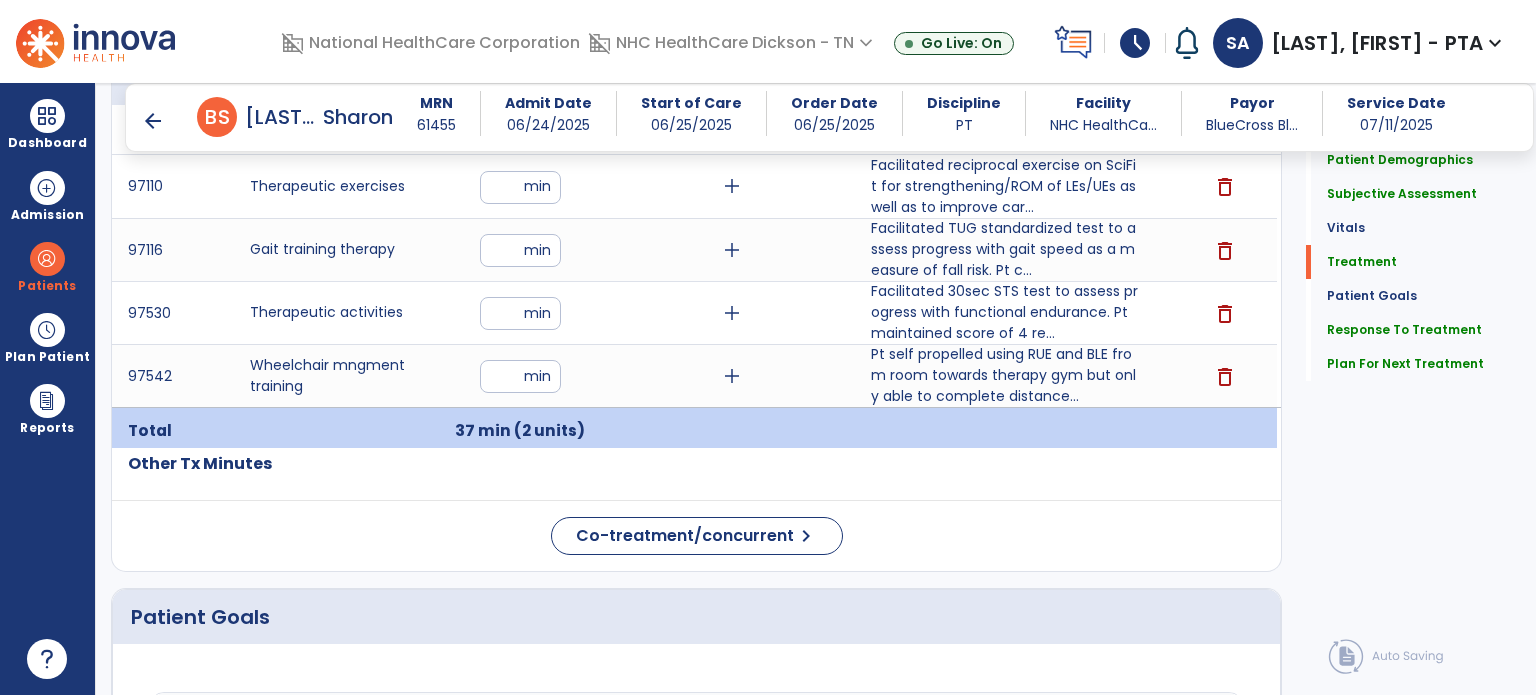 scroll, scrollTop: 1274, scrollLeft: 0, axis: vertical 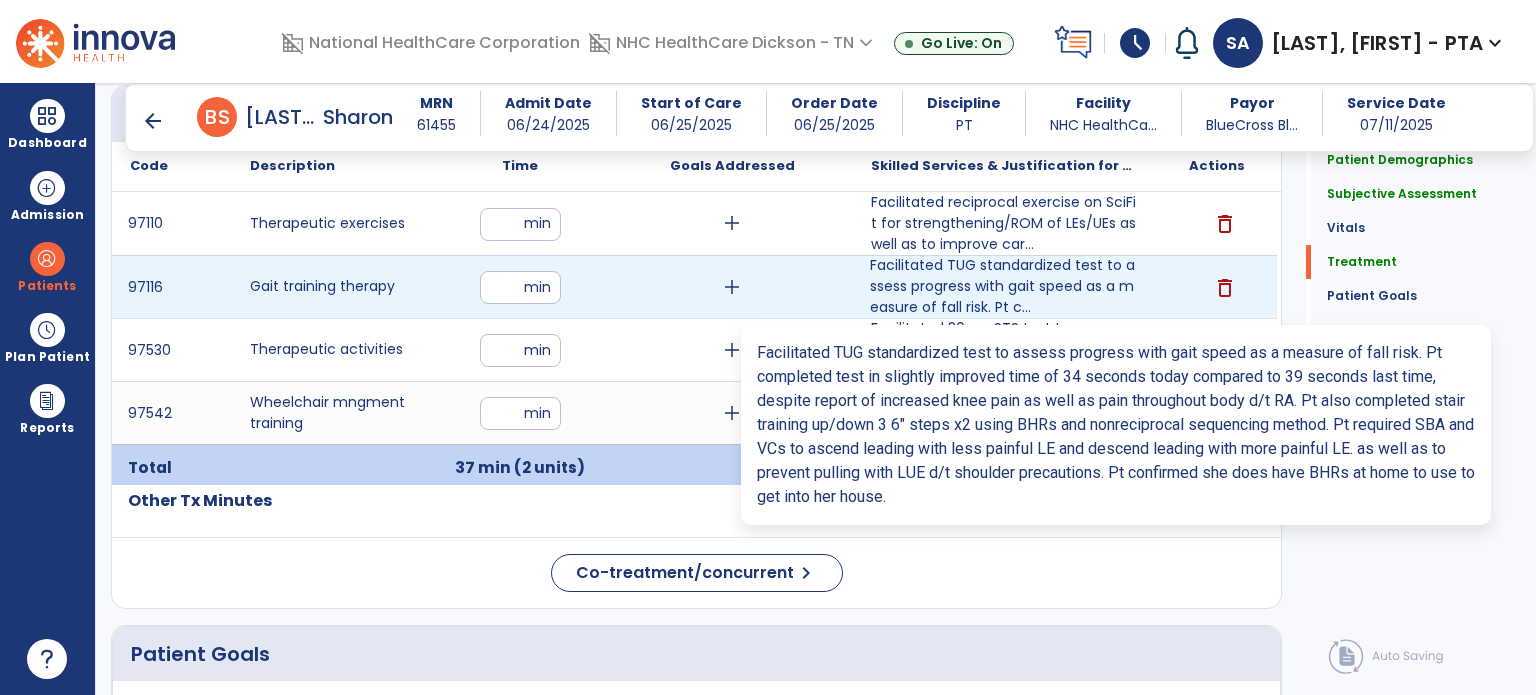 click on "Facilitated TUG standardized test to assess progress with gait speed as a measure of fall risk. Pt c..." at bounding box center [1004, 286] 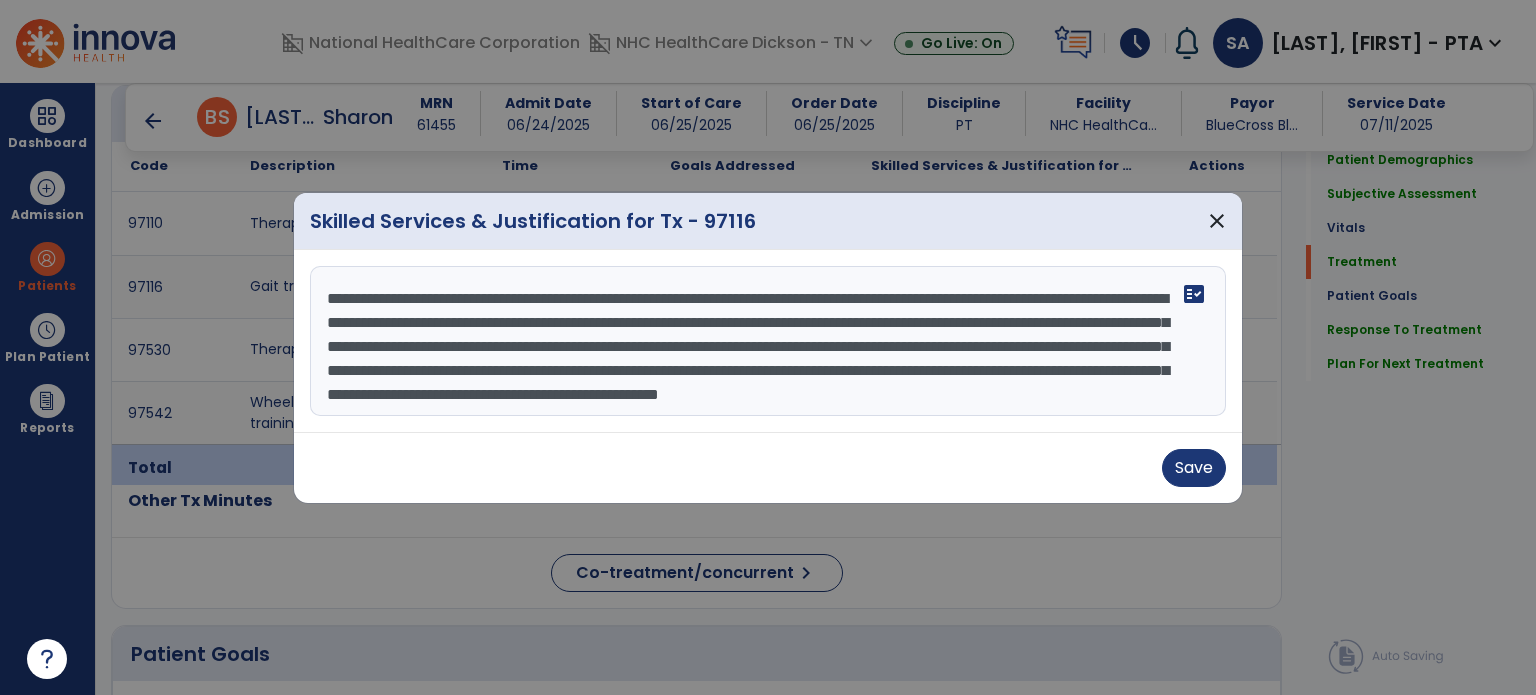scroll, scrollTop: 2, scrollLeft: 0, axis: vertical 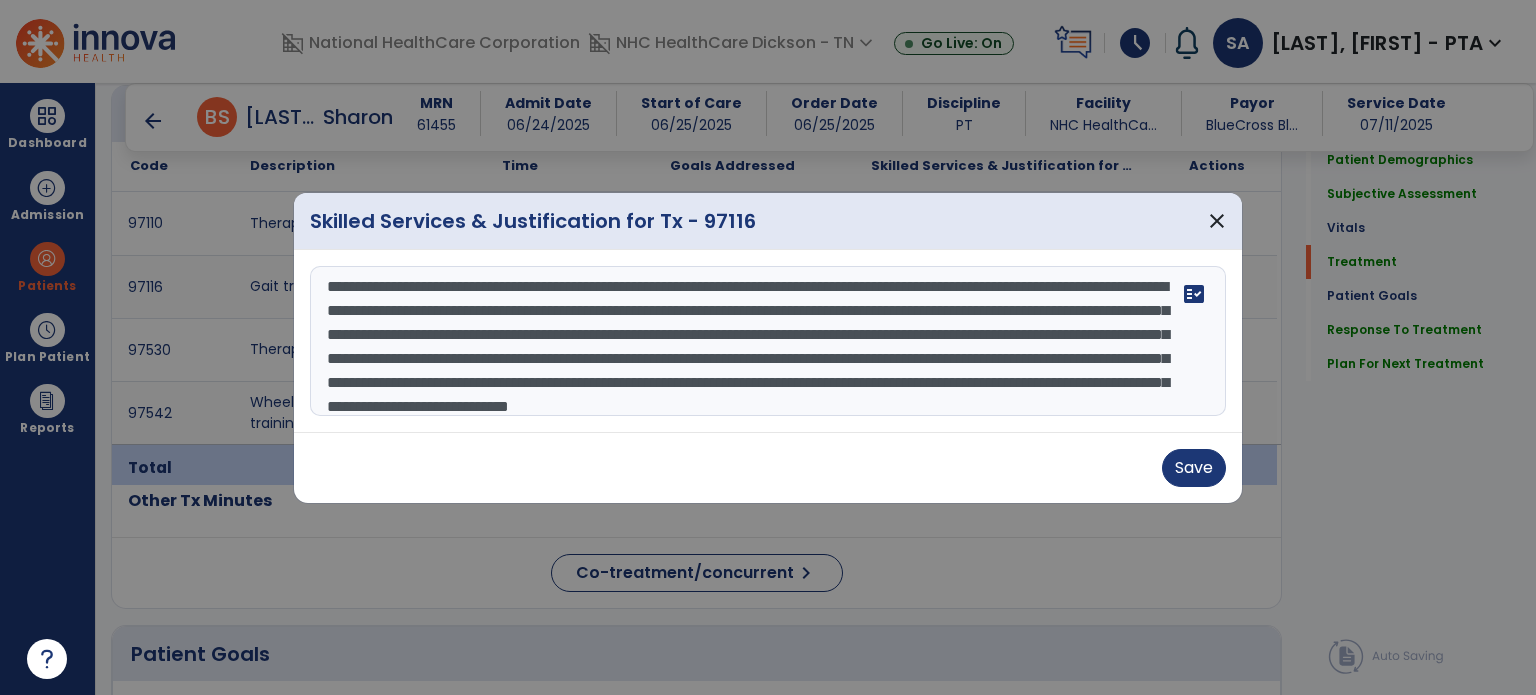type on "**********" 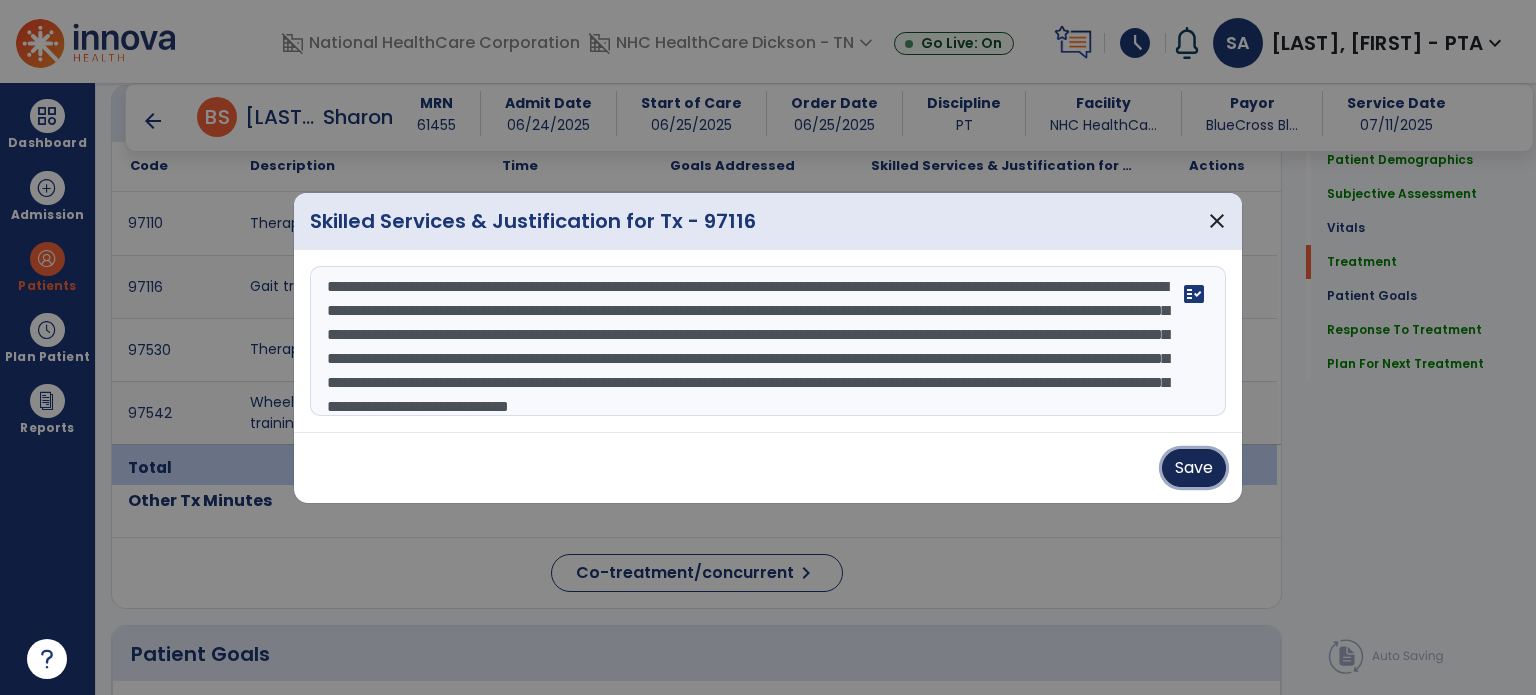 click on "Save" at bounding box center (1194, 468) 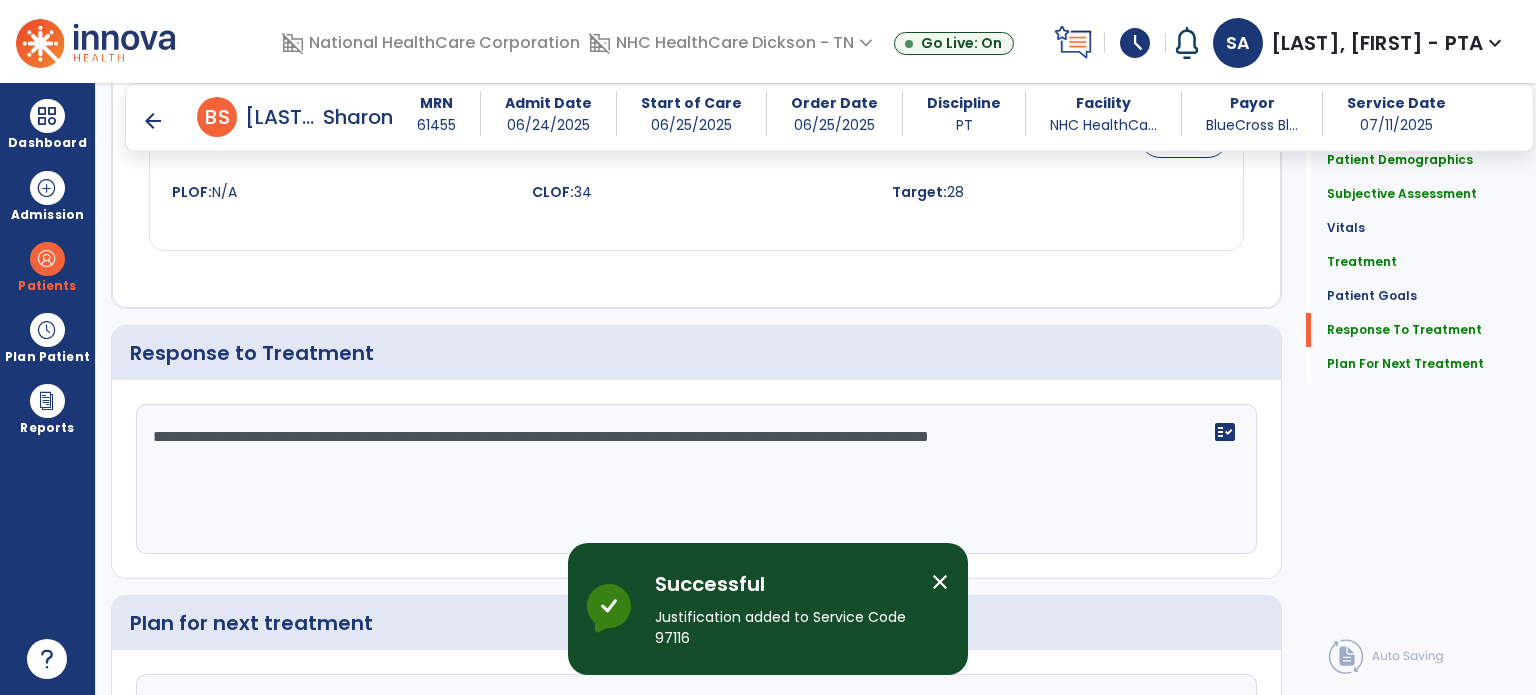 scroll, scrollTop: 2725, scrollLeft: 0, axis: vertical 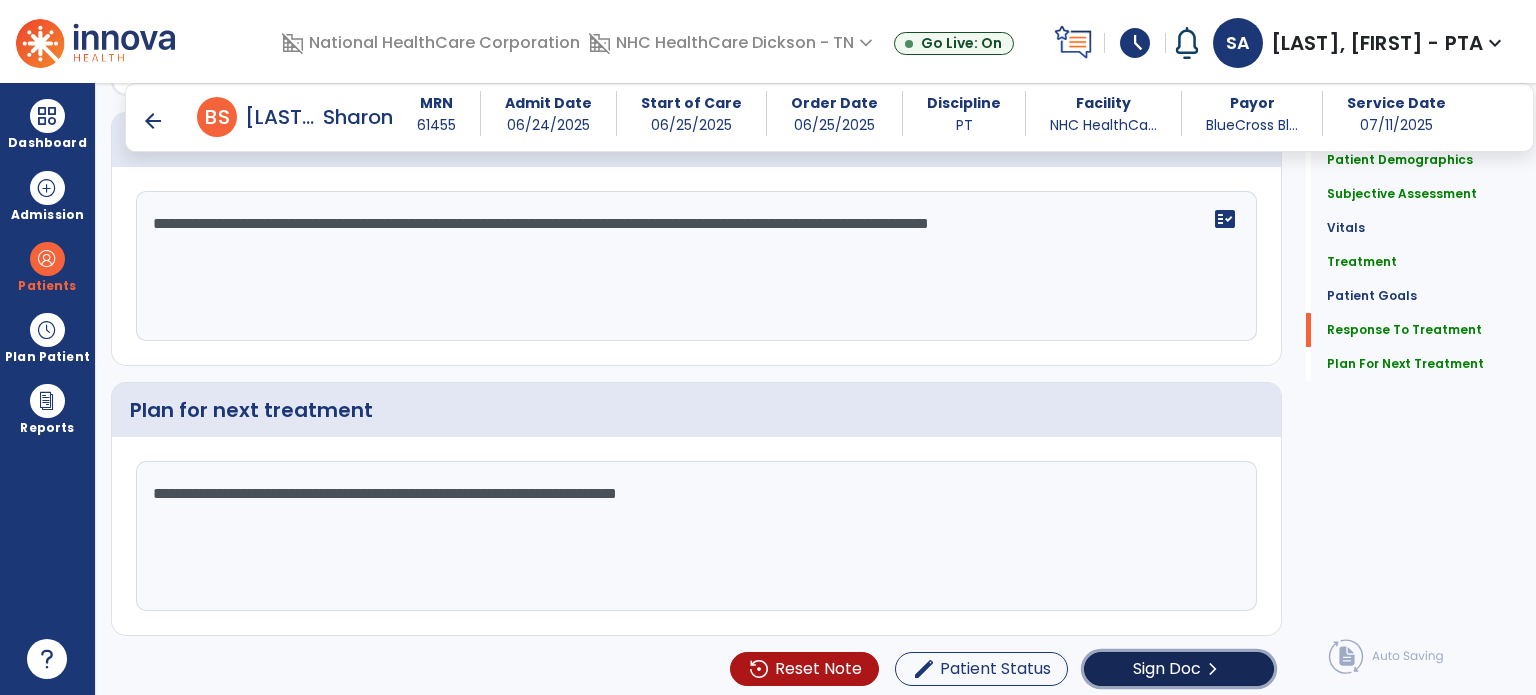 click on "Sign Doc" 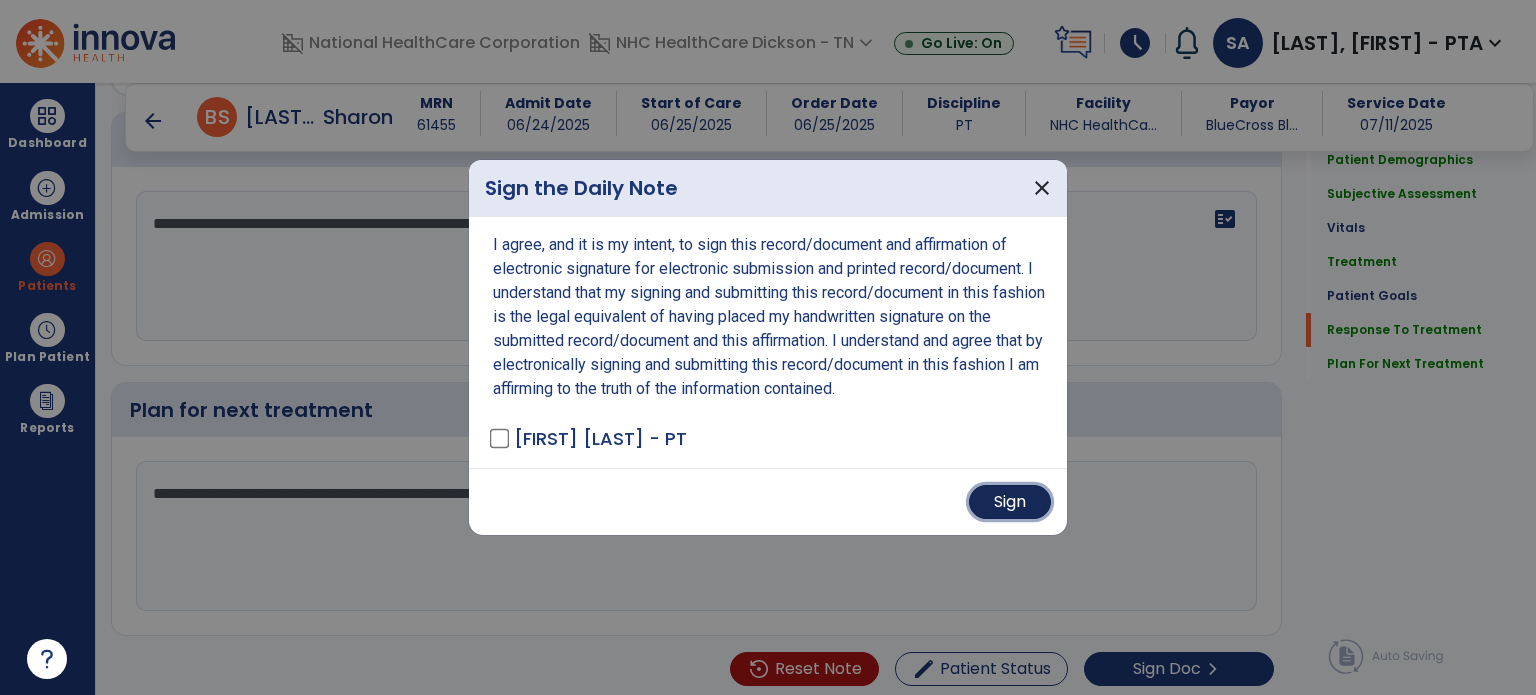 click on "Sign" at bounding box center [1010, 502] 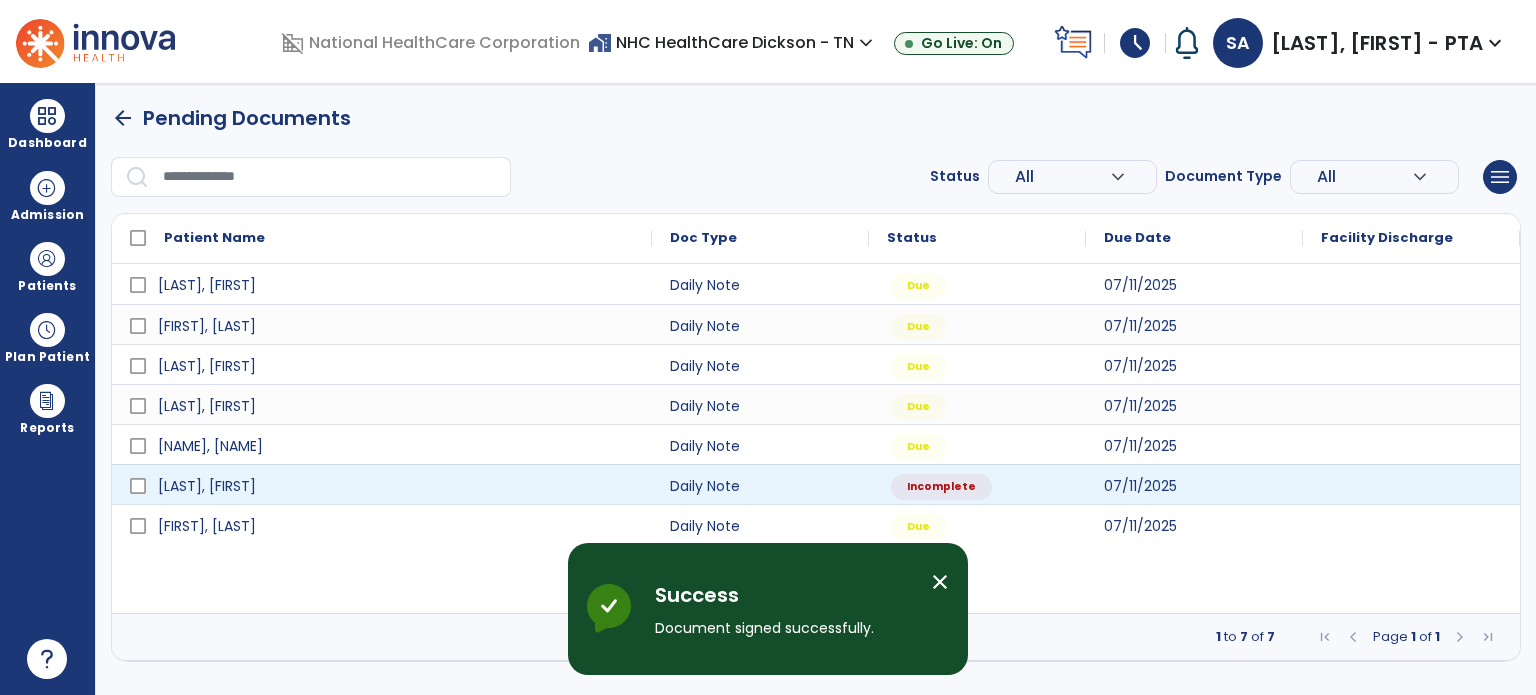 scroll, scrollTop: 0, scrollLeft: 0, axis: both 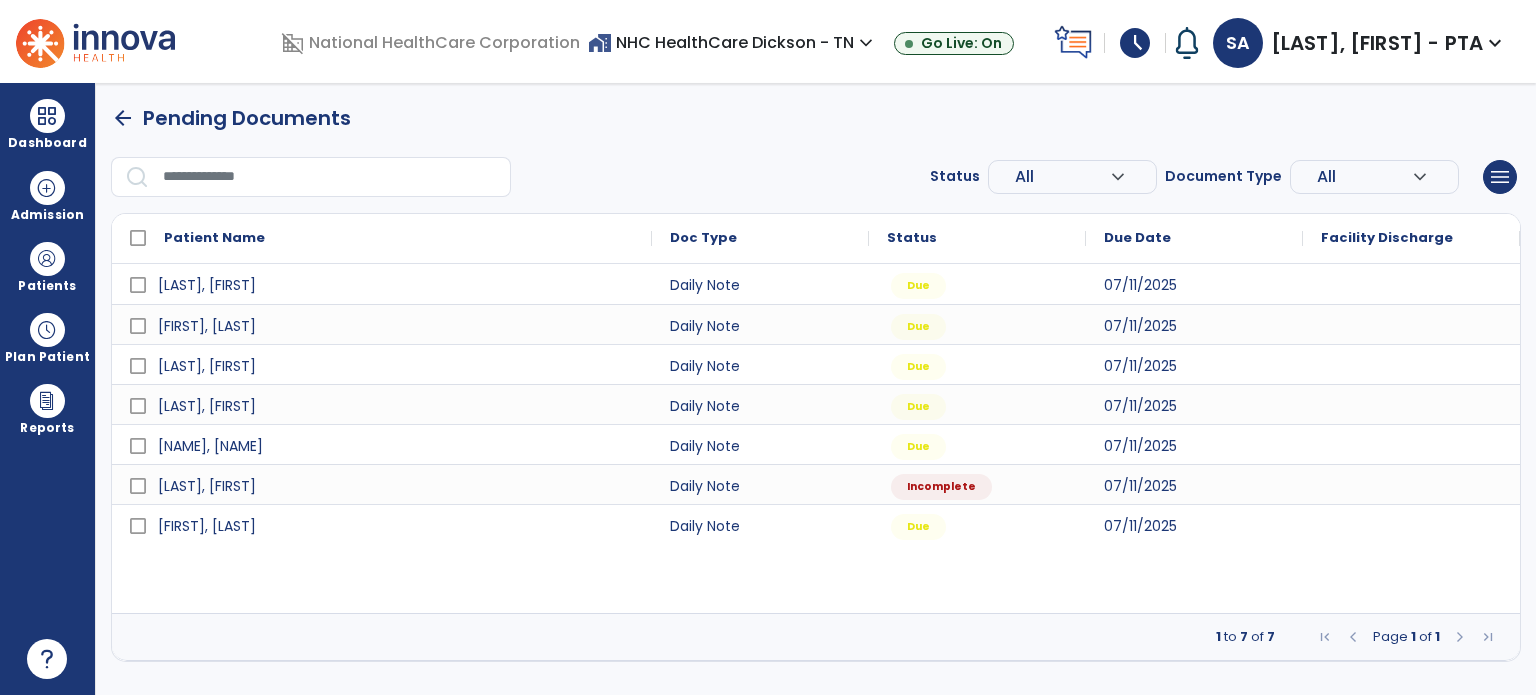 click on "arrow_back   Pending Documents" at bounding box center (816, 118) 